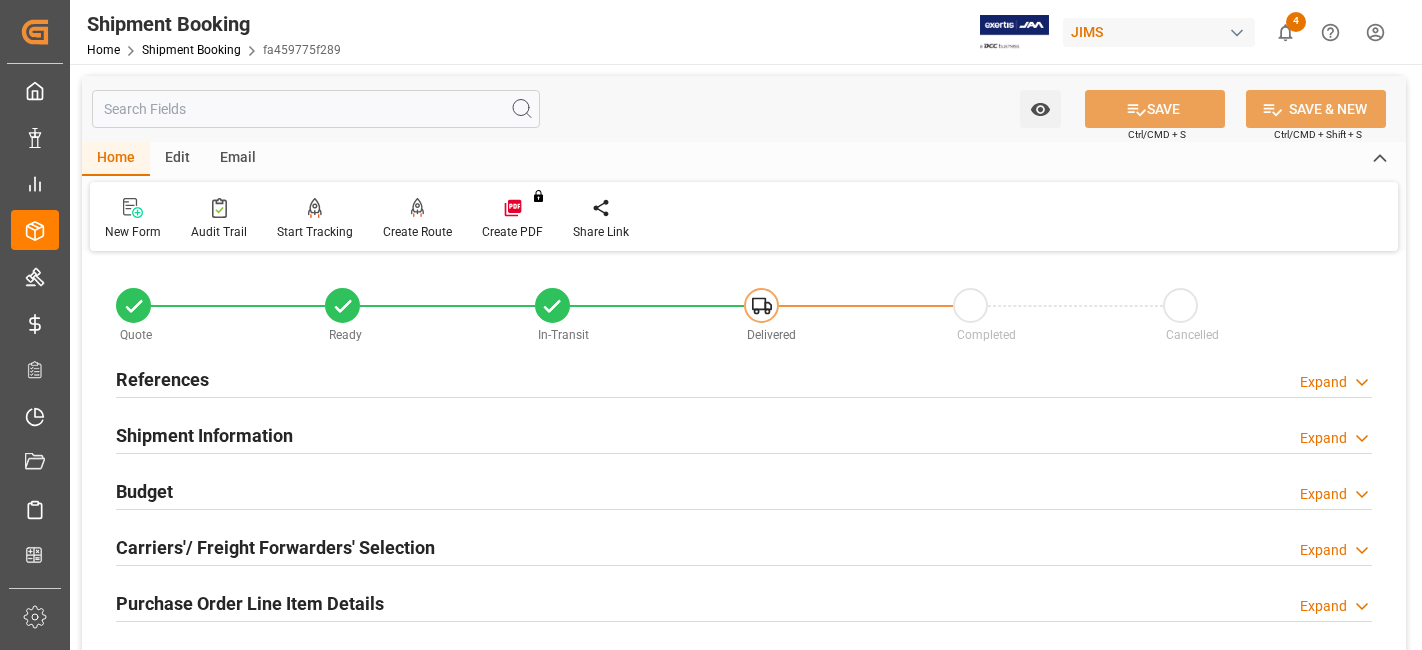 scroll, scrollTop: 0, scrollLeft: 0, axis: both 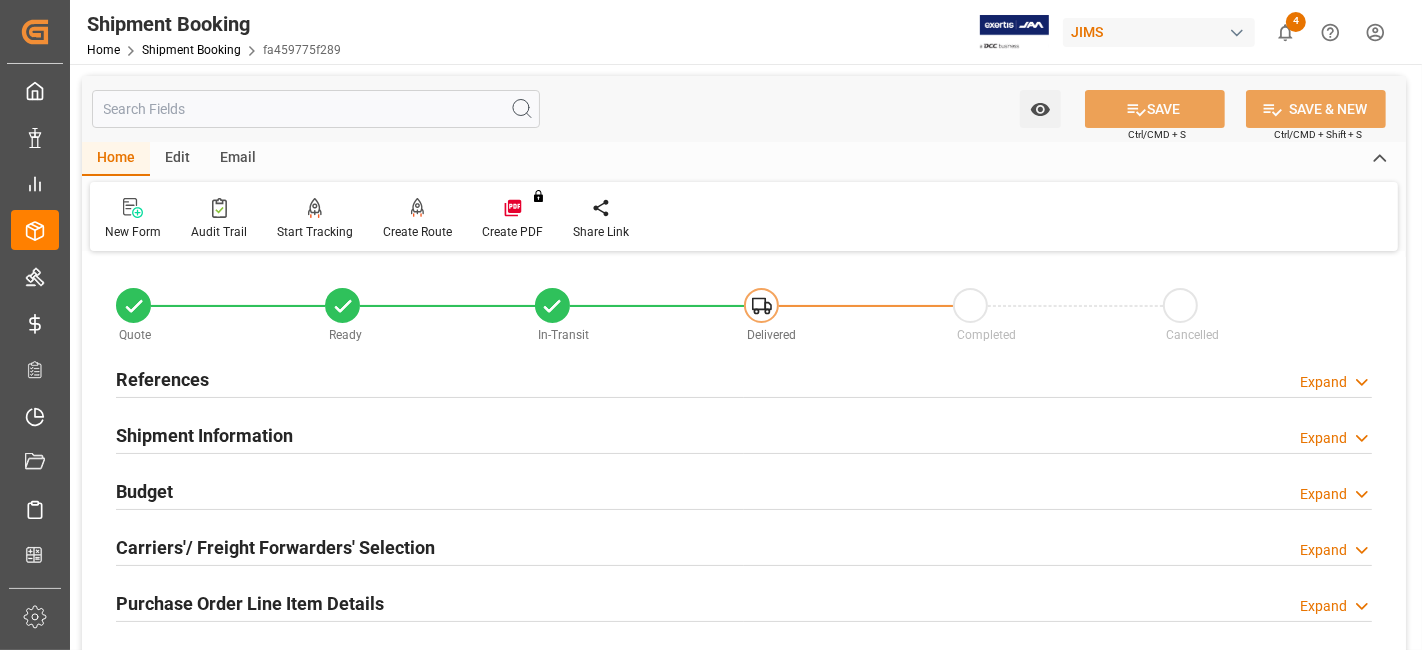 click on "References Expand" at bounding box center (744, 378) 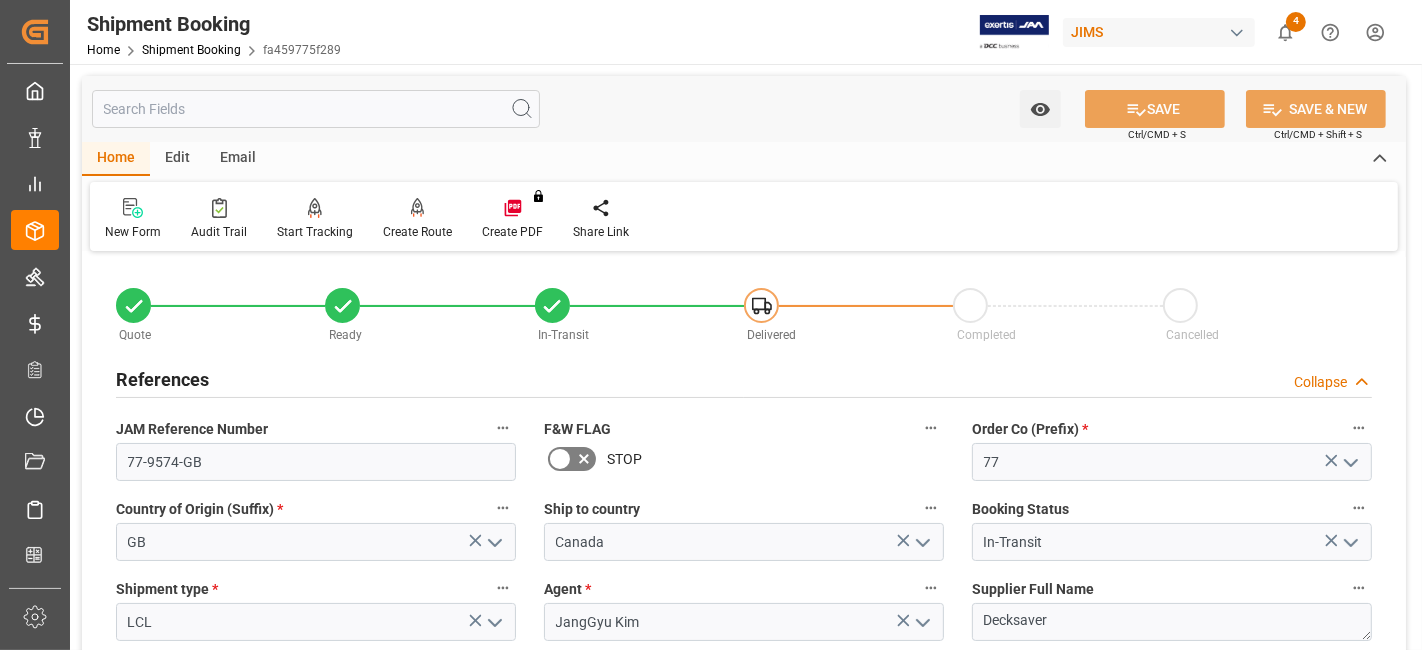 click on "References Collapse" at bounding box center [744, 378] 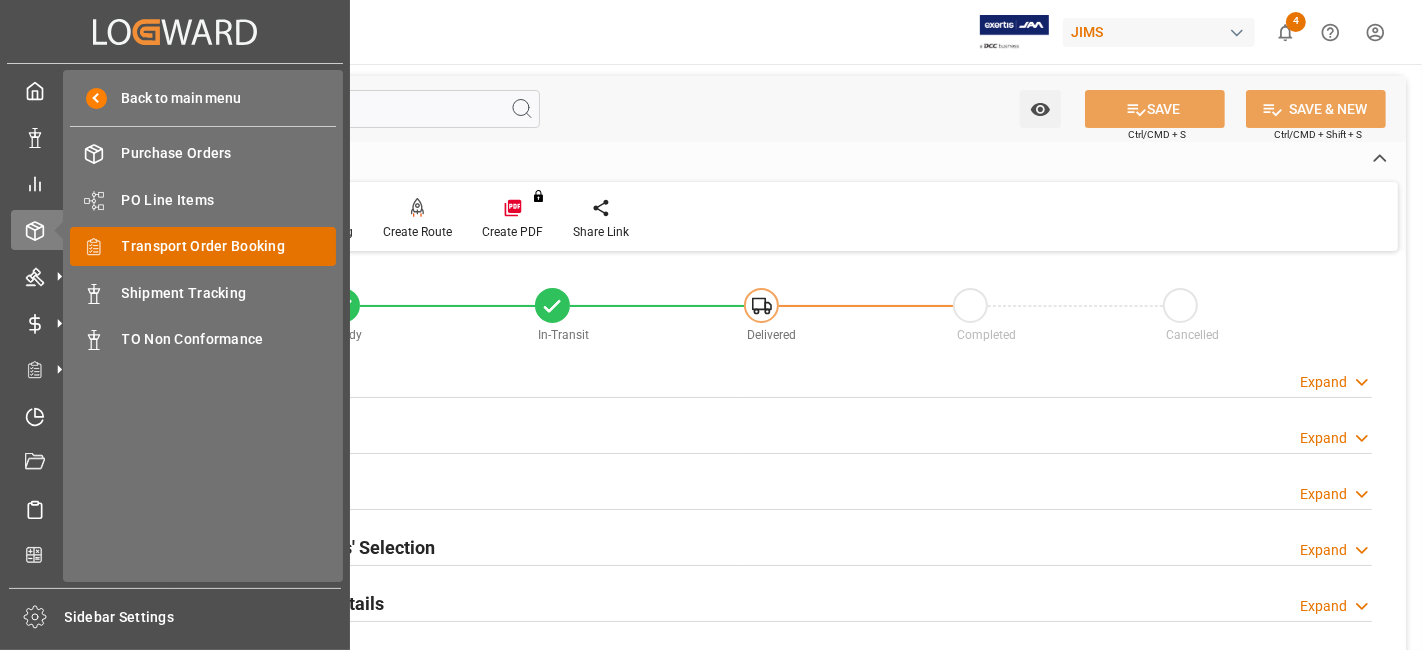 click on "Transport Order Booking" at bounding box center [229, 246] 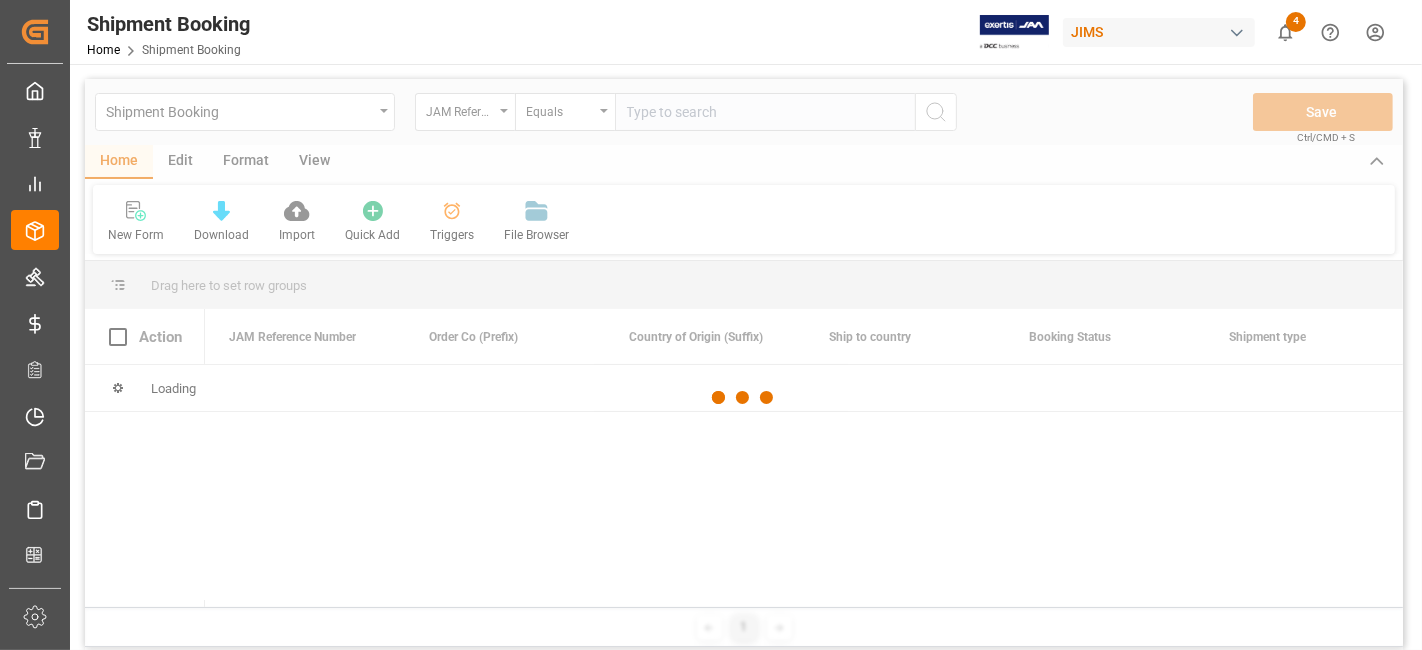 click at bounding box center (744, 398) 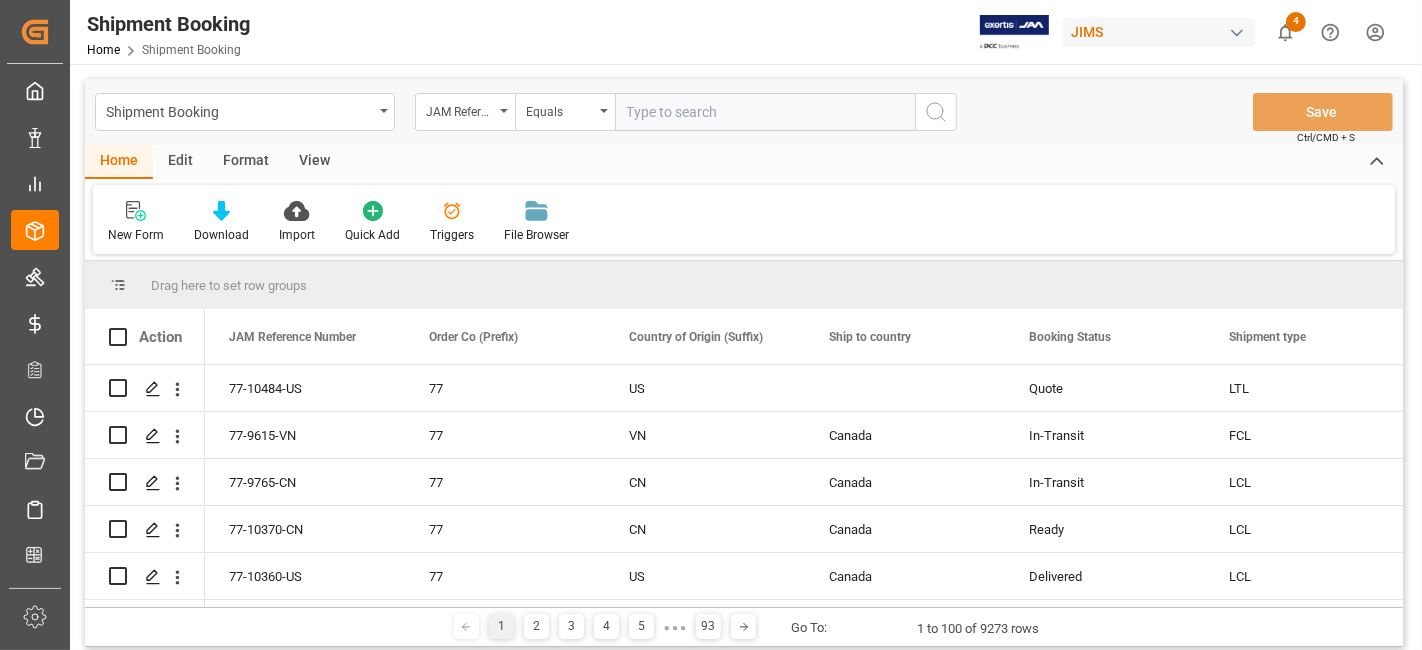 click at bounding box center (765, 112) 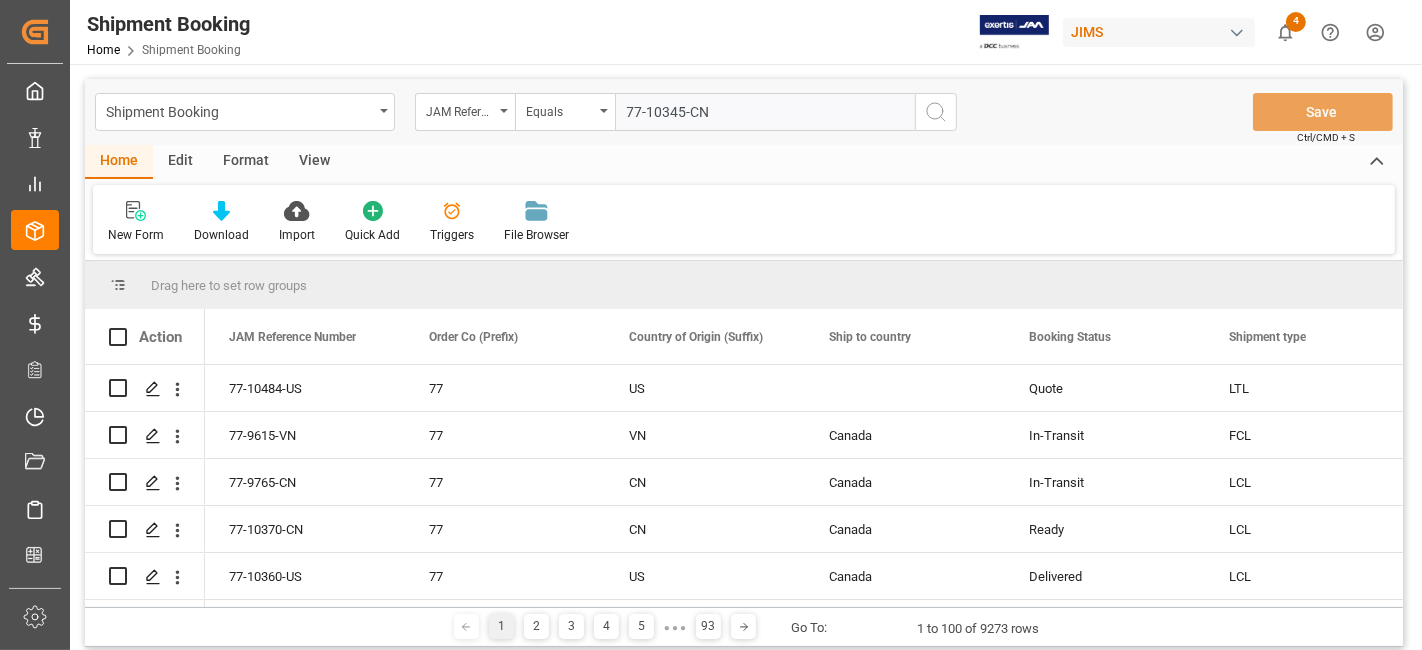 type on "77-10345-CN" 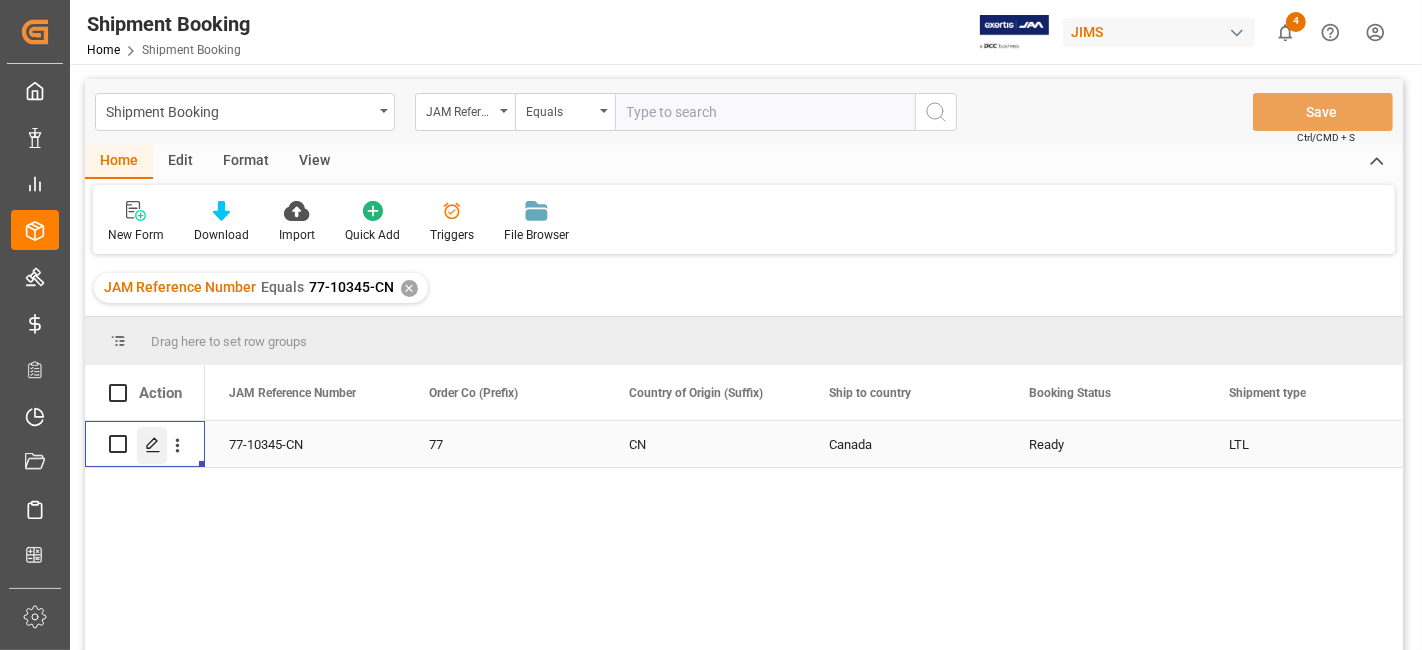click at bounding box center (152, 445) 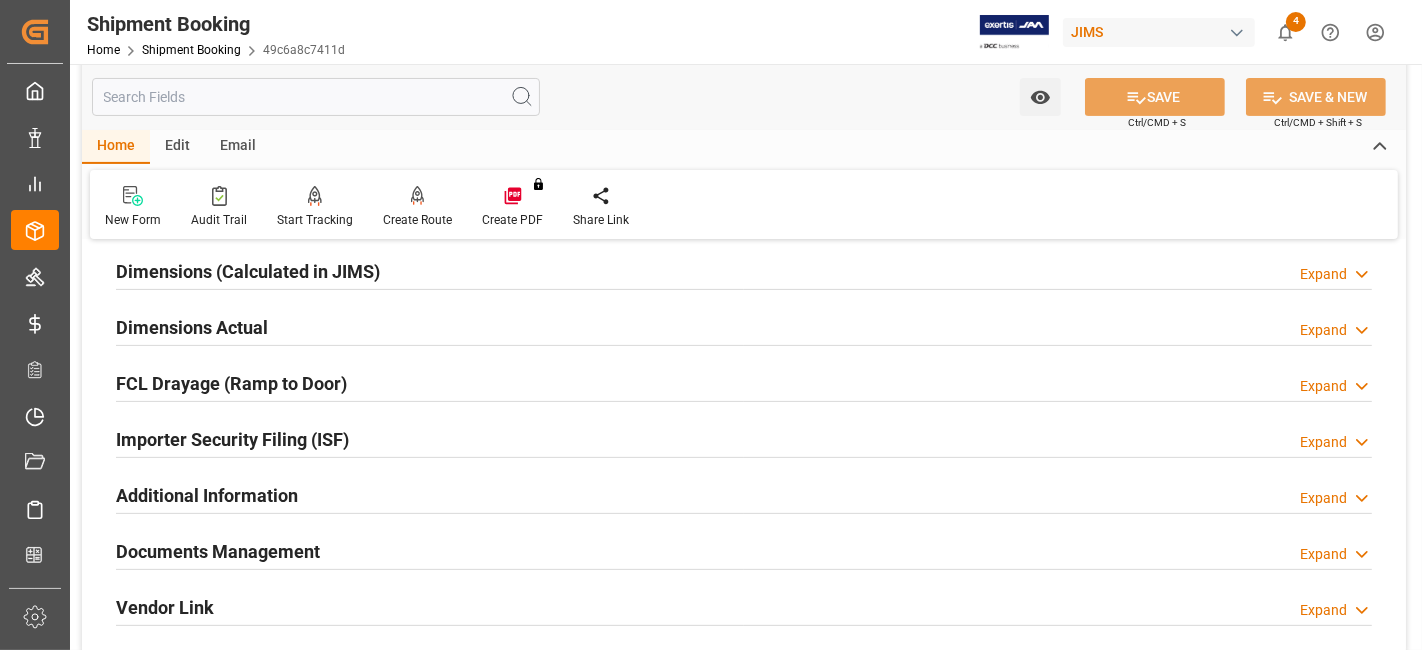 scroll, scrollTop: 555, scrollLeft: 0, axis: vertical 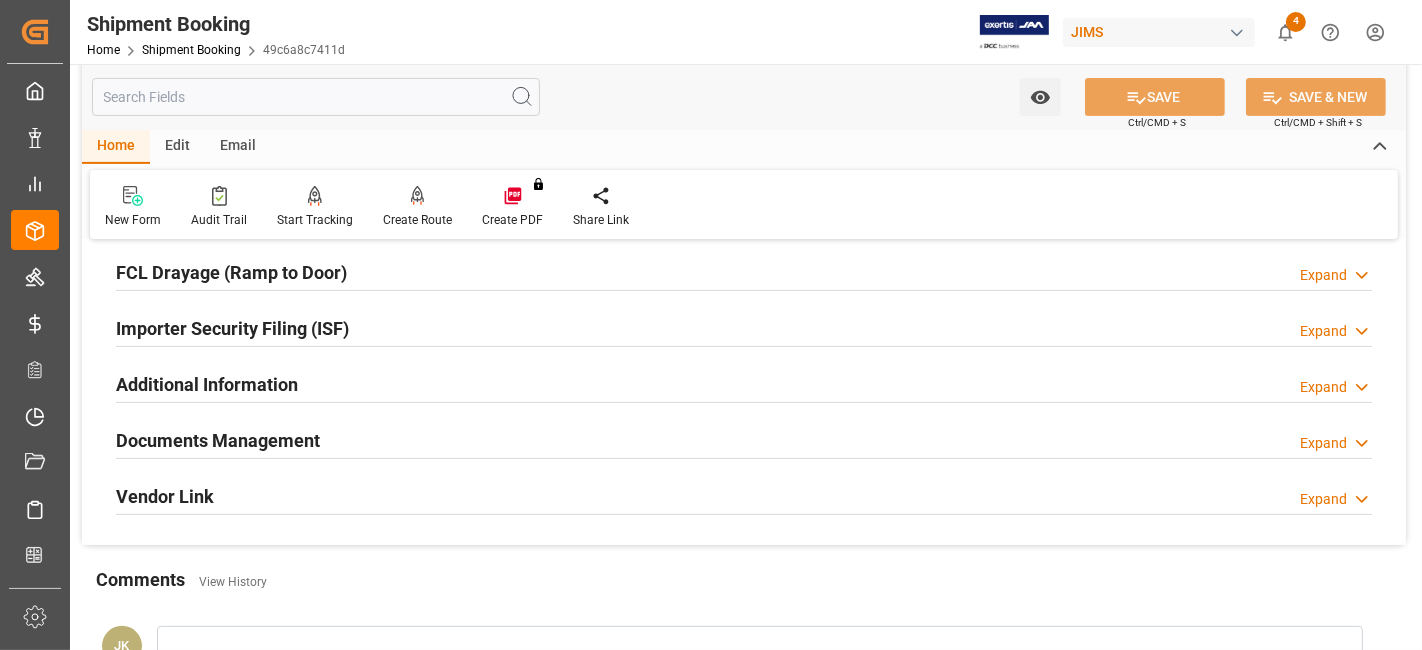 click on "Documents Management" at bounding box center [218, 440] 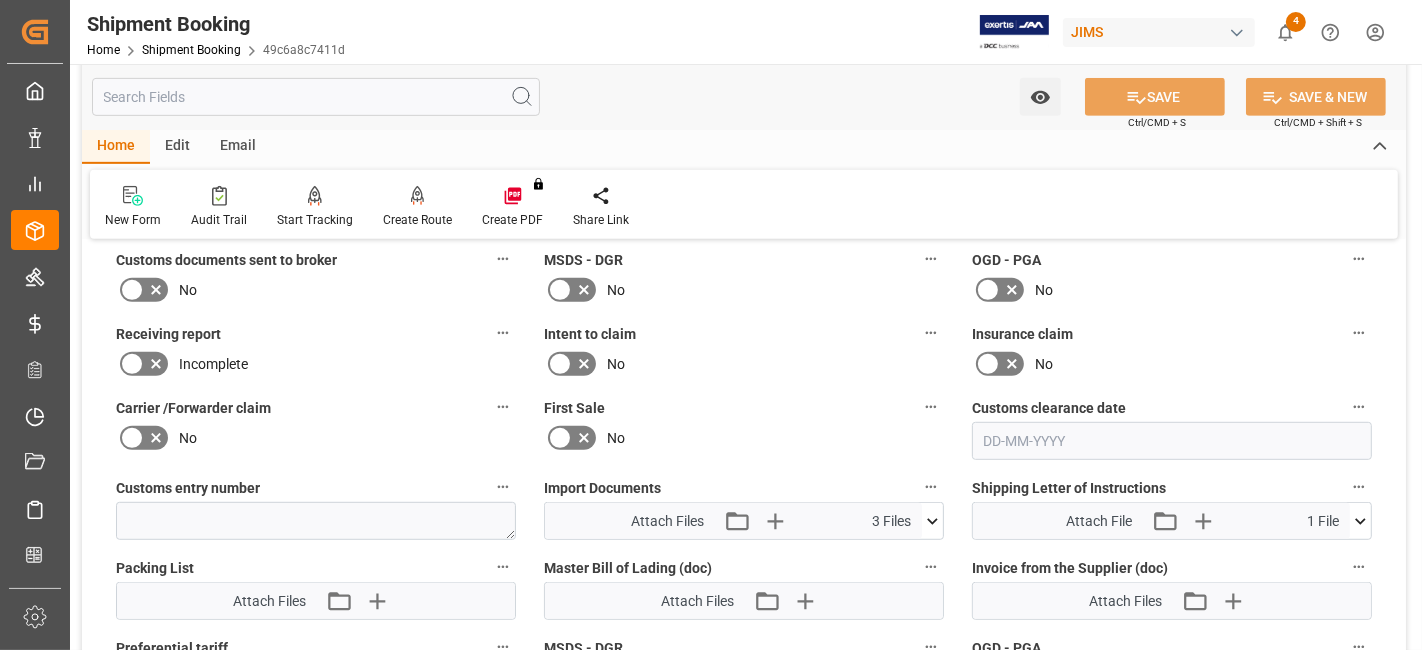 scroll, scrollTop: 888, scrollLeft: 0, axis: vertical 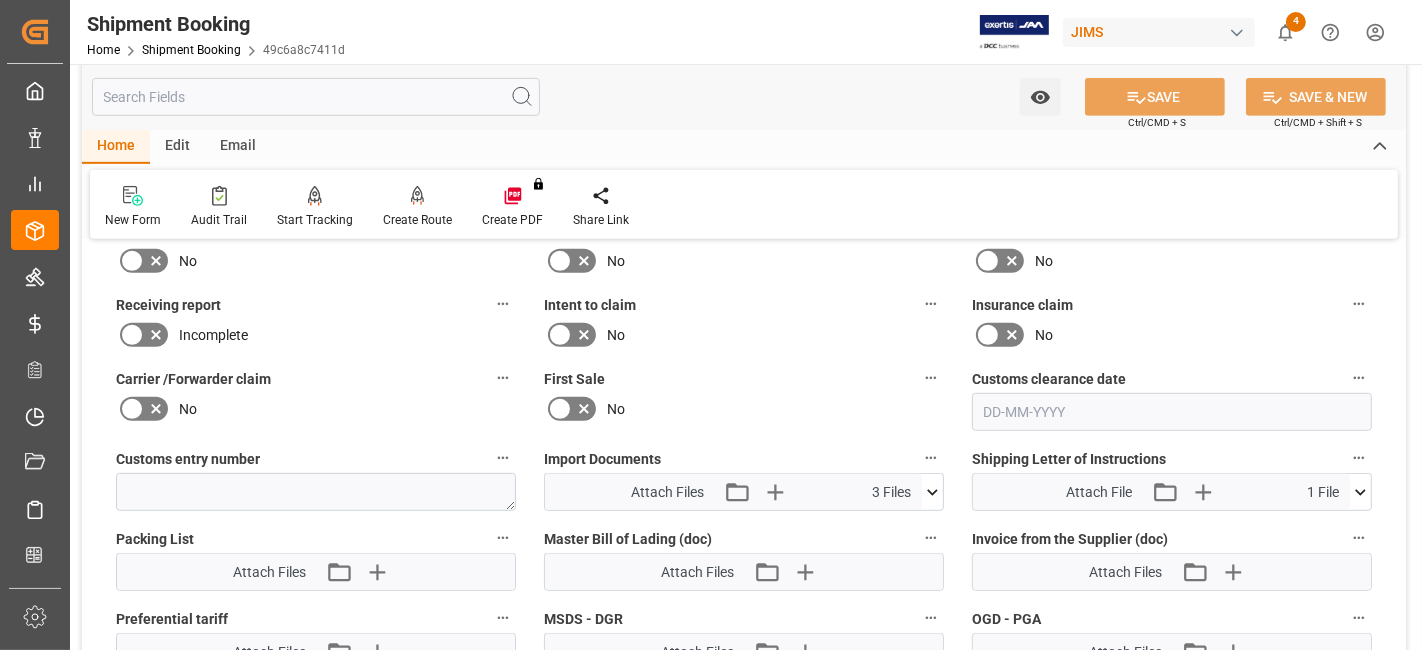 click 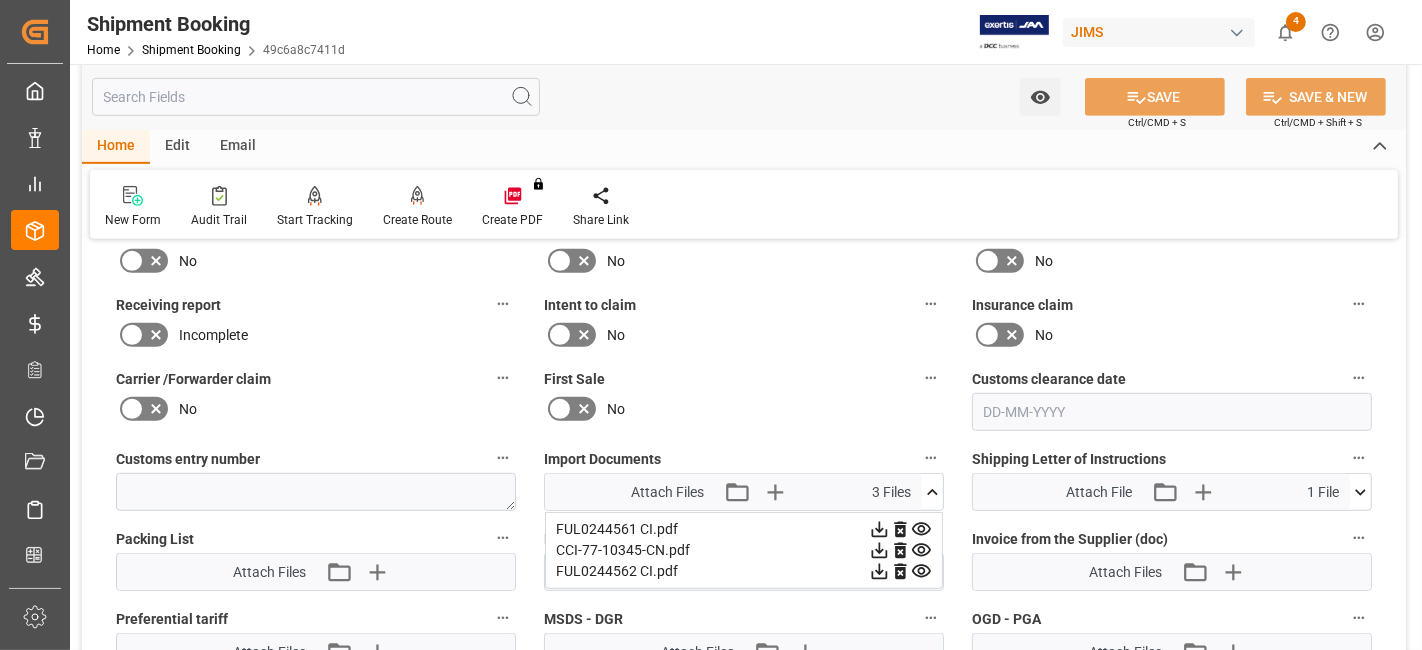 click on "First Sale" at bounding box center (744, 379) 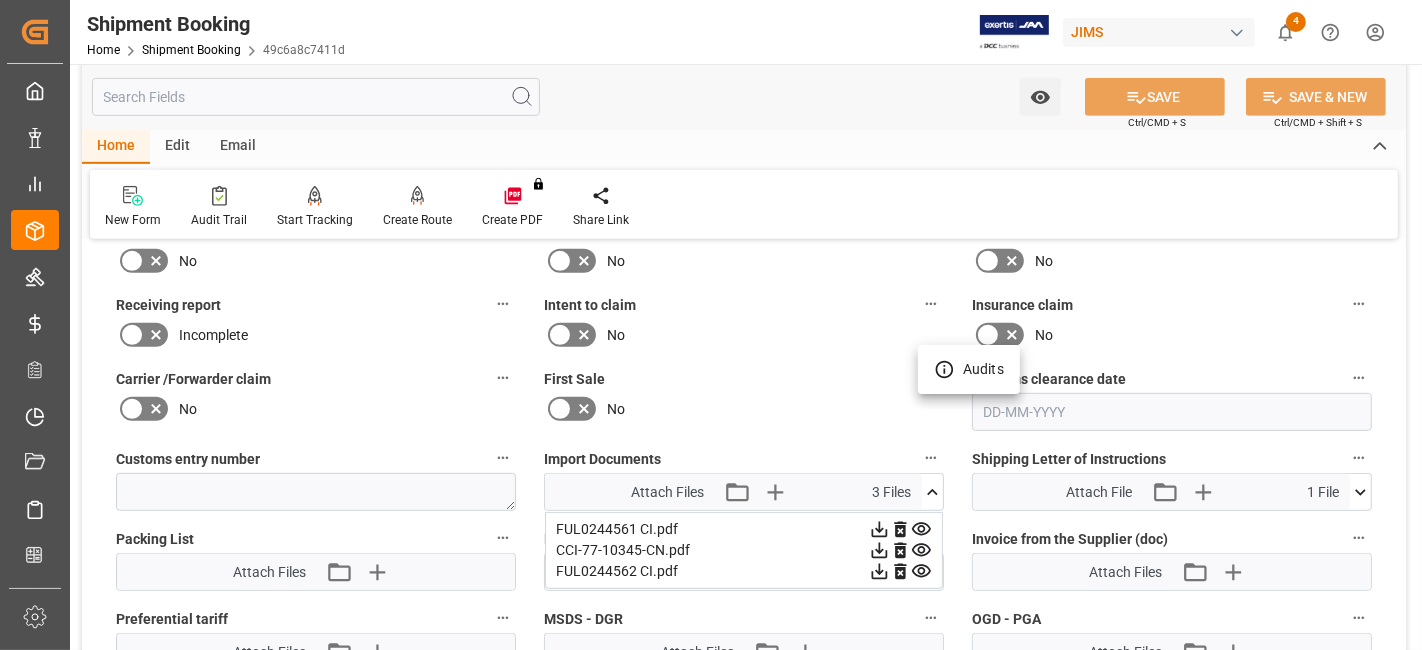click at bounding box center (711, 325) 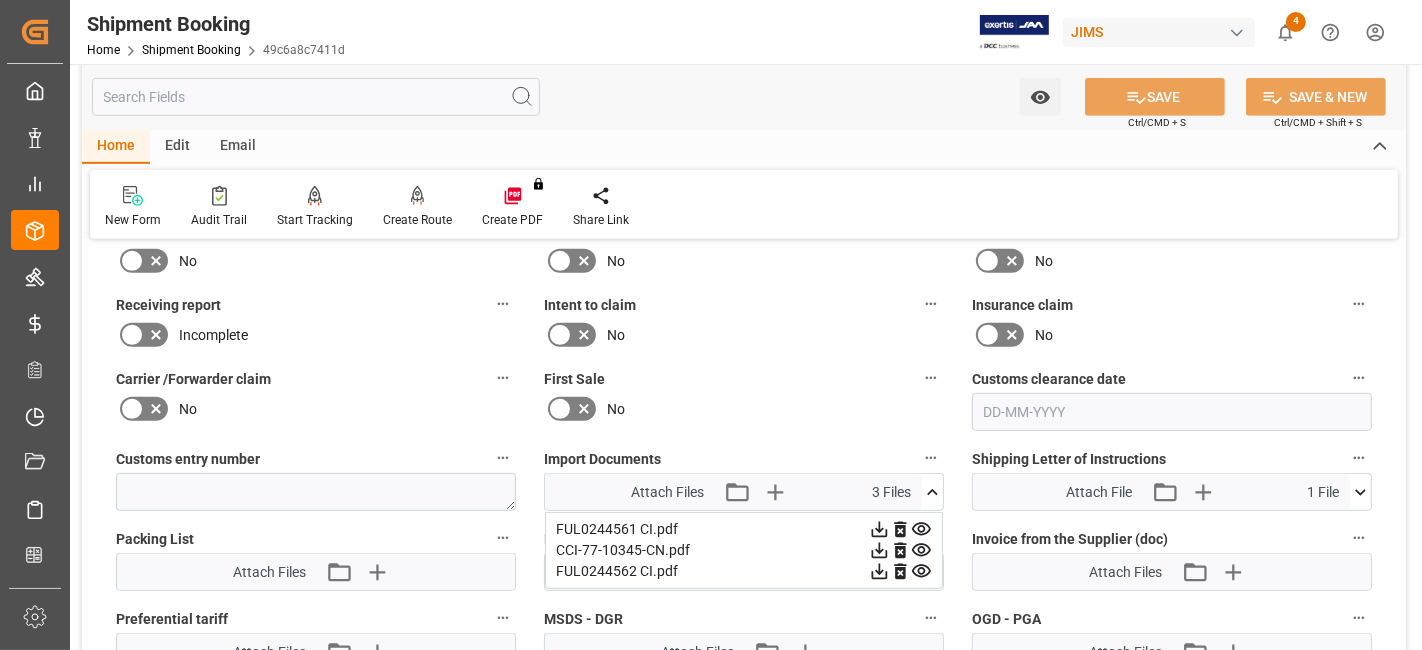 click 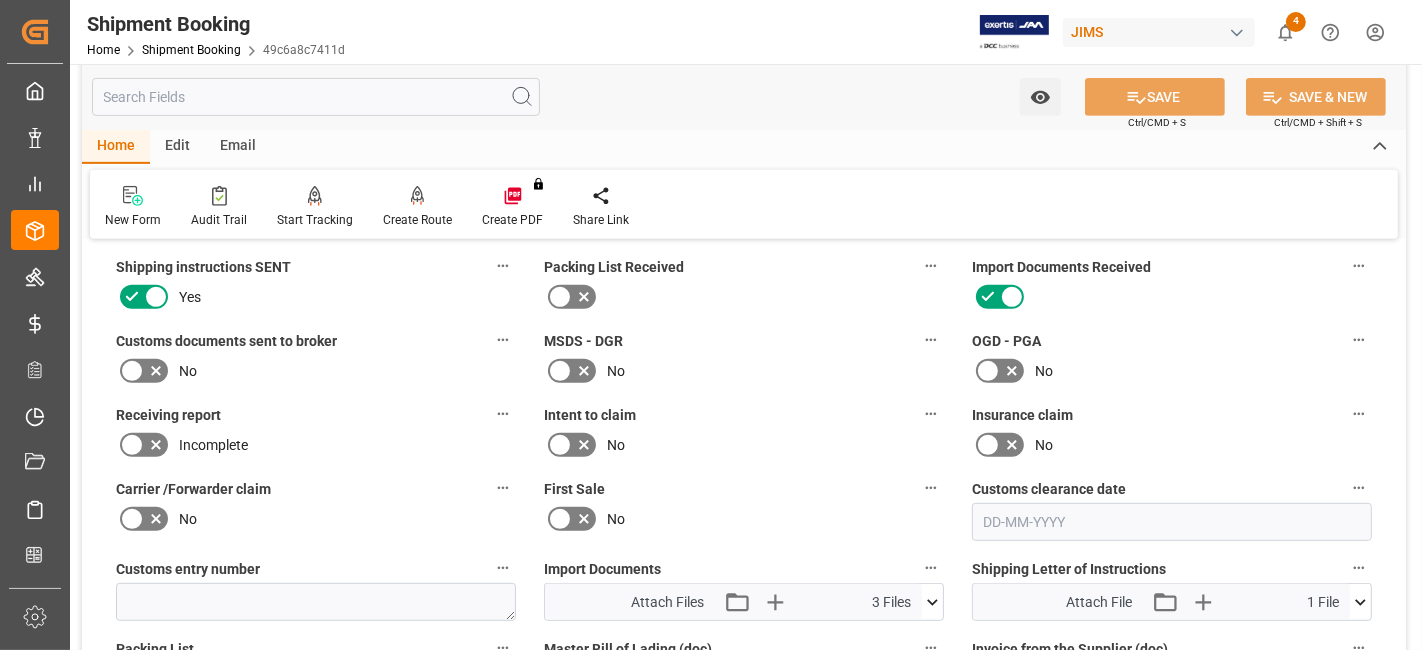 scroll, scrollTop: 777, scrollLeft: 0, axis: vertical 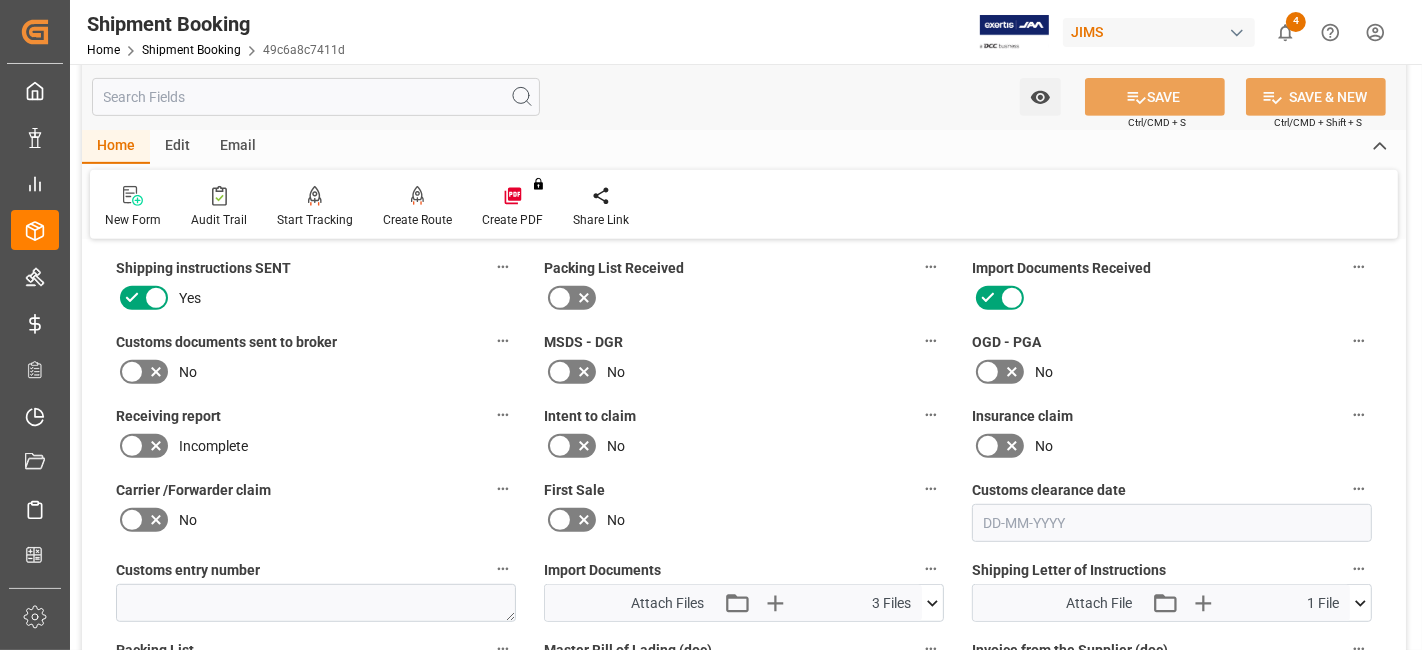 click on "Intent to claim" at bounding box center (744, 416) 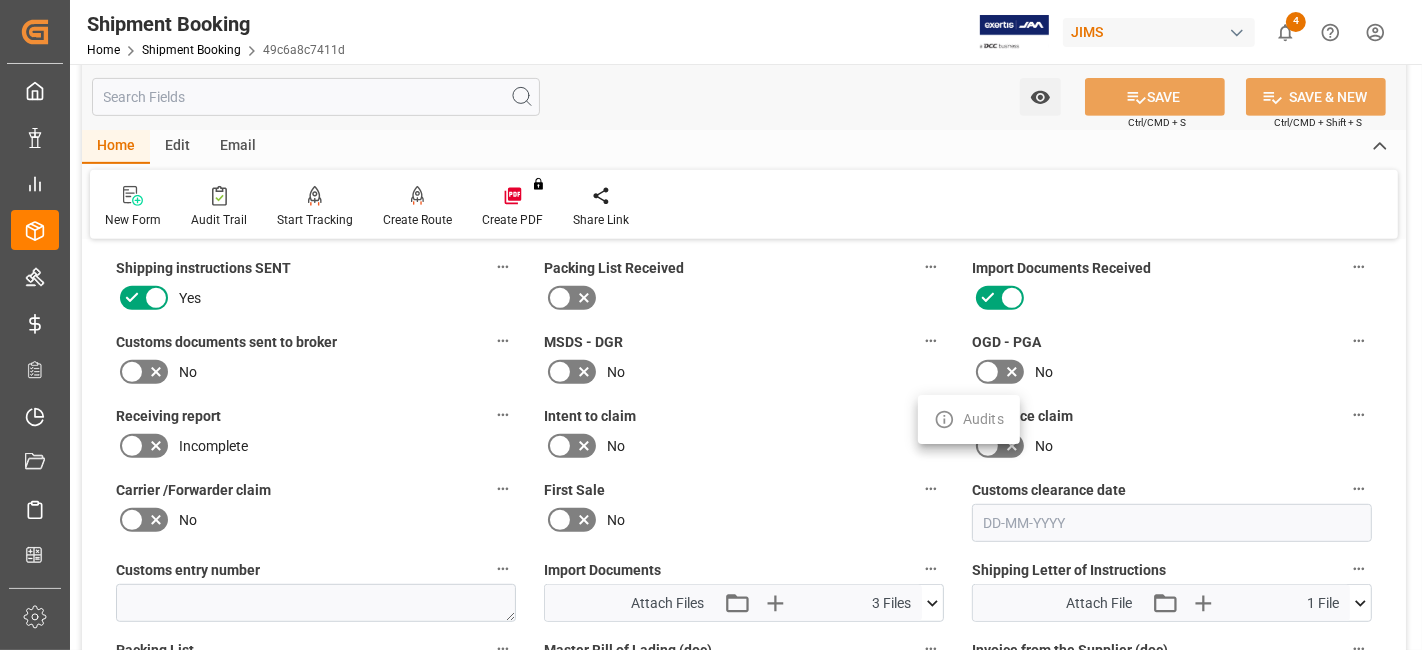 click at bounding box center [711, 325] 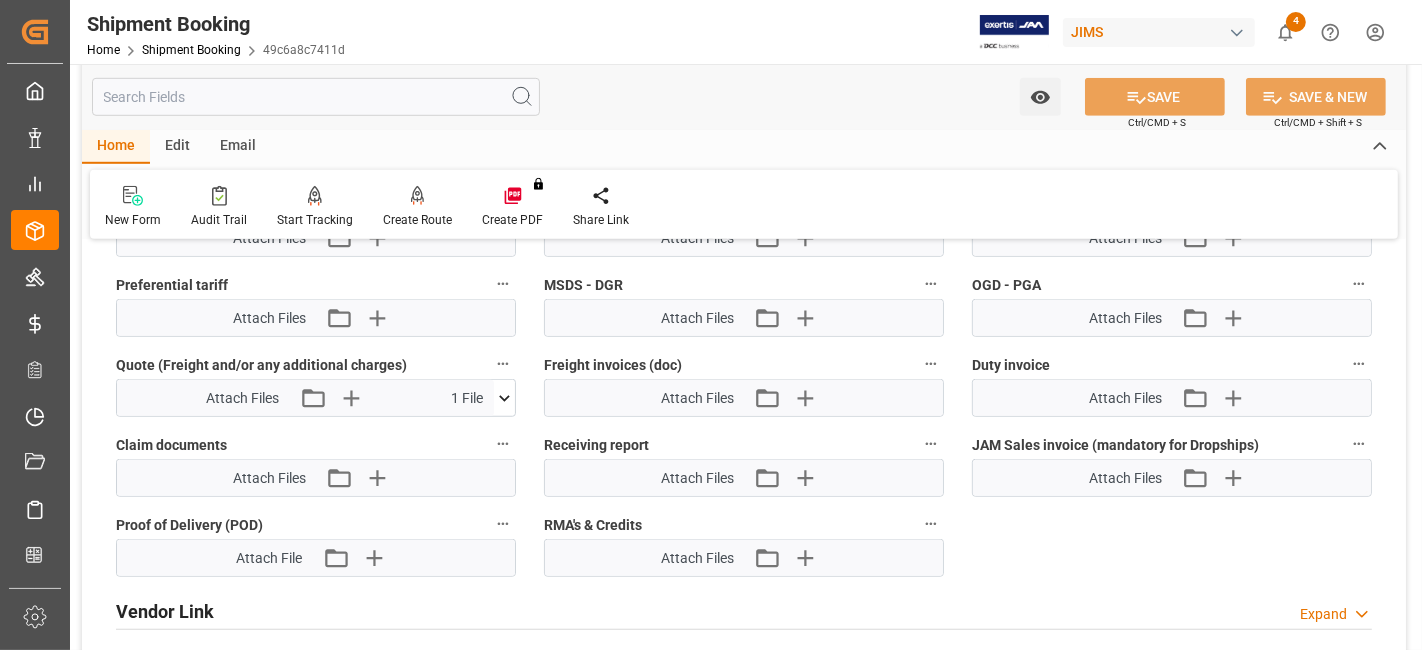 scroll, scrollTop: 1000, scrollLeft: 0, axis: vertical 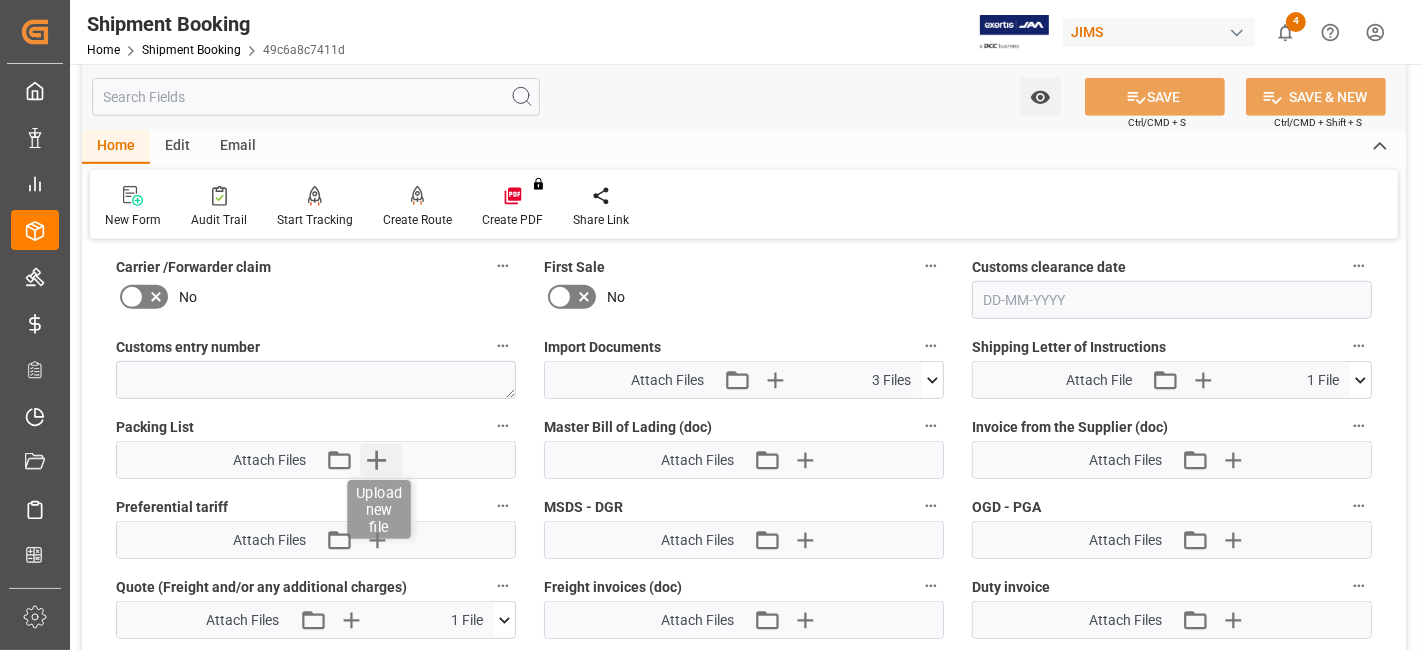 click 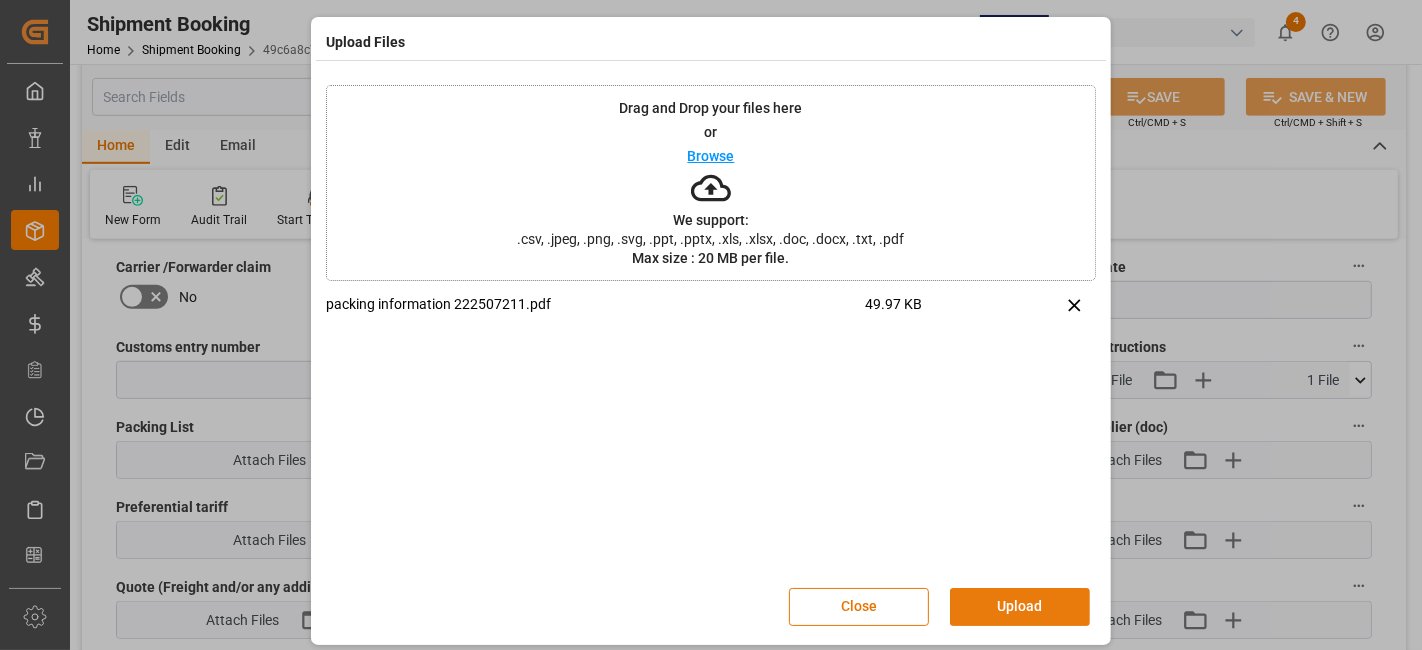 click on "Upload" at bounding box center (1020, 607) 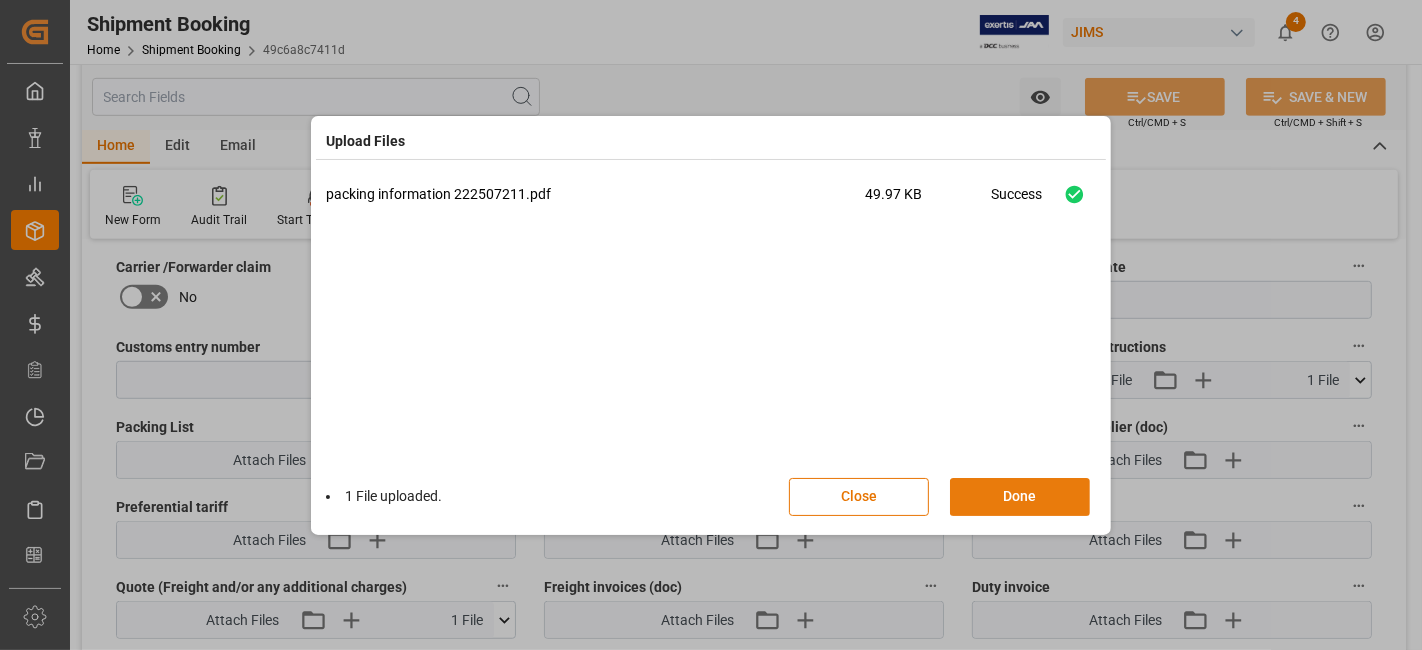 click on "Done" at bounding box center (1020, 497) 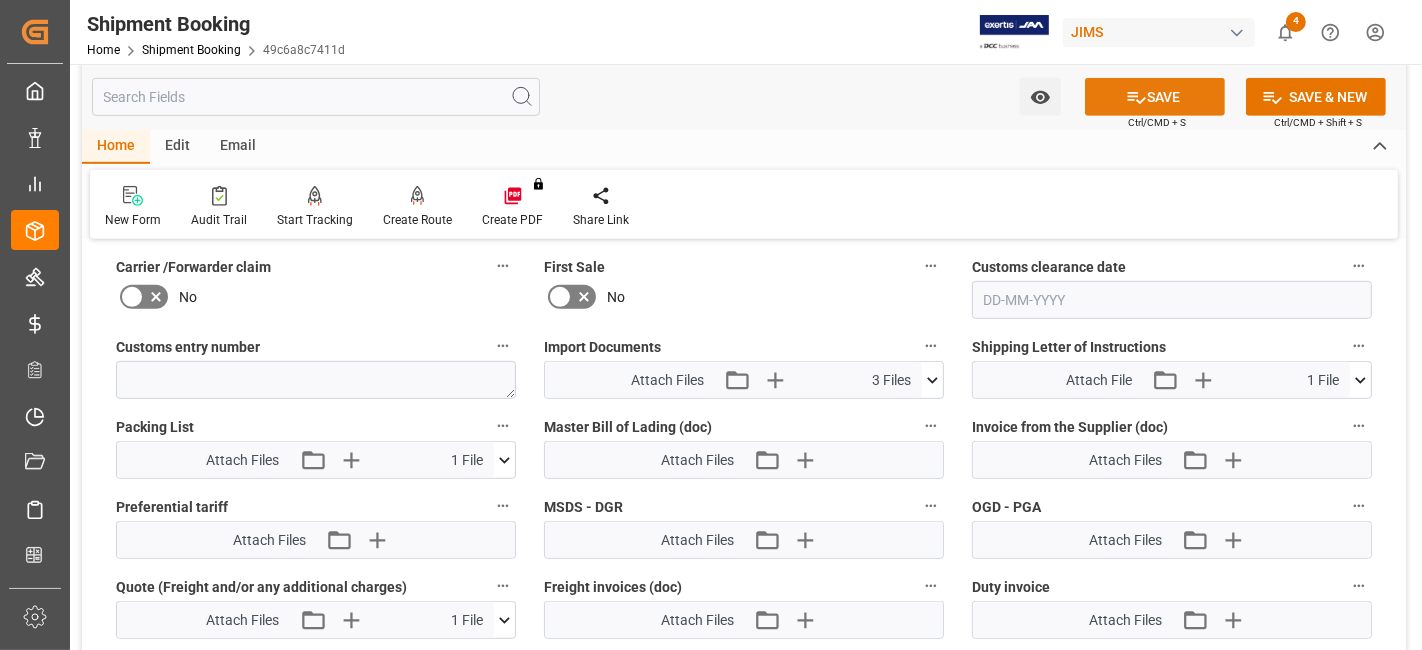 click 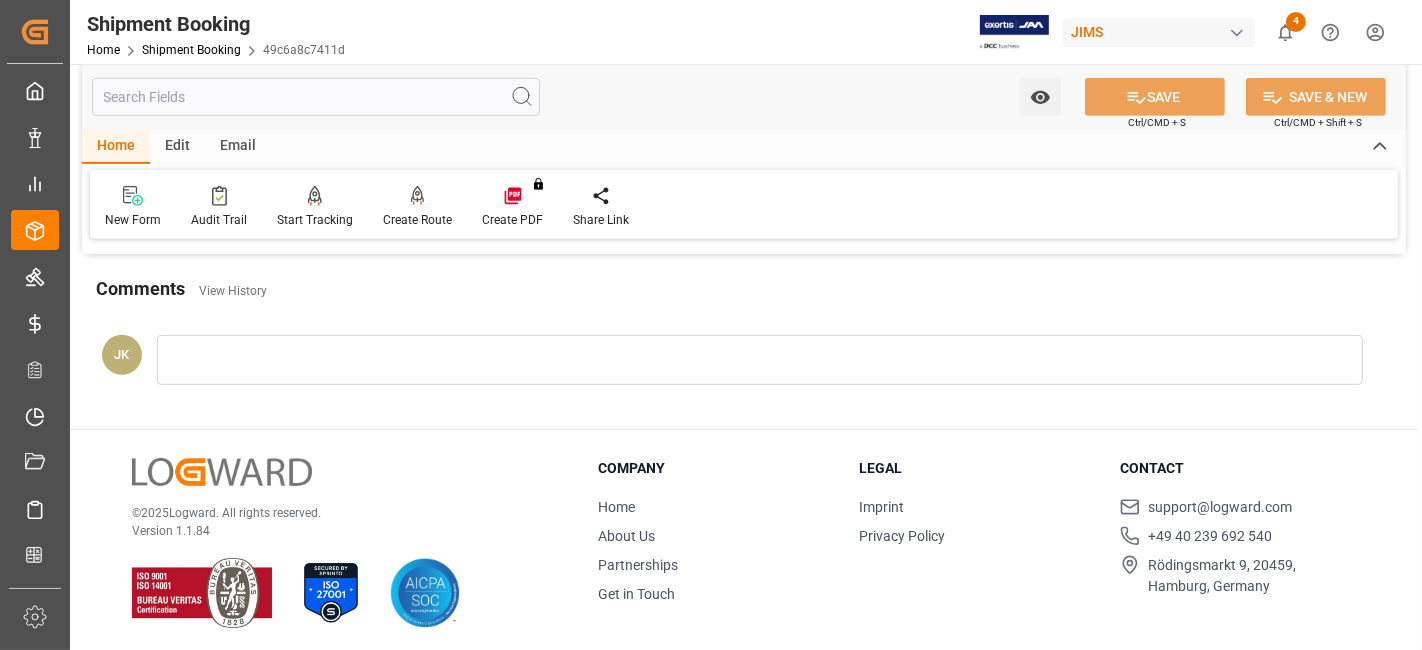 scroll, scrollTop: 514, scrollLeft: 0, axis: vertical 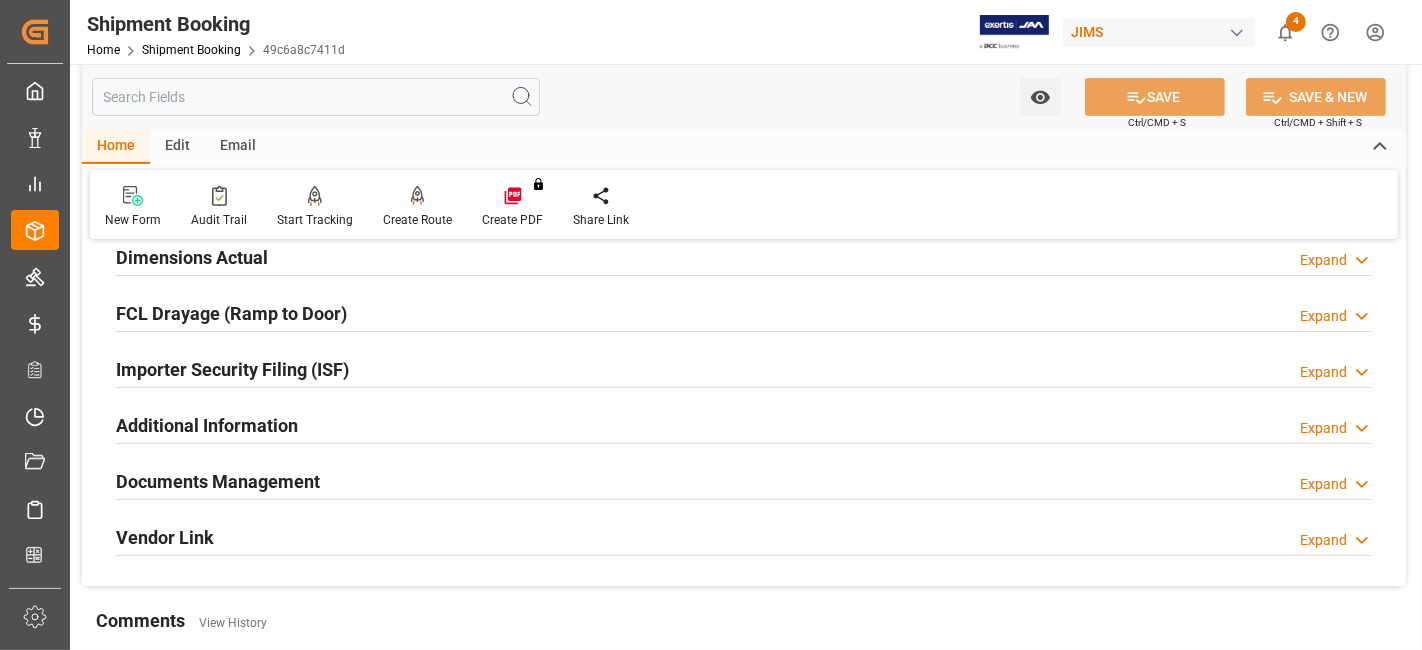click on "Documents Management Expand" at bounding box center [744, 480] 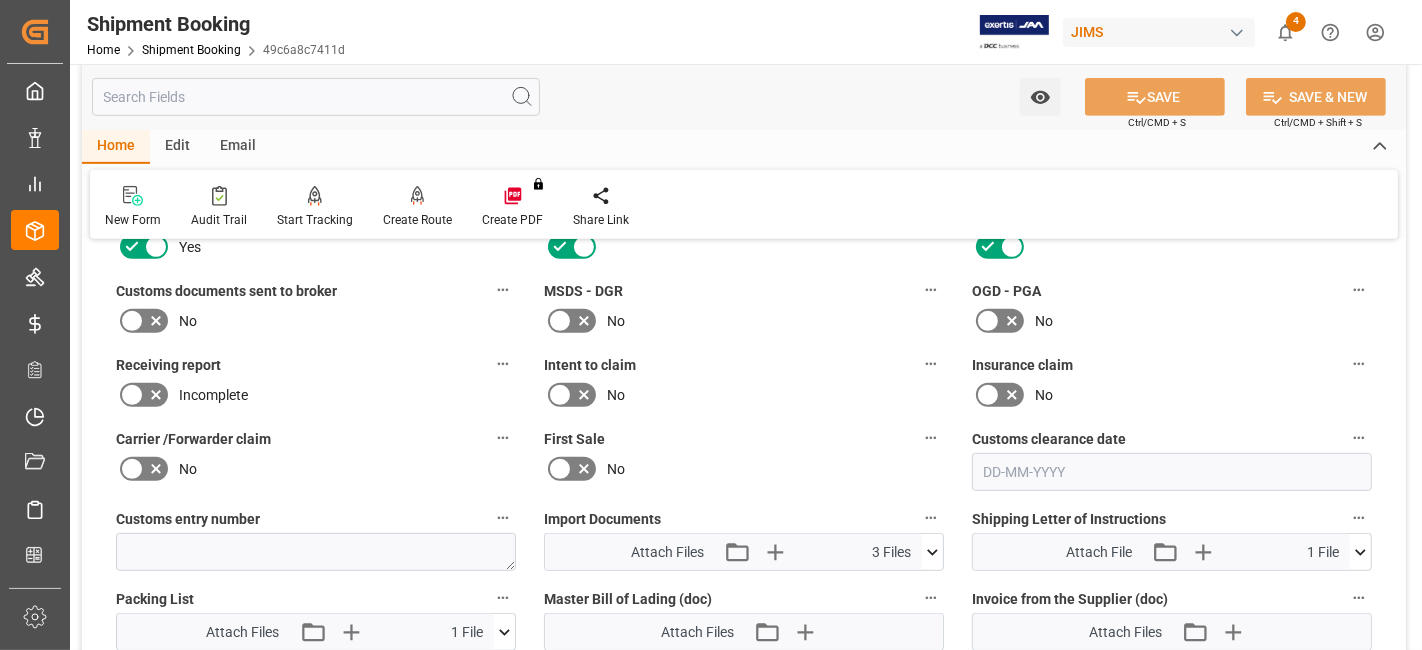 scroll, scrollTop: 847, scrollLeft: 0, axis: vertical 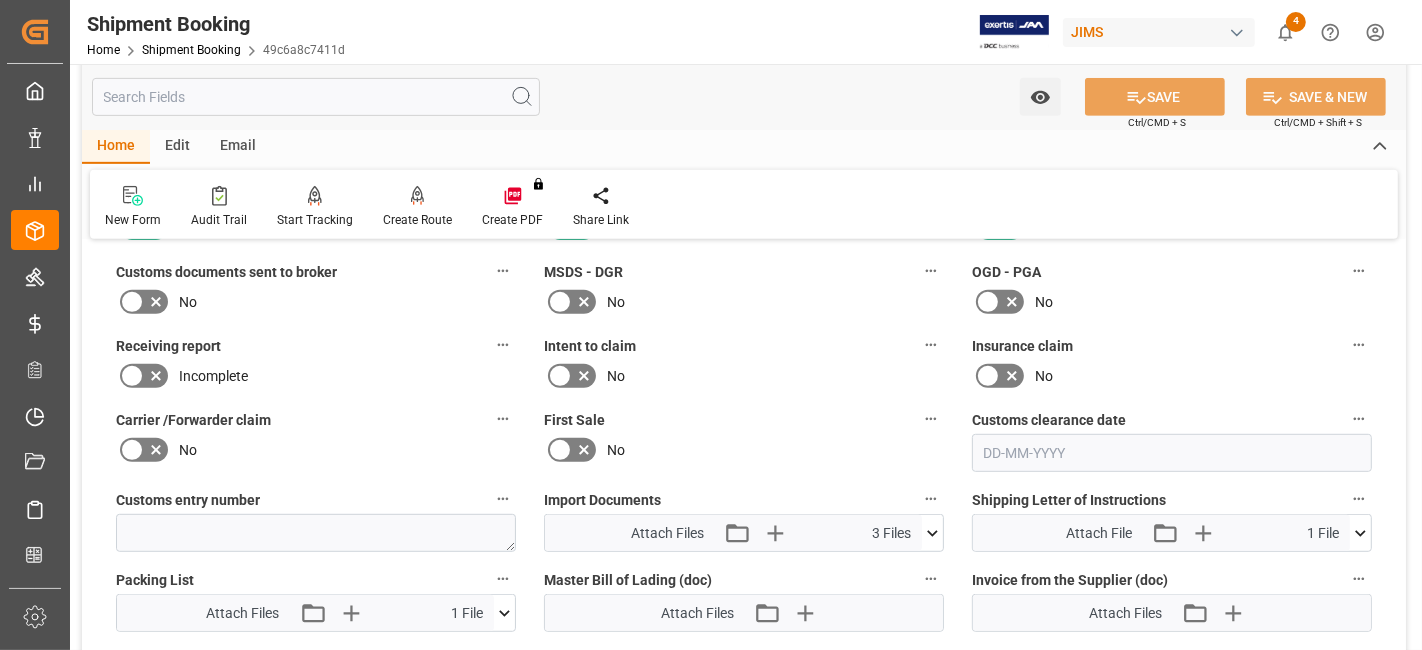 click 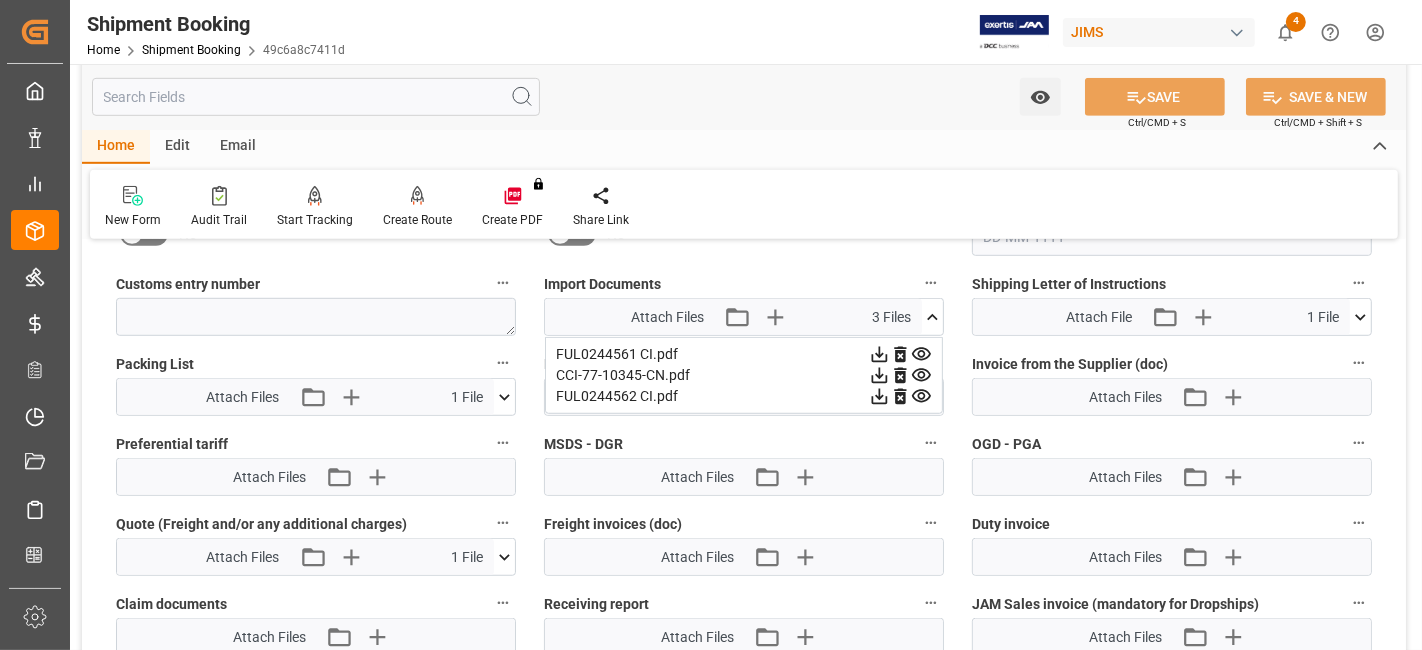 scroll, scrollTop: 1069, scrollLeft: 0, axis: vertical 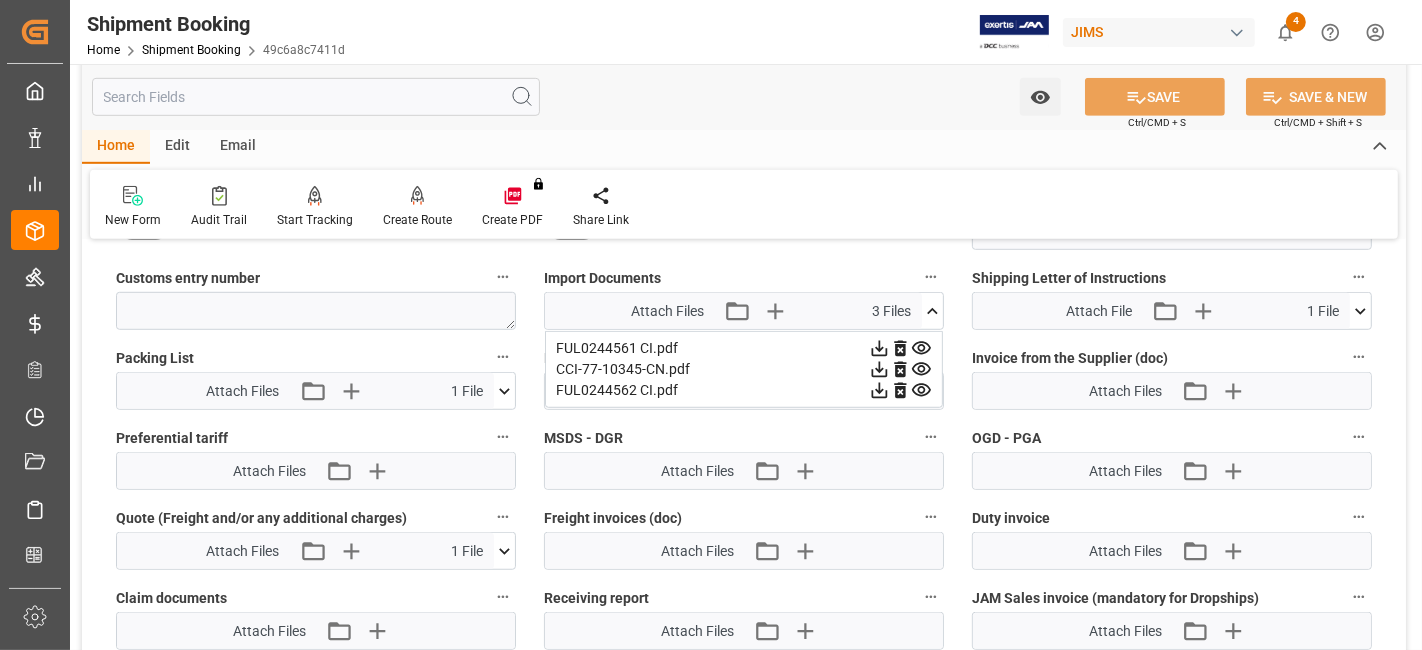 click 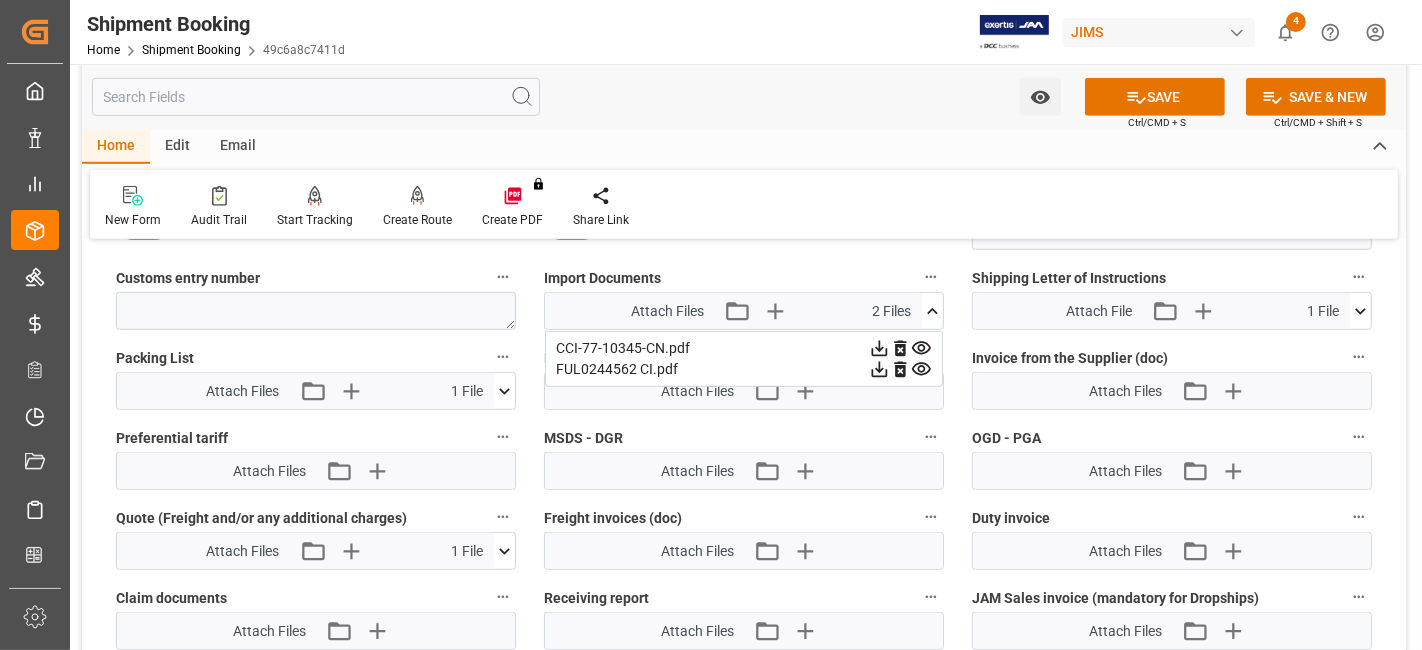 click 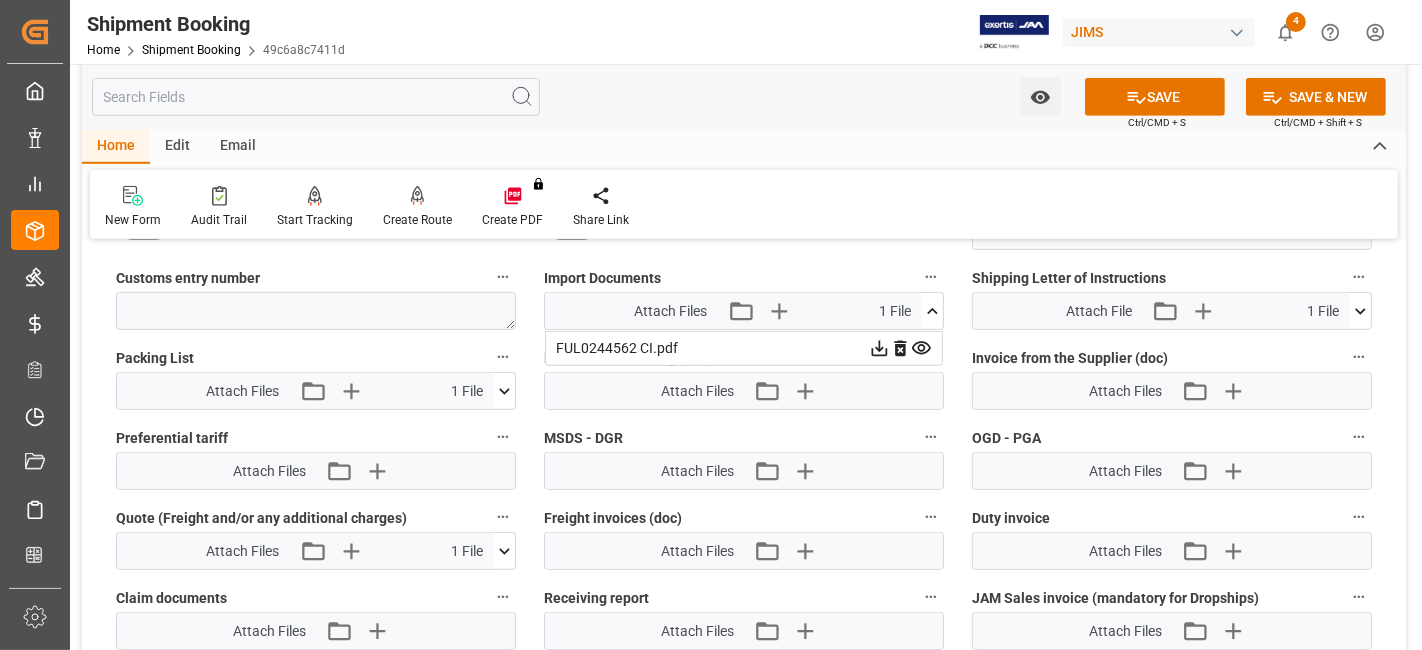 click 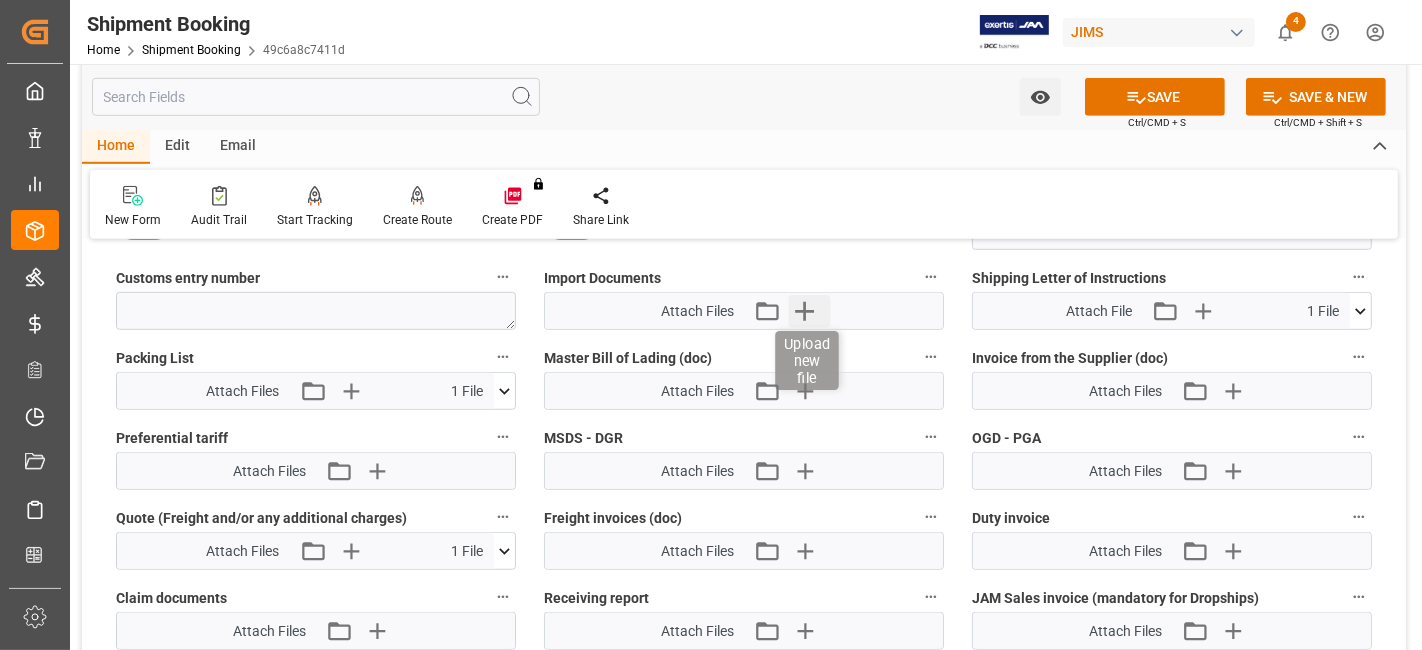click 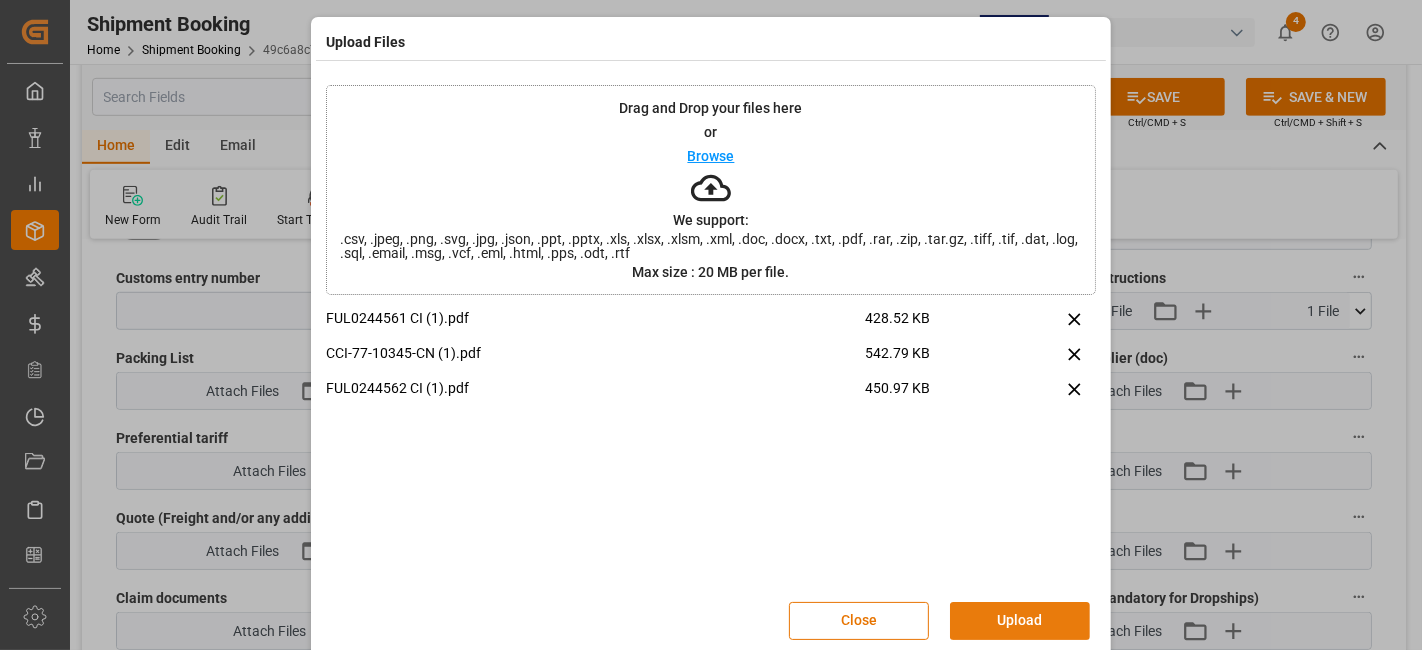 click on "Upload" at bounding box center [1020, 621] 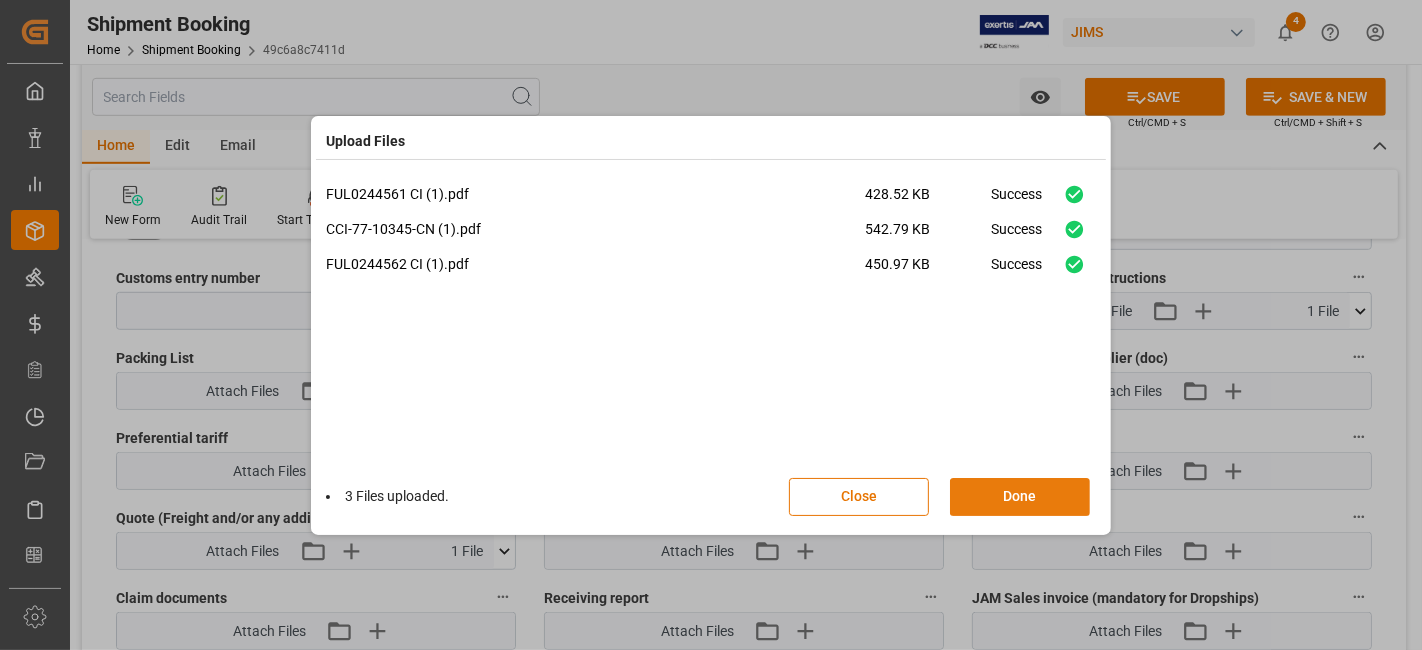 click on "Done" at bounding box center (1020, 497) 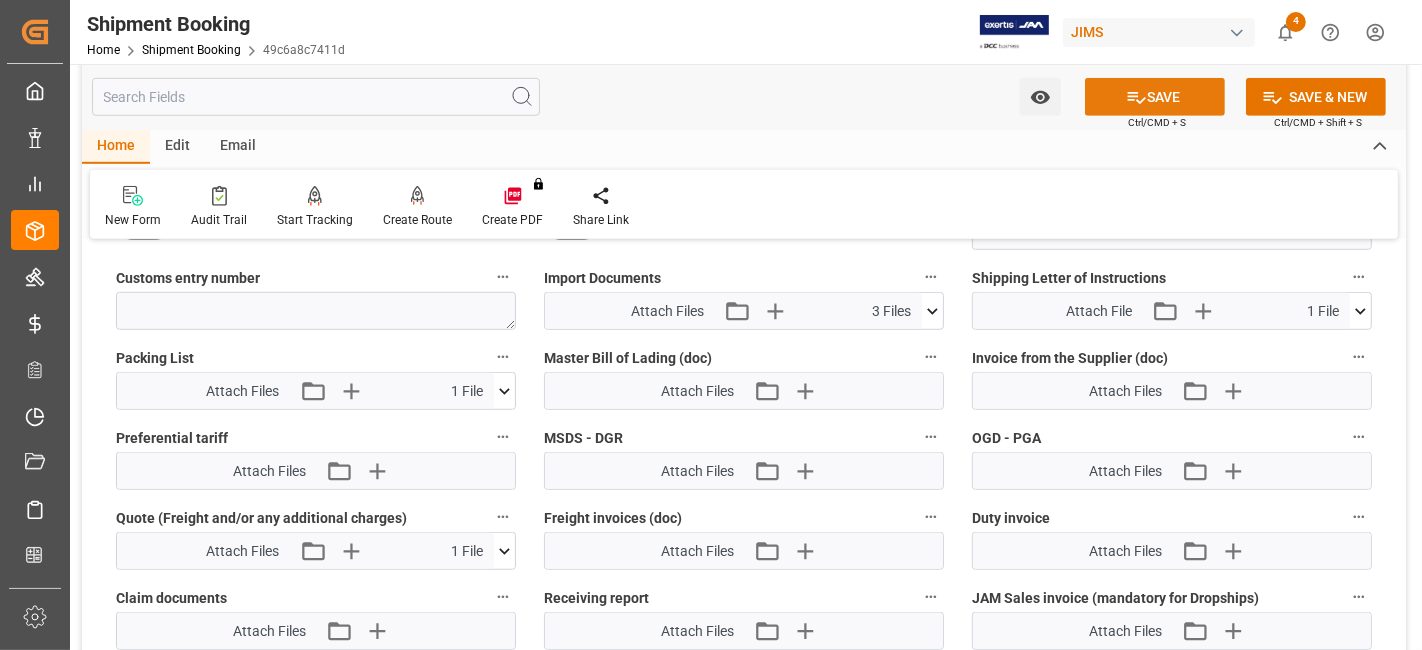 click 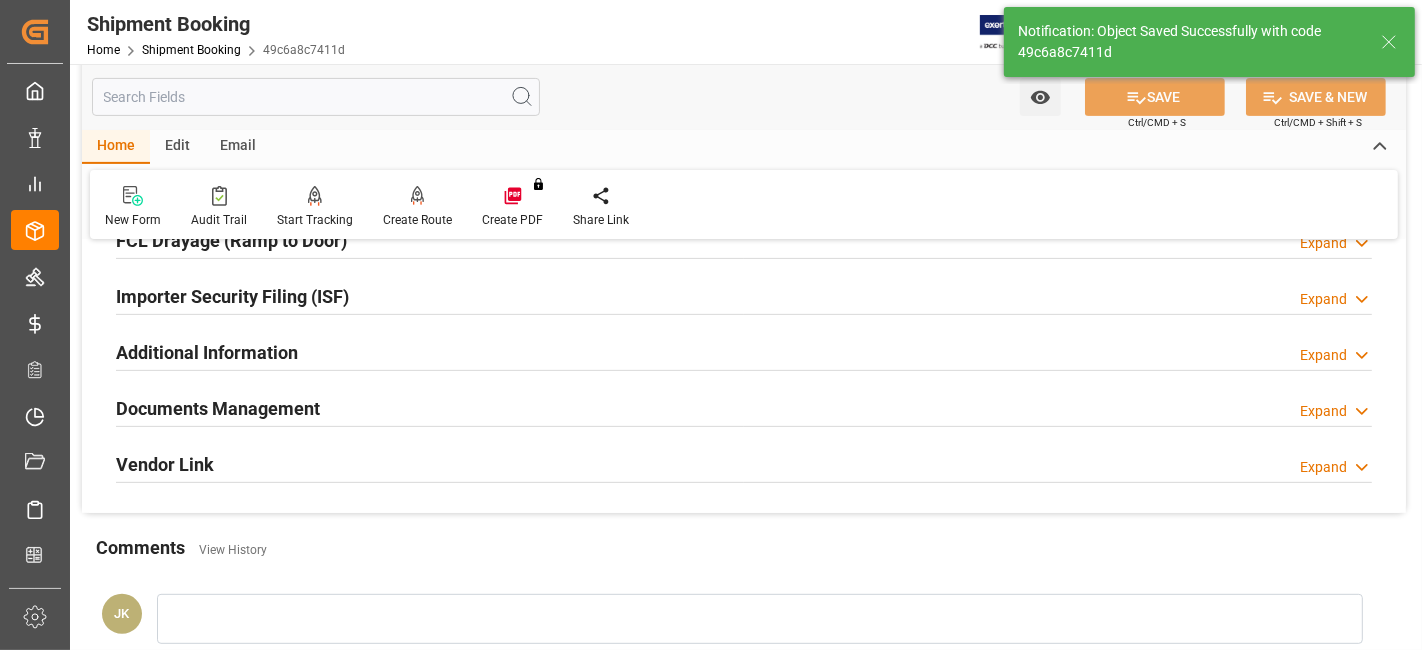 scroll, scrollTop: 513, scrollLeft: 0, axis: vertical 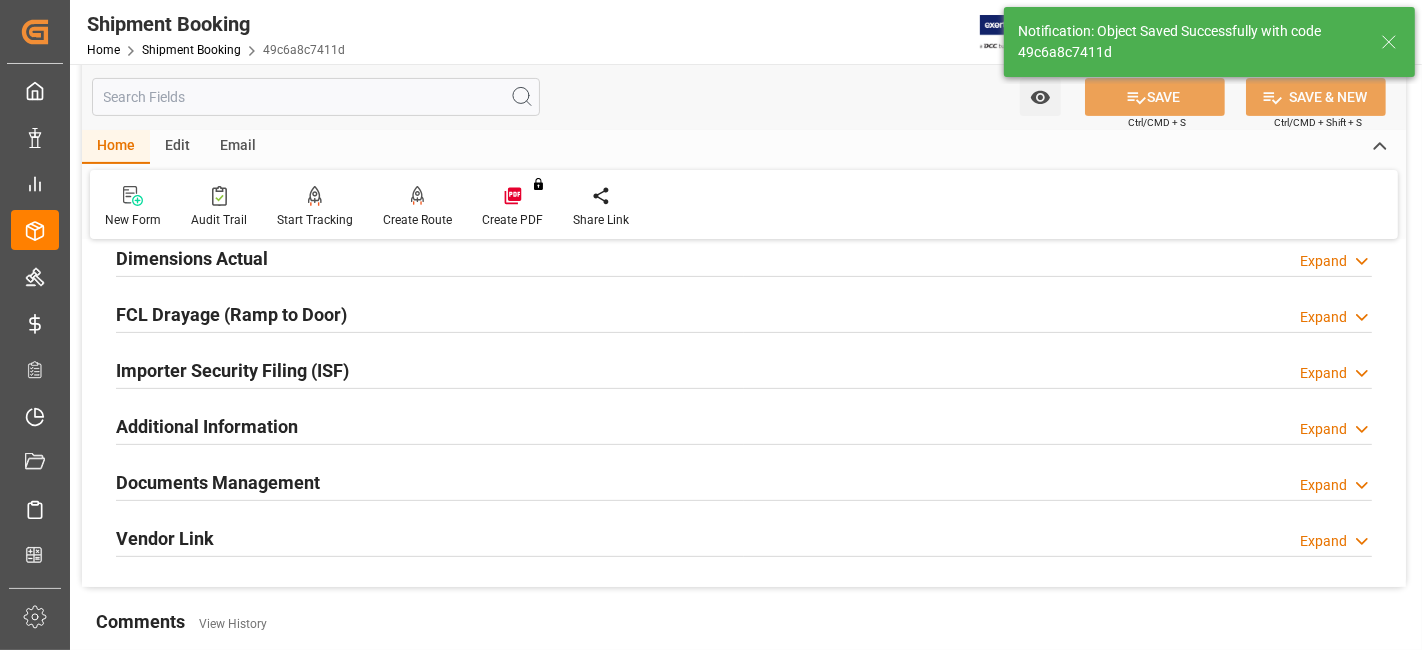 click on "Documents Management Expand" at bounding box center (744, 481) 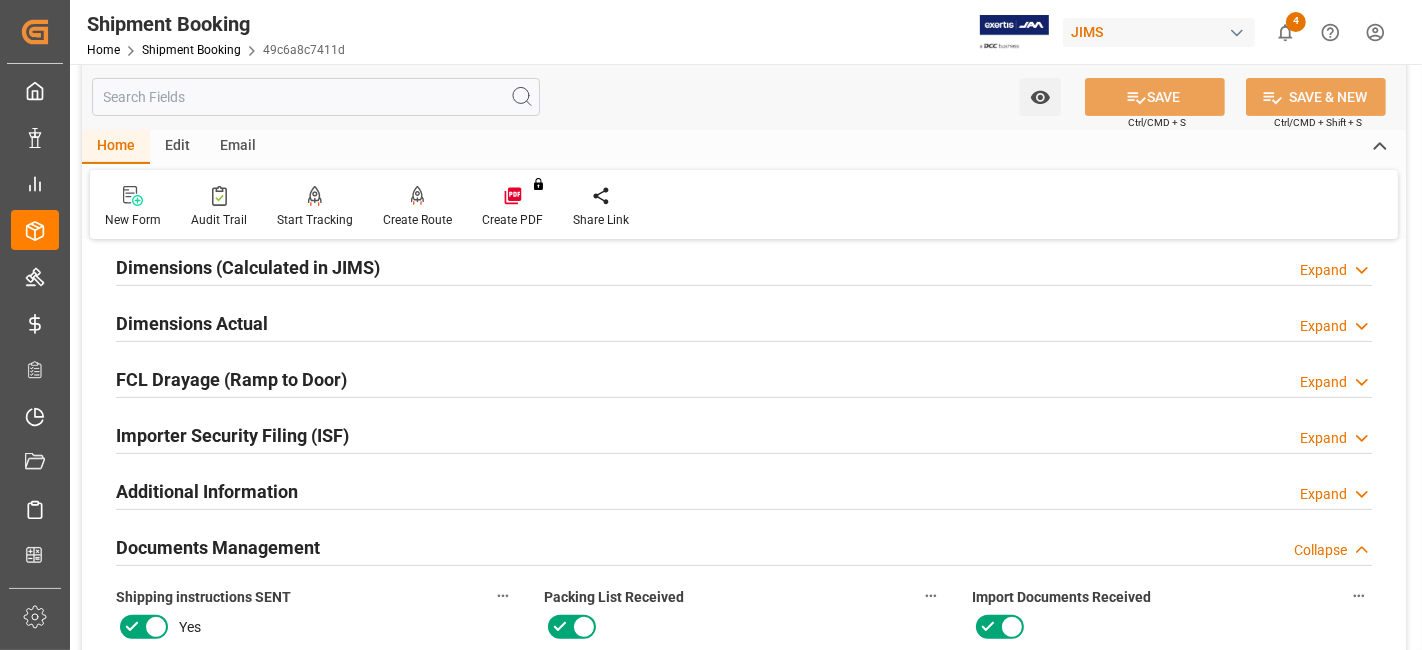 scroll, scrollTop: 444, scrollLeft: 0, axis: vertical 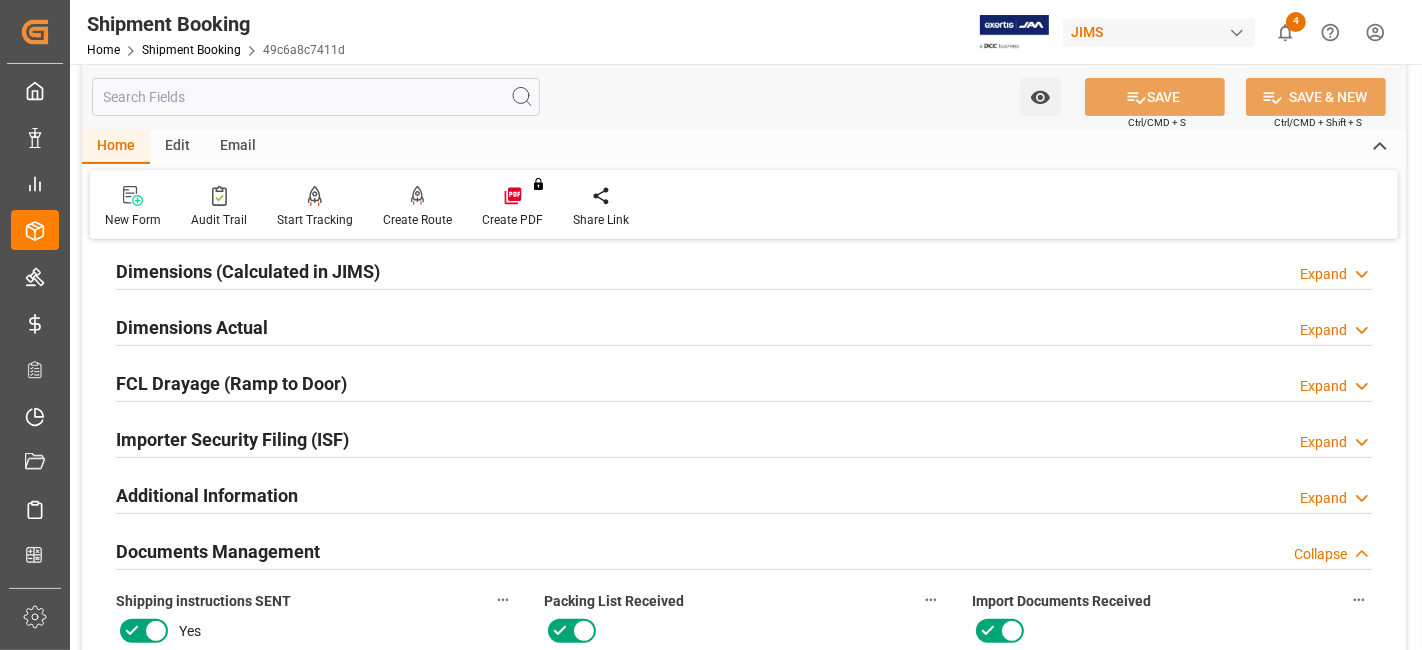 drag, startPoint x: 276, startPoint y: 312, endPoint x: 280, endPoint y: 420, distance: 108.07405 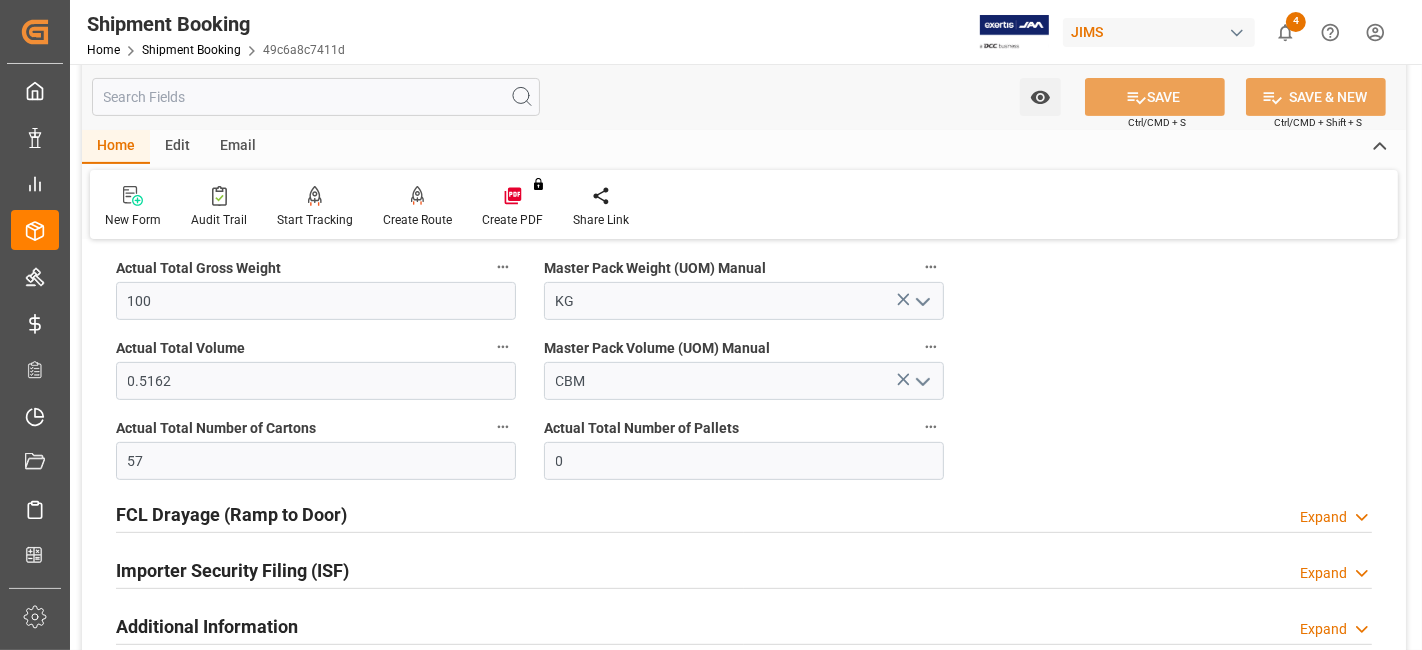 scroll, scrollTop: 555, scrollLeft: 0, axis: vertical 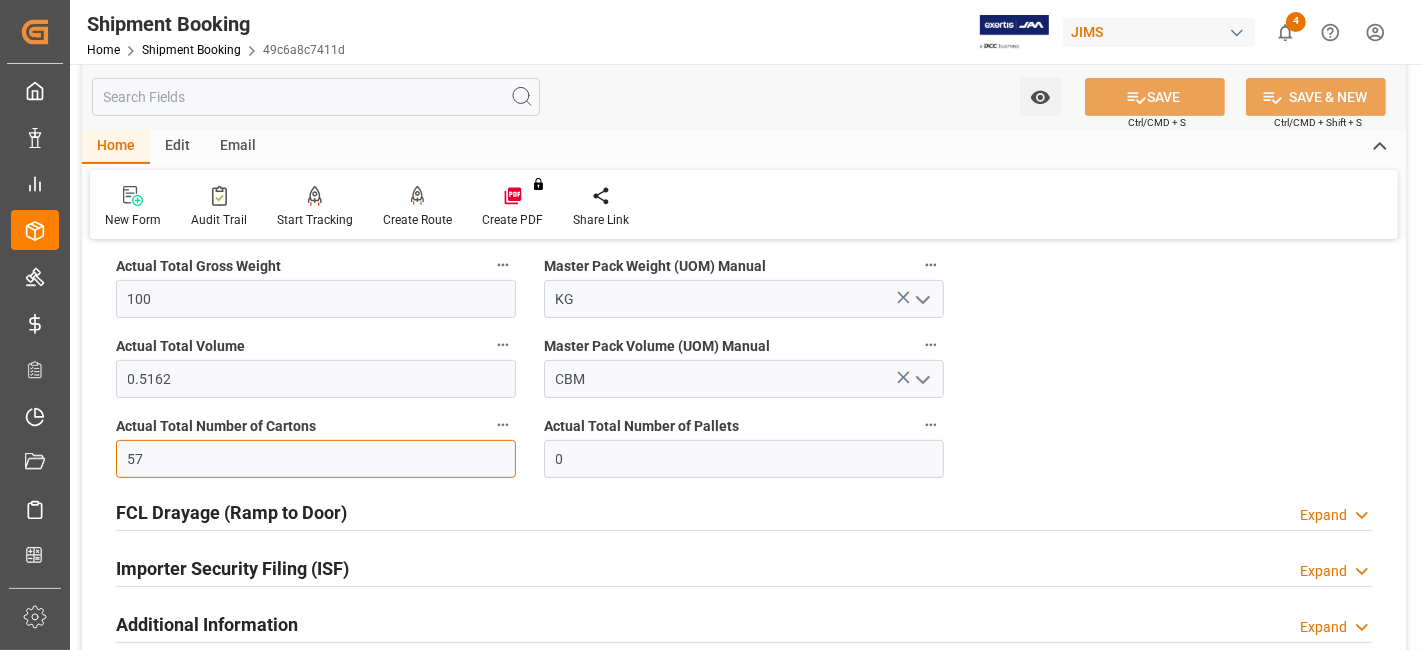 click on "57" at bounding box center [316, 459] 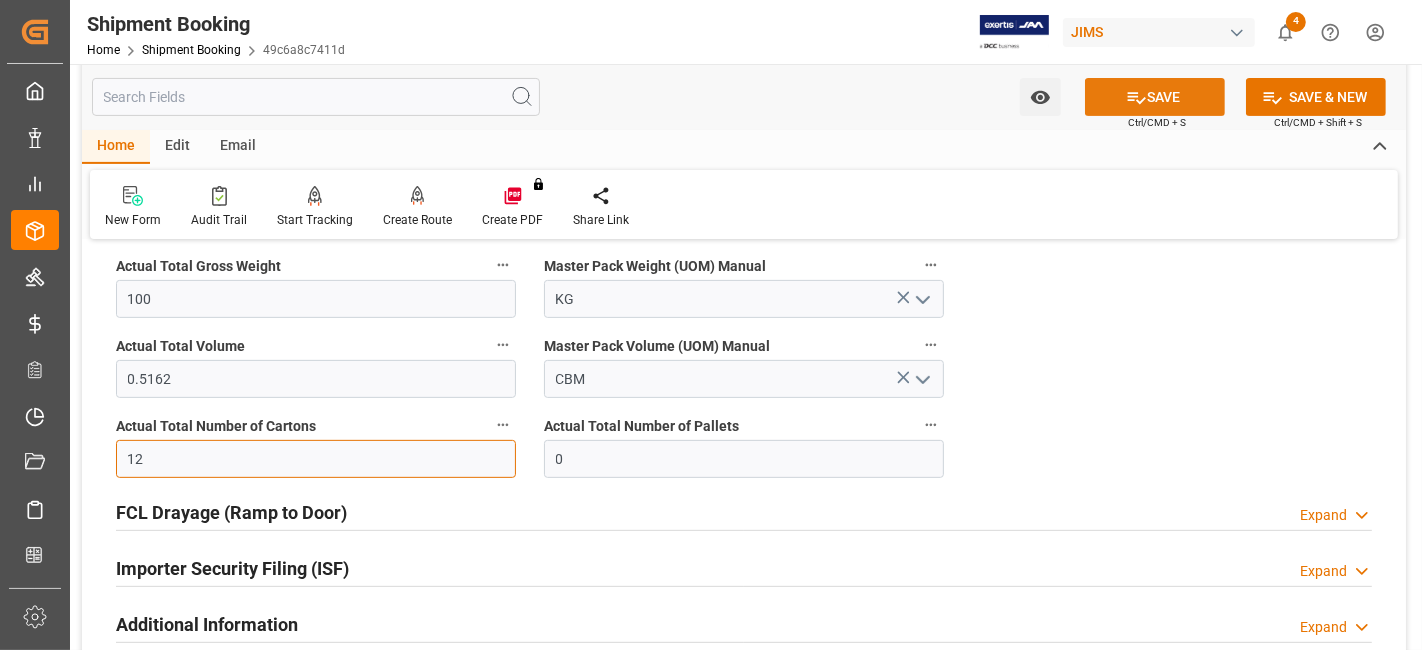 type on "12" 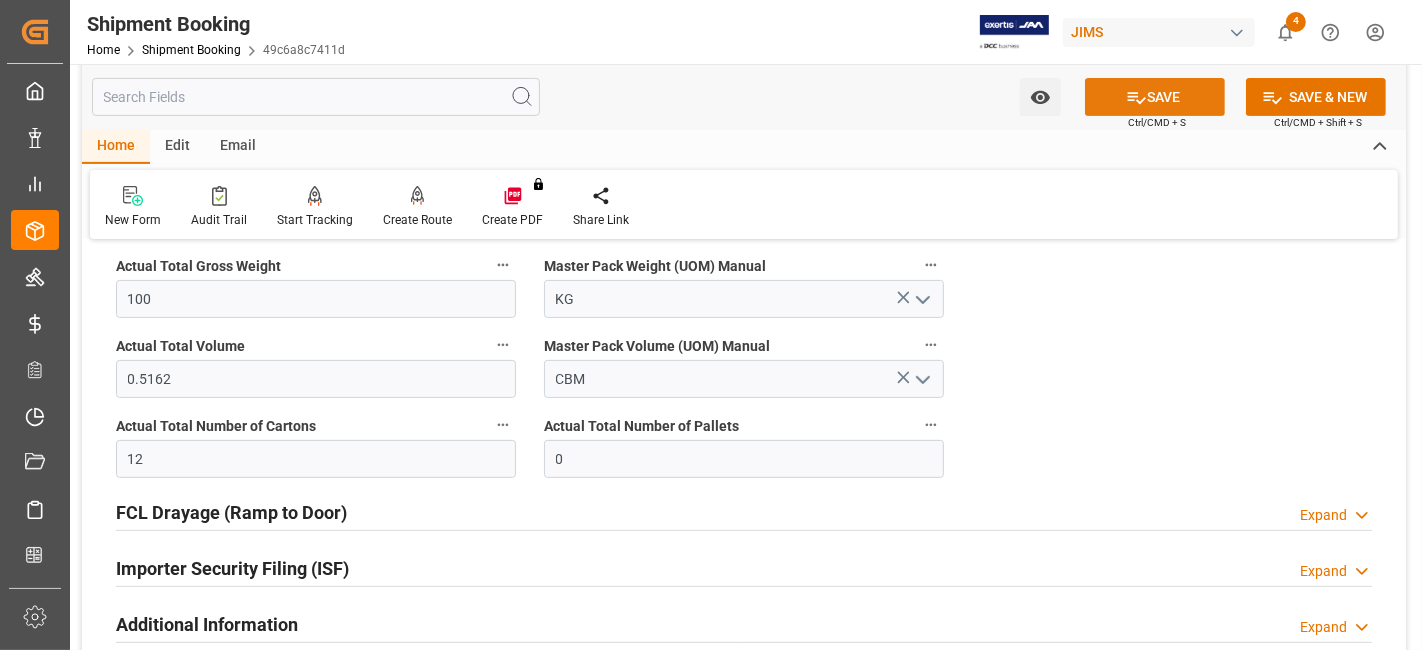 click on "SAVE" at bounding box center (1155, 97) 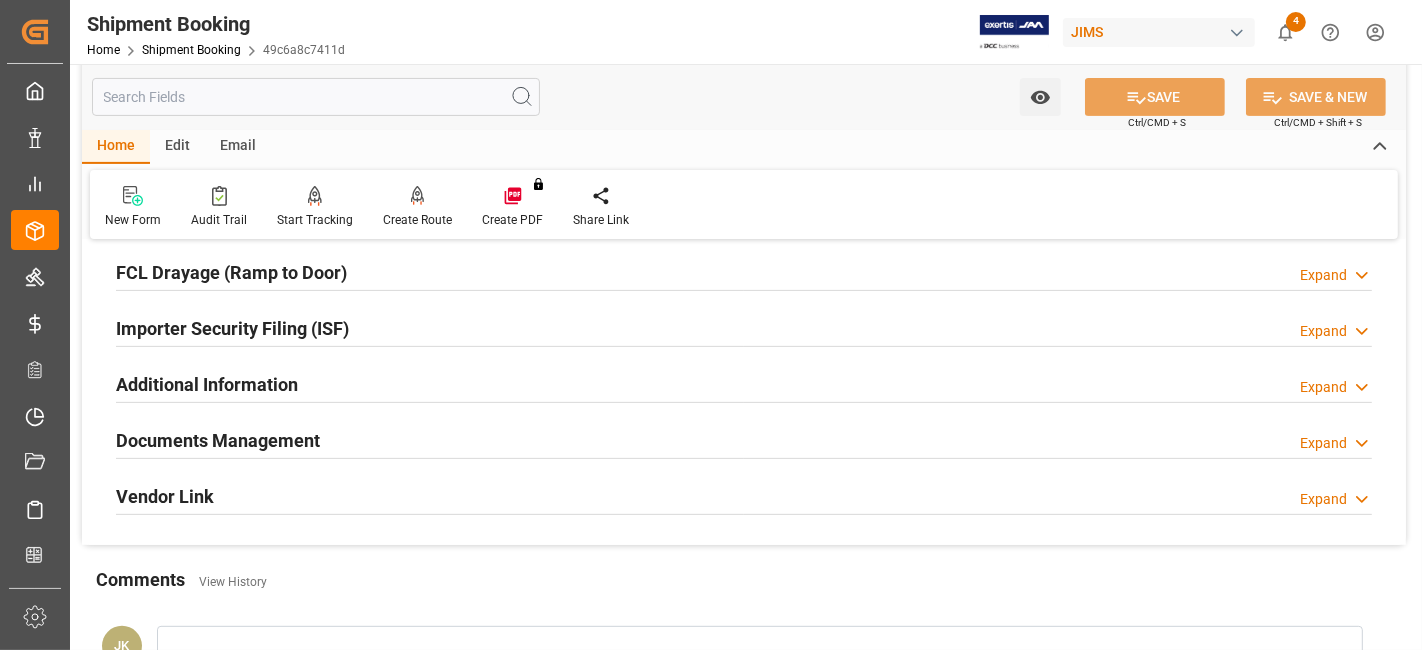 drag, startPoint x: 384, startPoint y: 439, endPoint x: 401, endPoint y: 447, distance: 18.788294 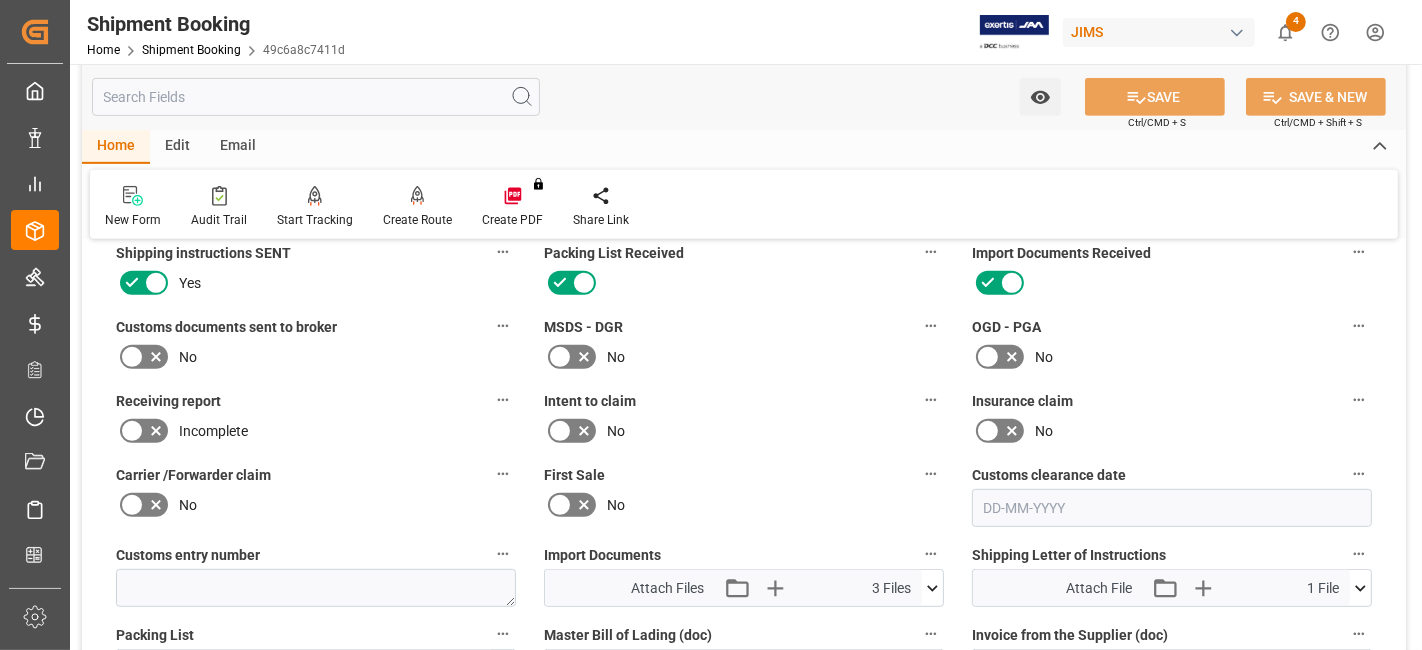 scroll, scrollTop: 1000, scrollLeft: 0, axis: vertical 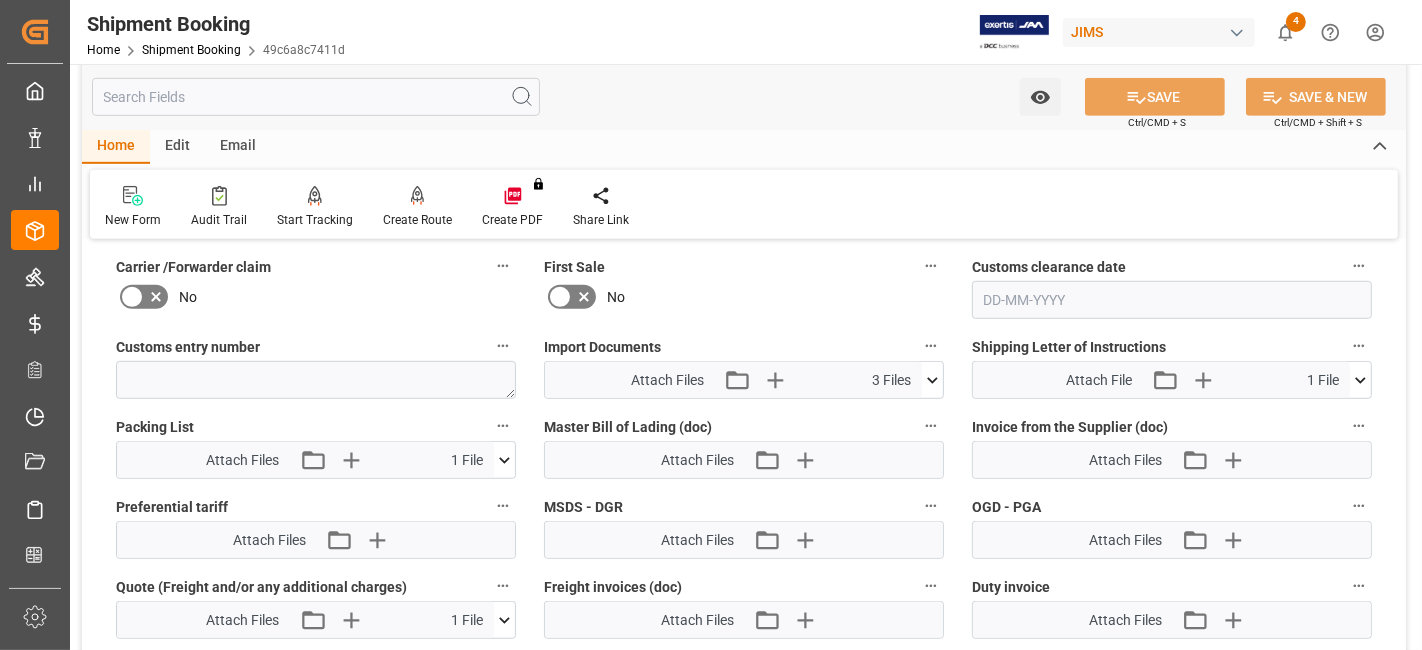 click 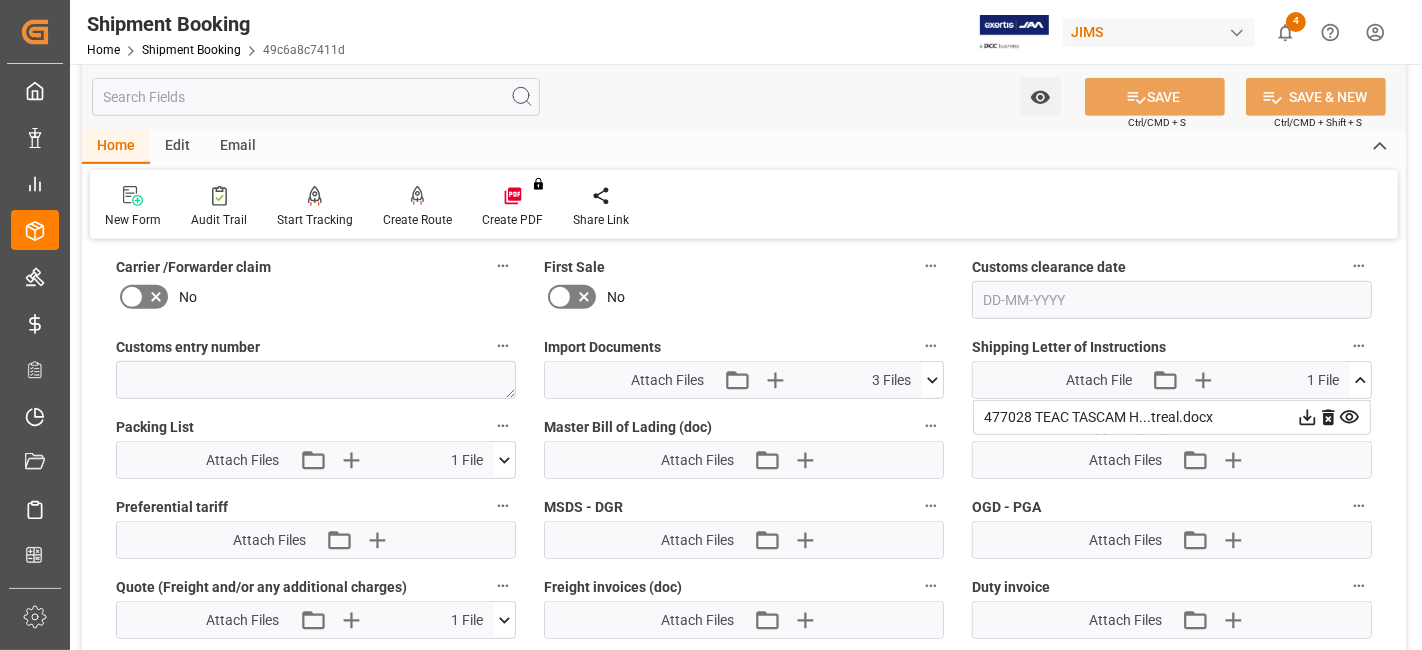 click 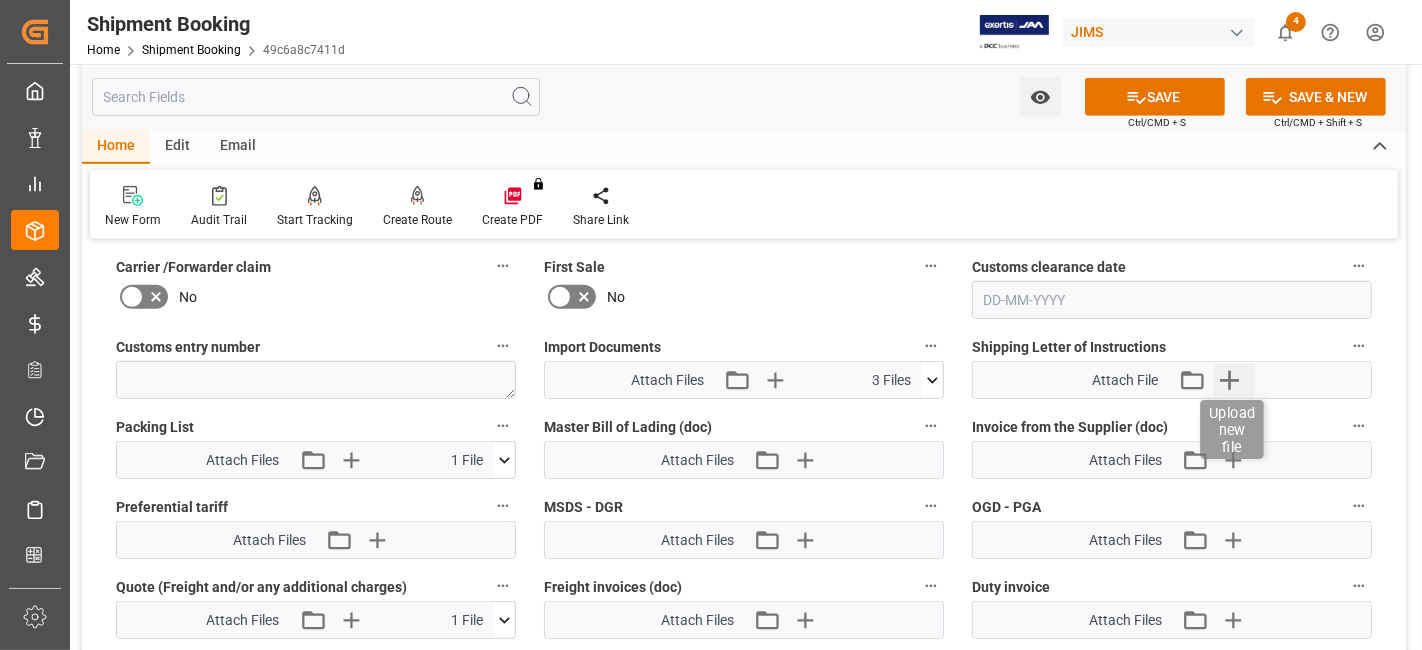 click 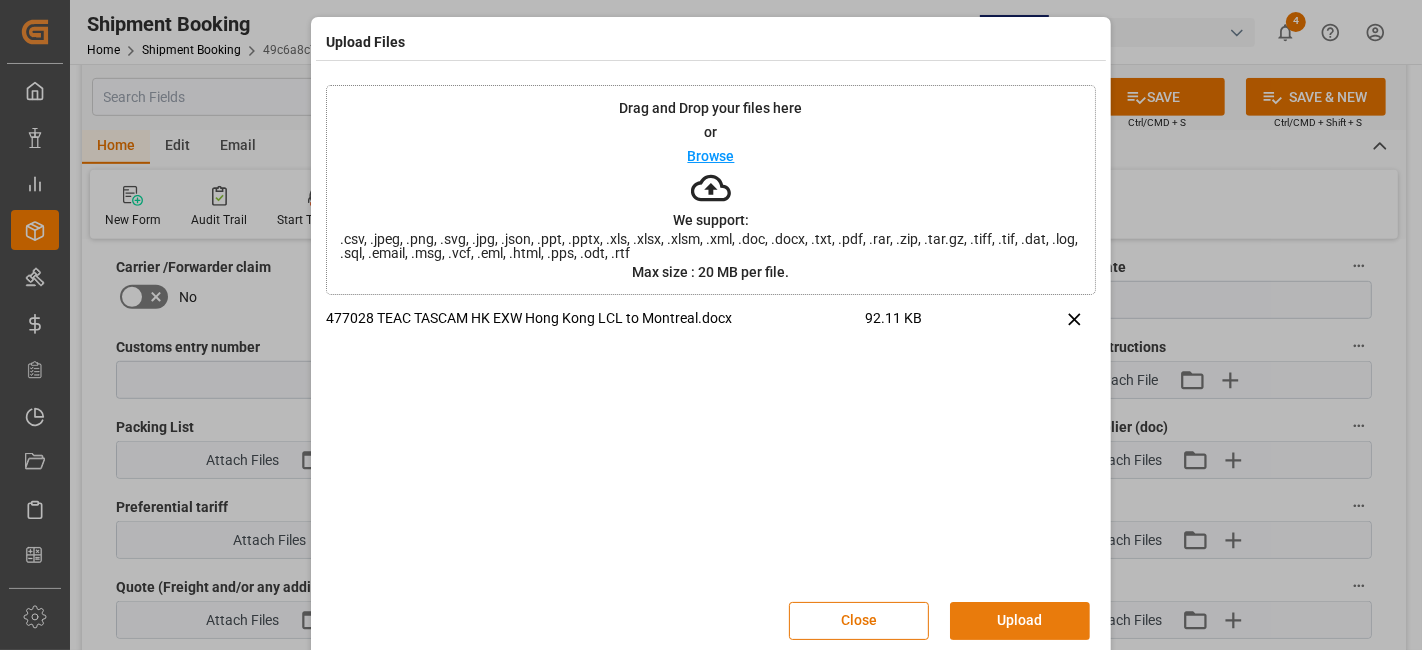 click on "Upload" at bounding box center [1020, 621] 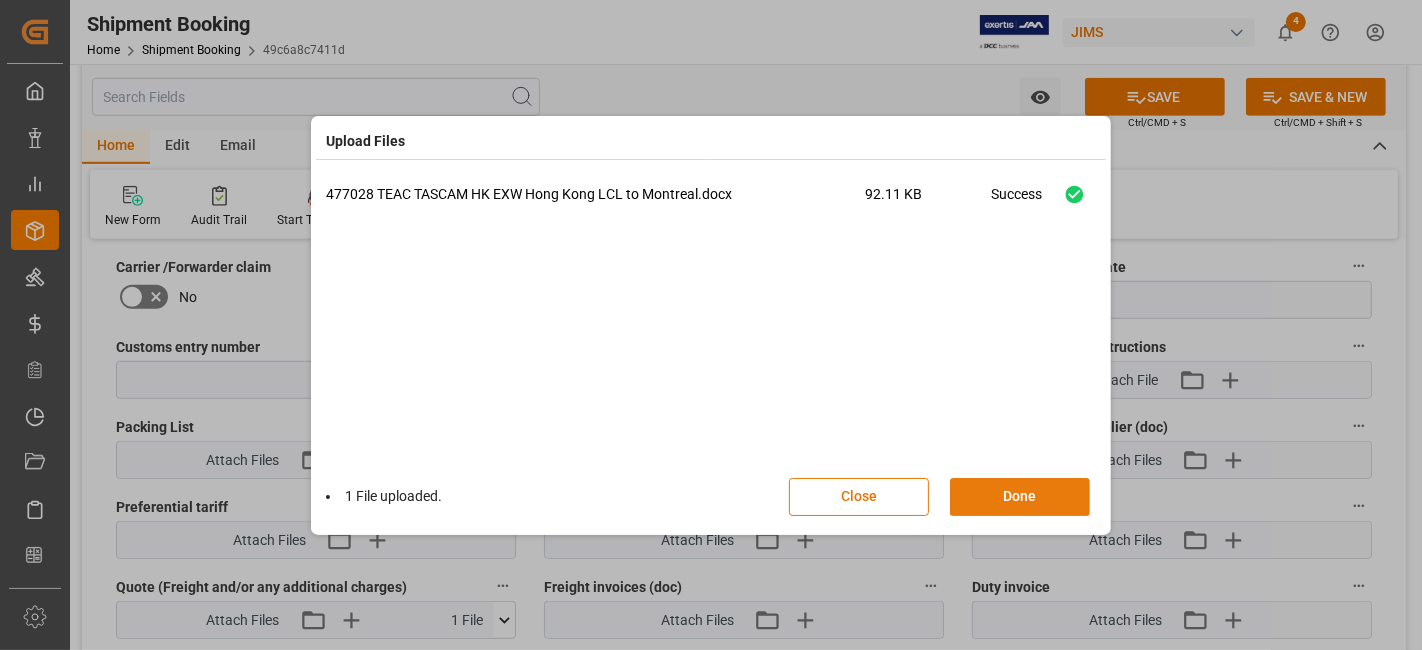 click on "Done" at bounding box center [1020, 497] 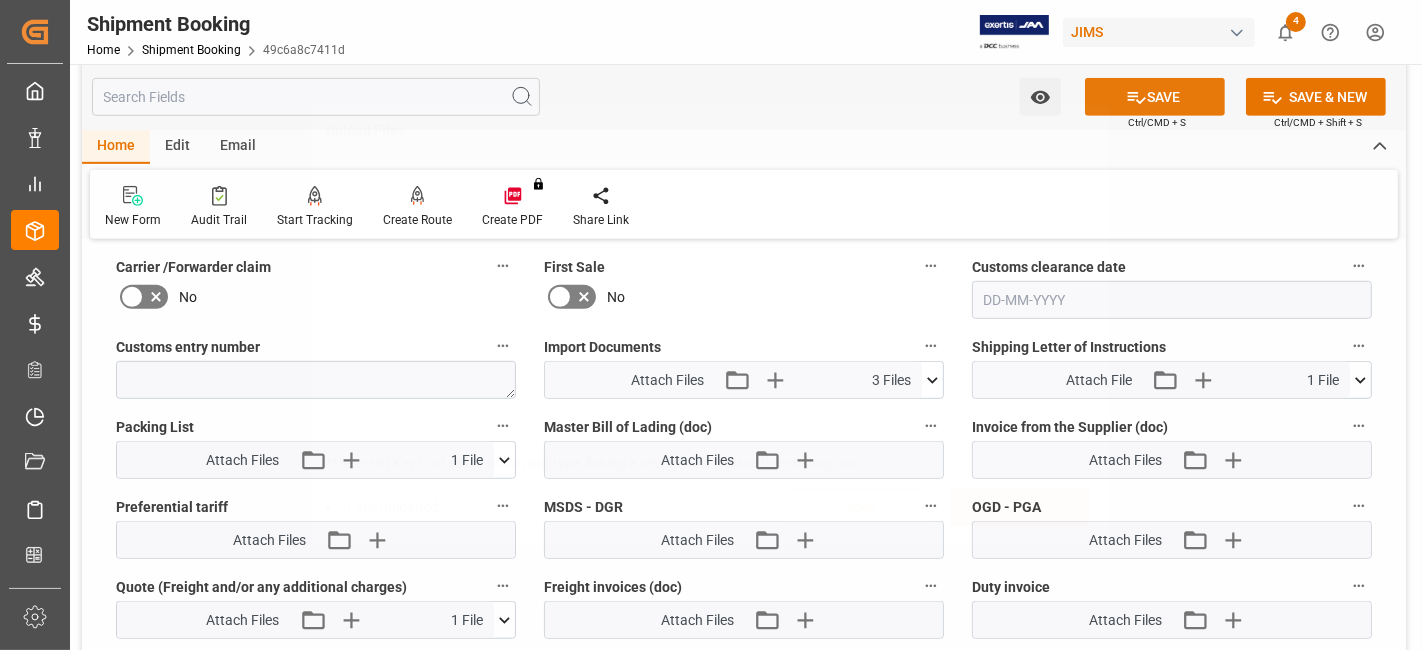 click 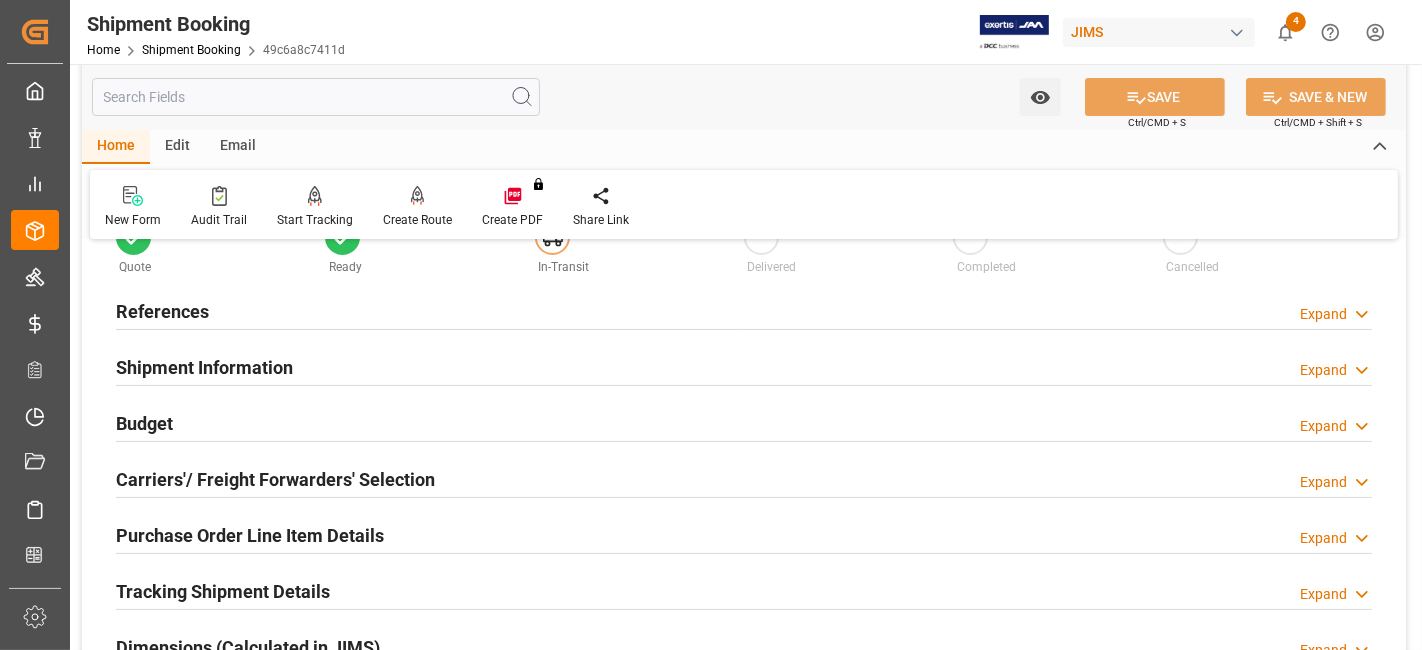scroll, scrollTop: 0, scrollLeft: 0, axis: both 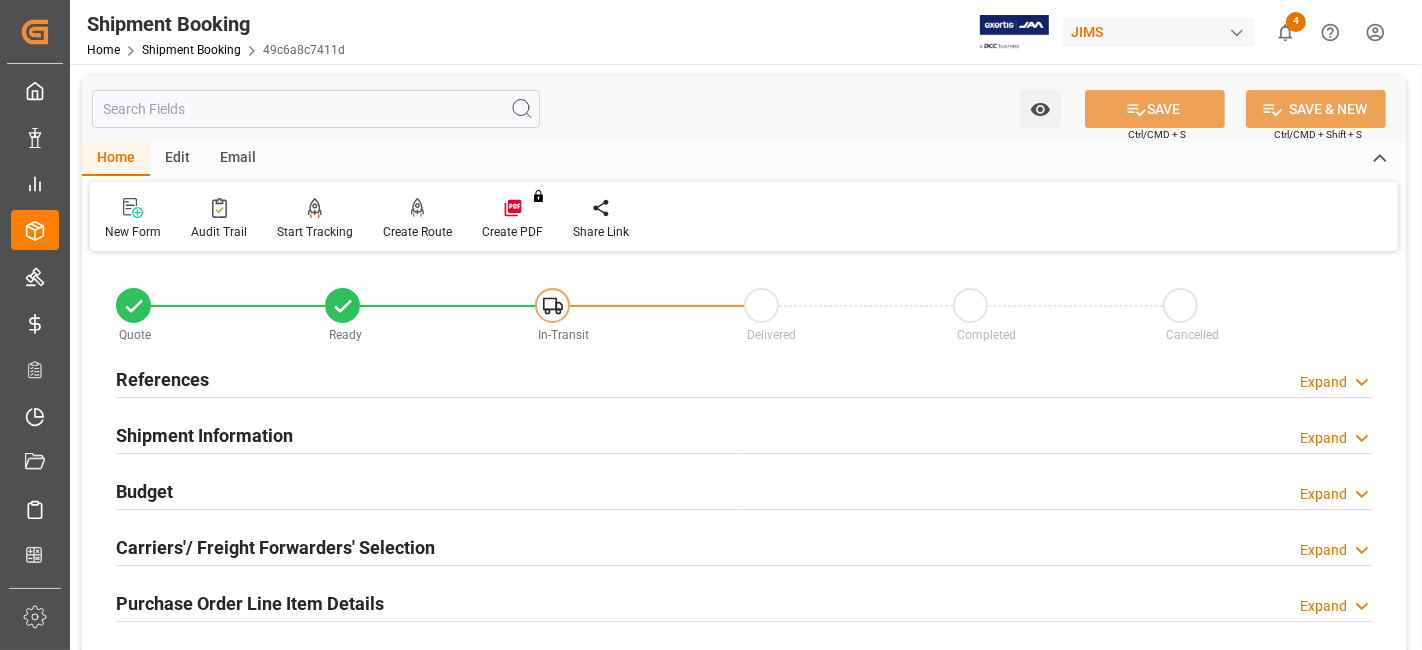 click on "References Expand" at bounding box center (744, 378) 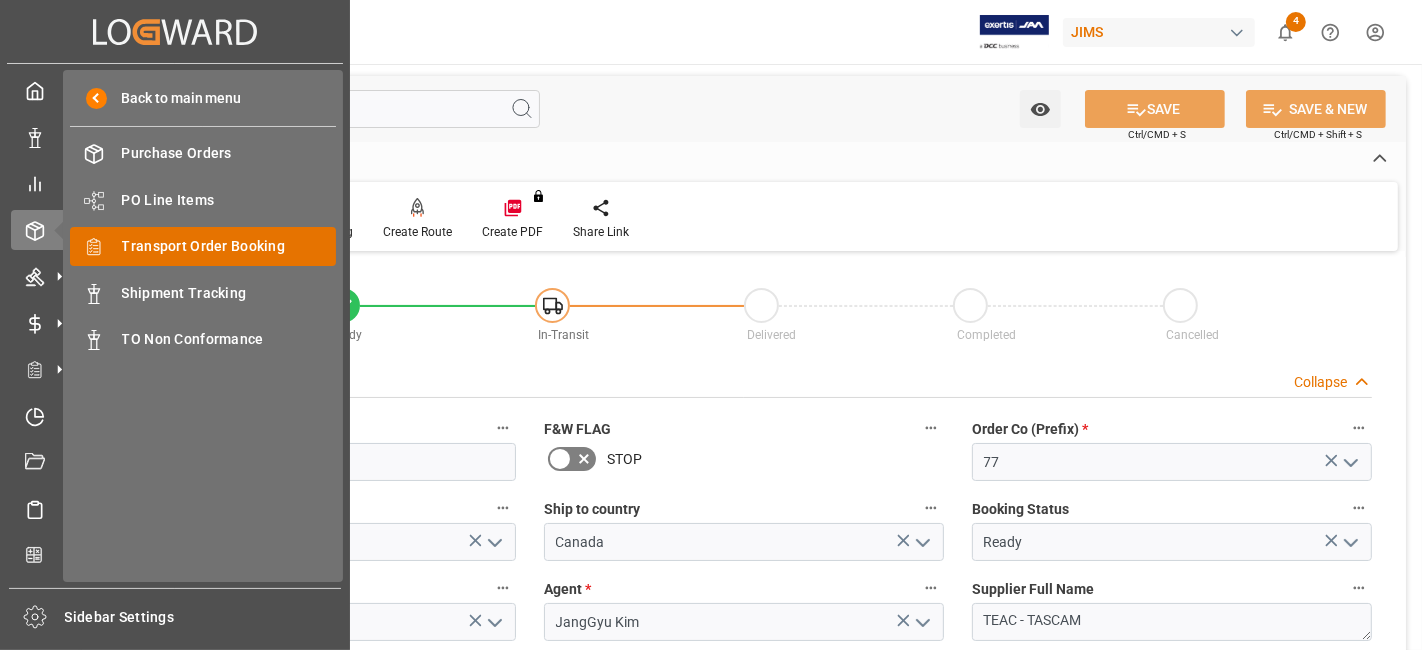 click on "Transport Order Booking" at bounding box center [229, 246] 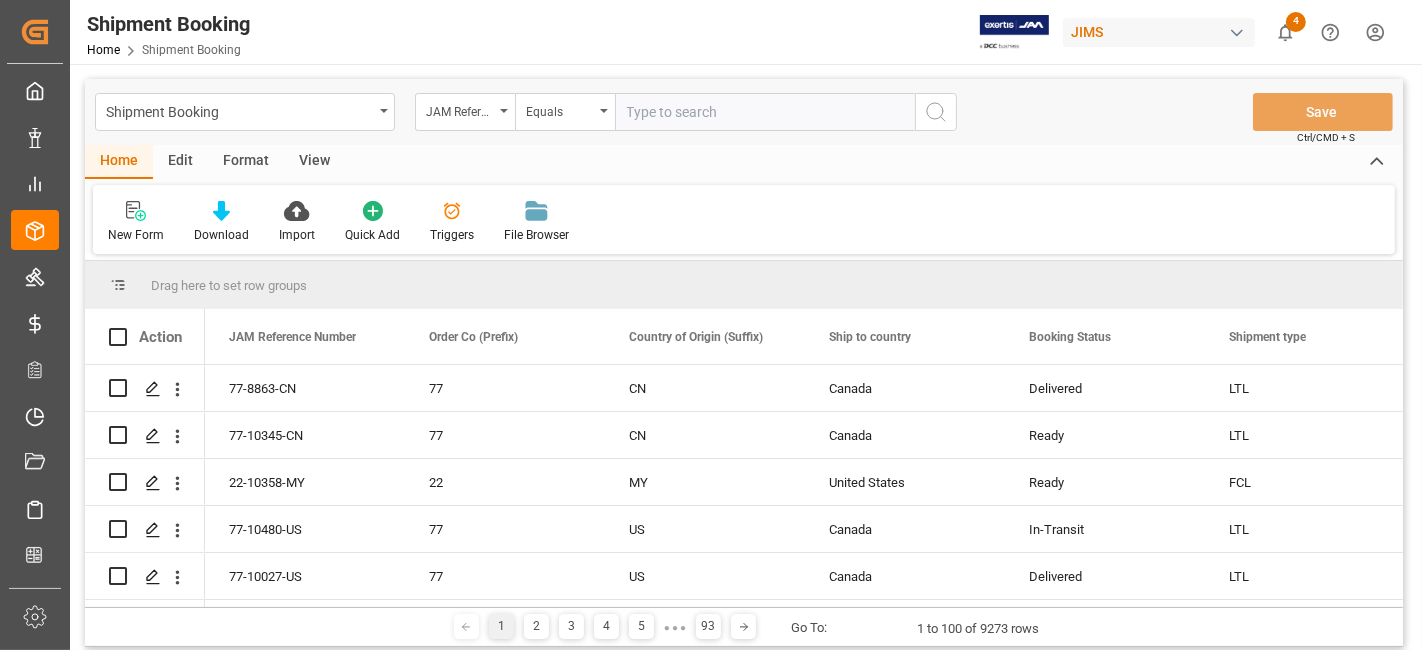 click at bounding box center (765, 112) 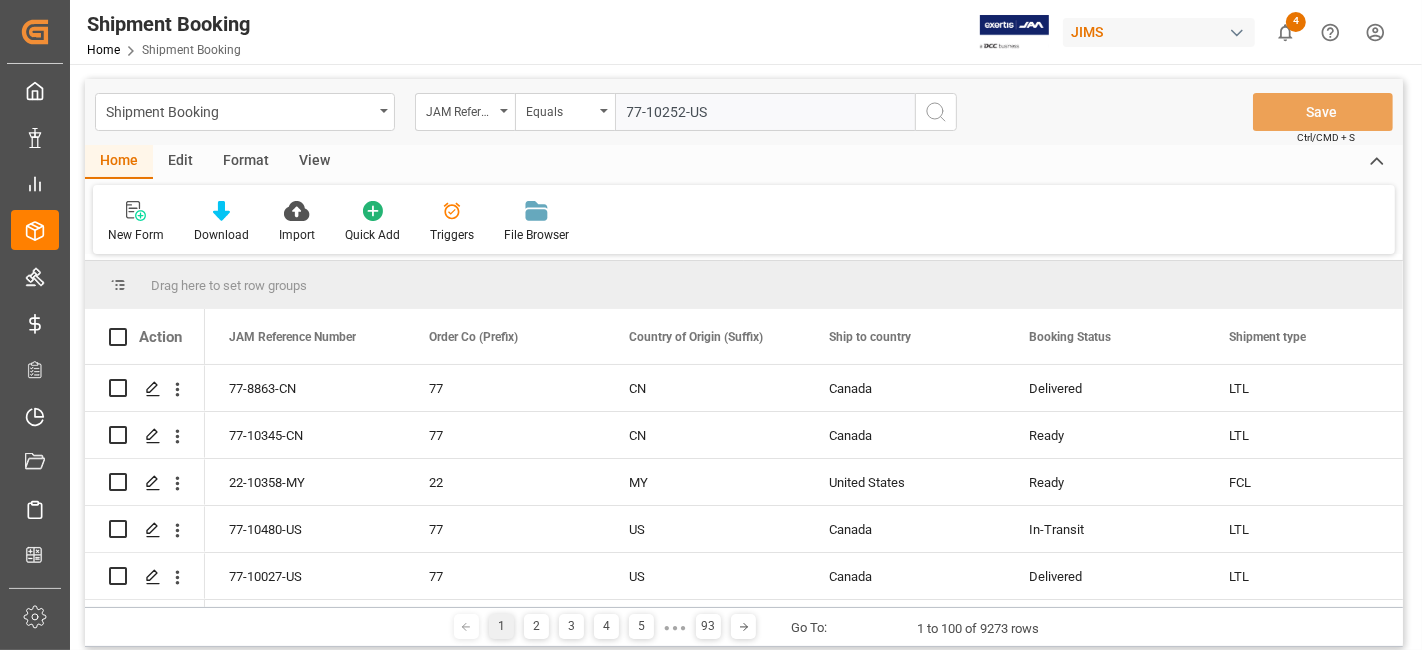 type on "77-10252-US" 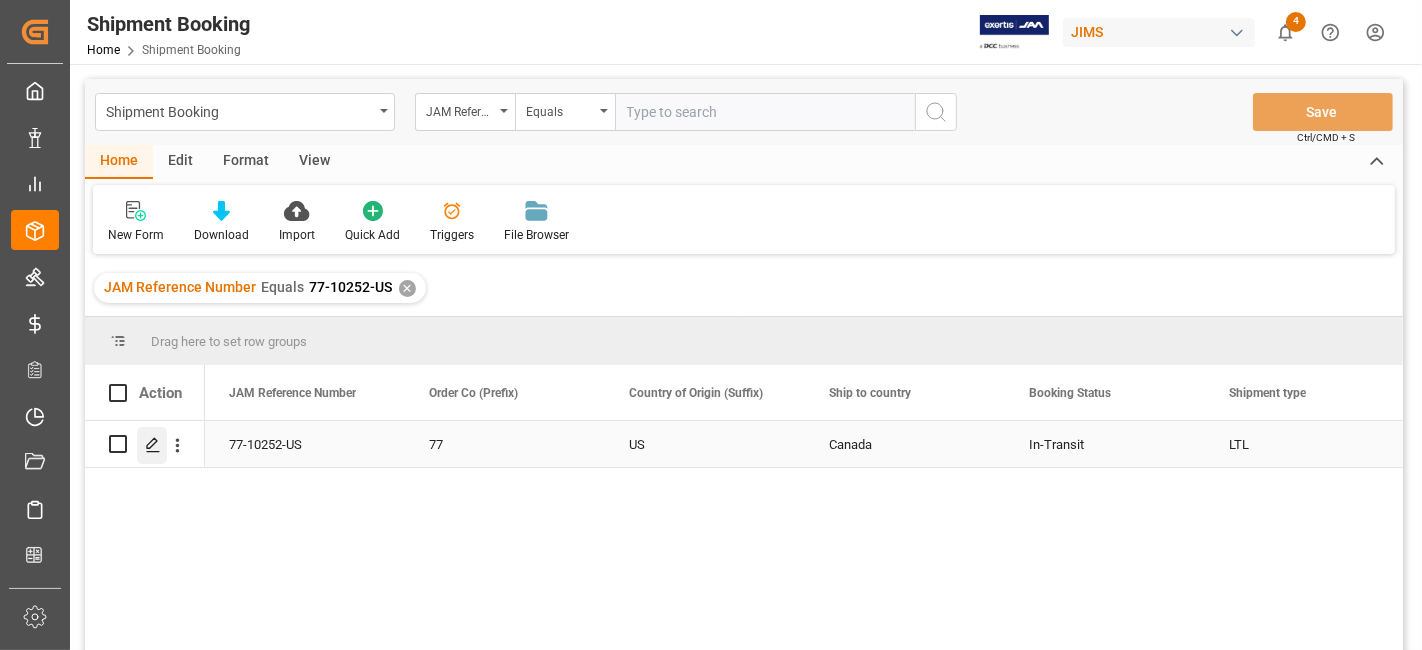 click 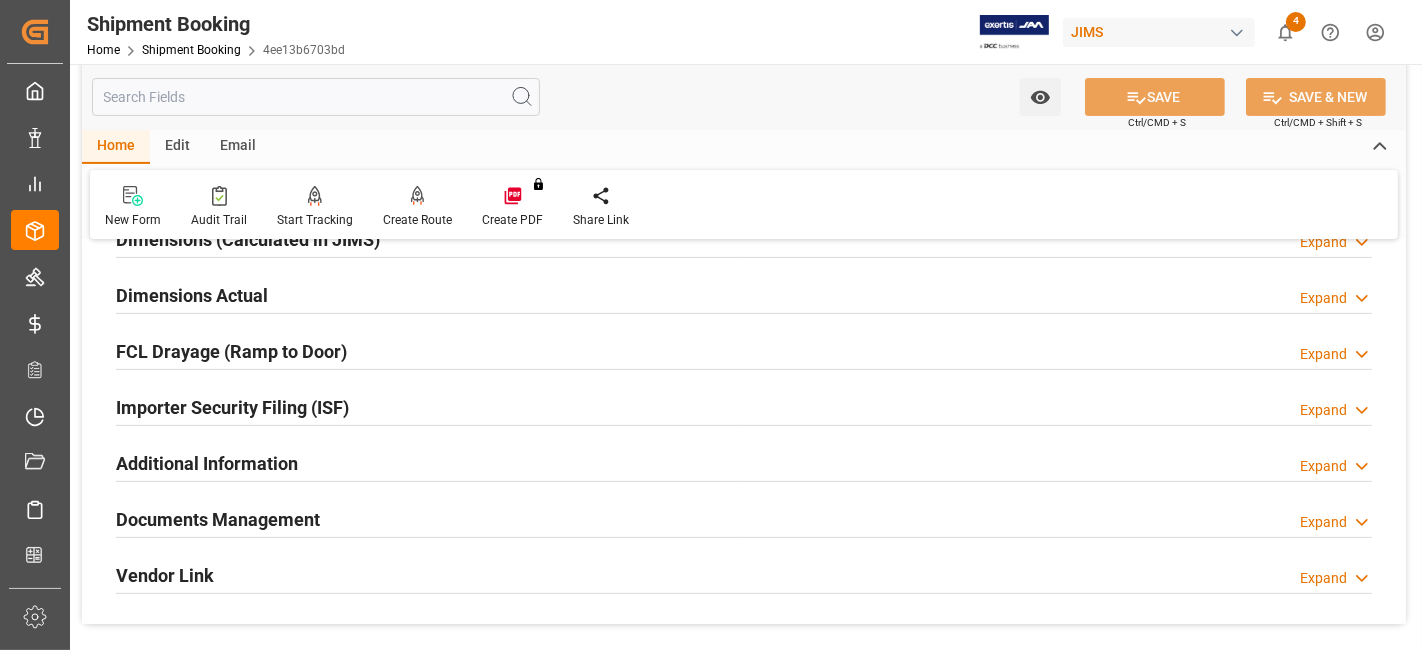 scroll, scrollTop: 555, scrollLeft: 0, axis: vertical 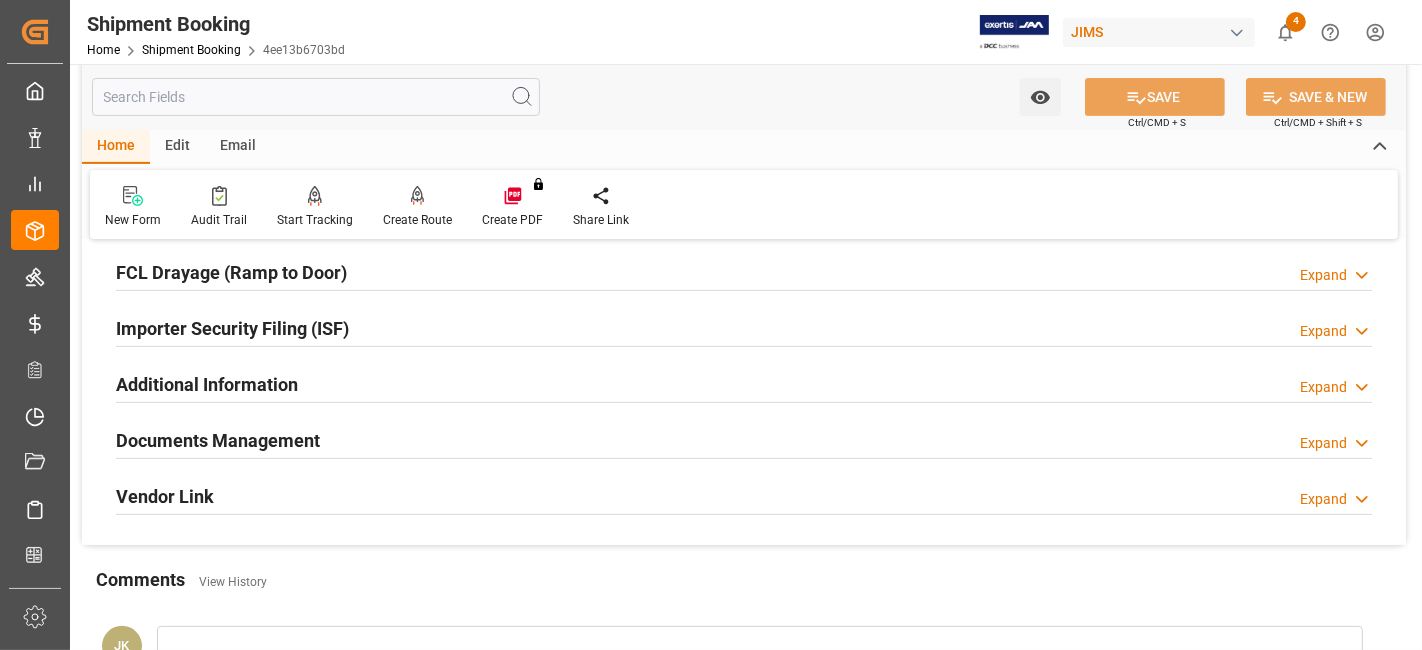 click on "Documents Management Expand" at bounding box center [744, 439] 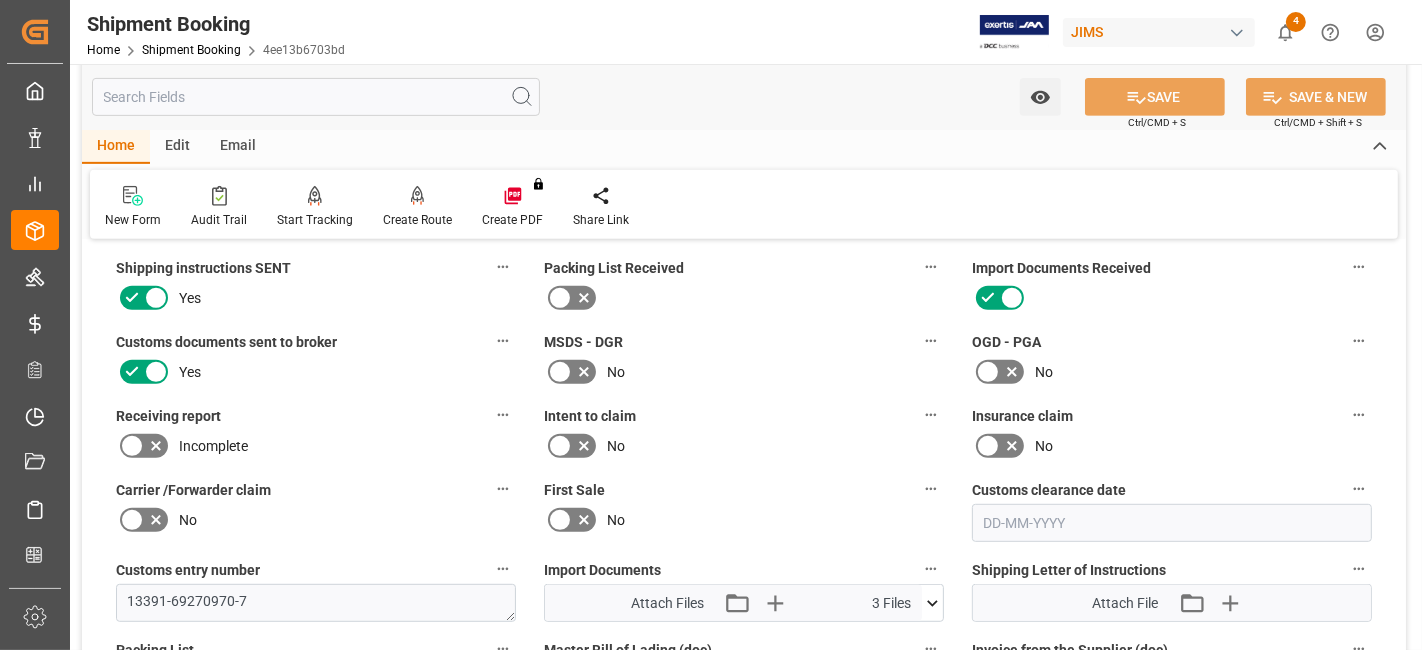 scroll, scrollTop: 1000, scrollLeft: 0, axis: vertical 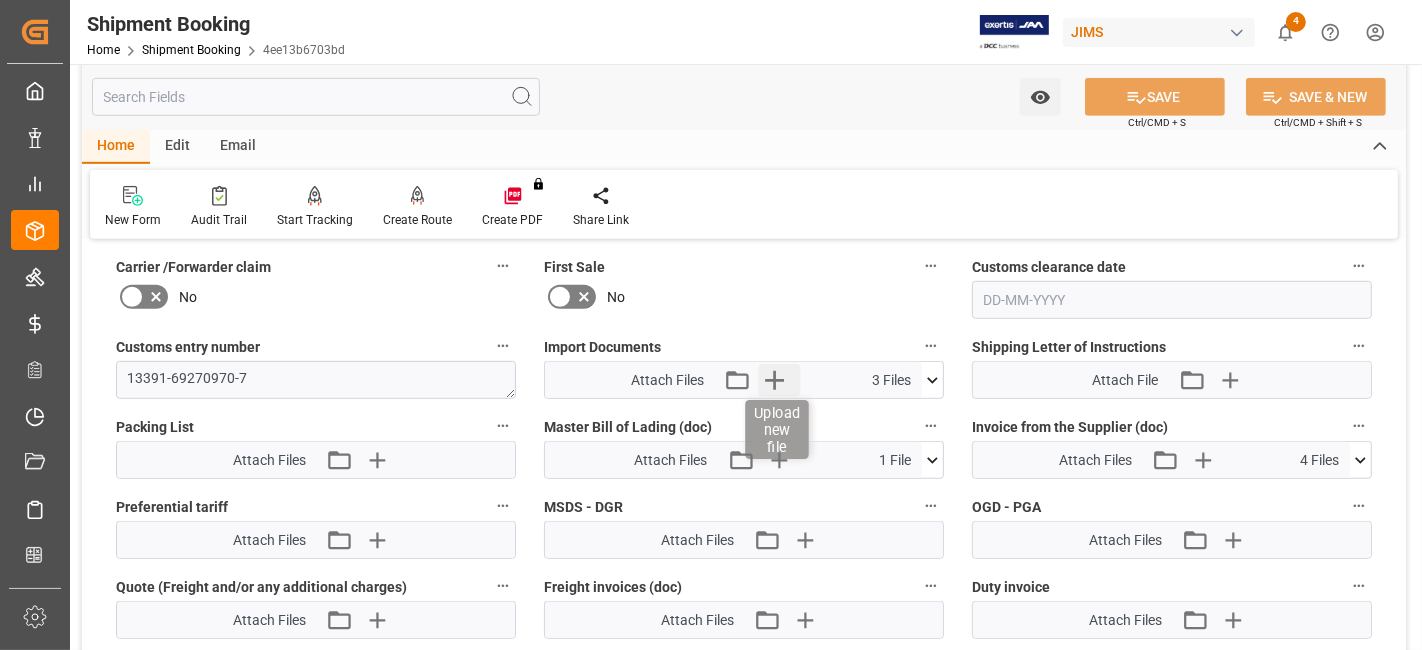 click 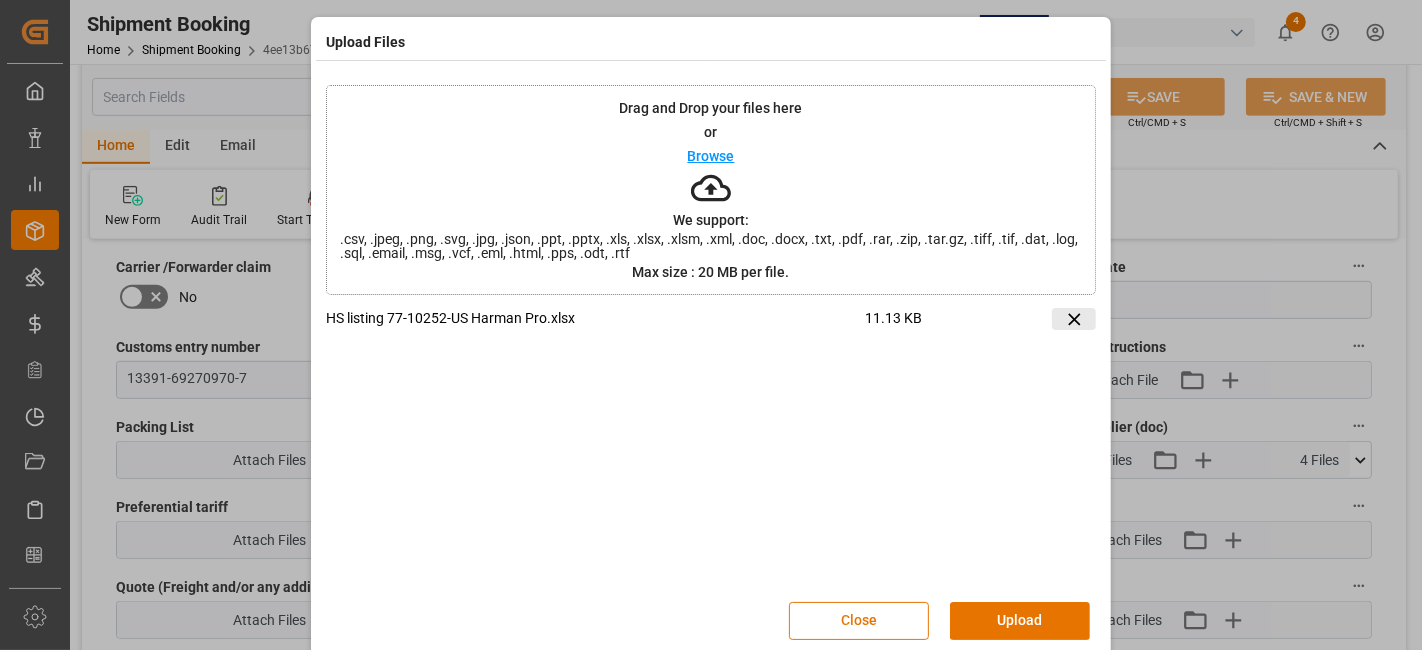 click 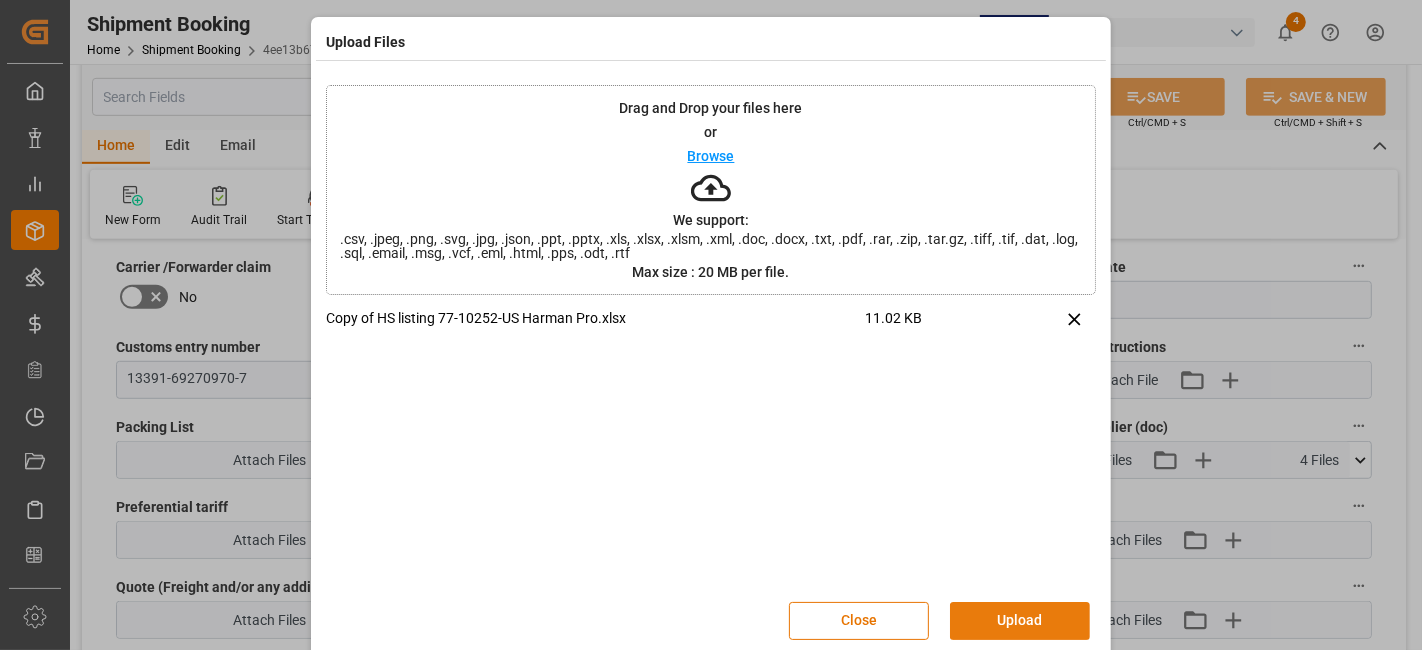 click on "Upload" at bounding box center [1020, 621] 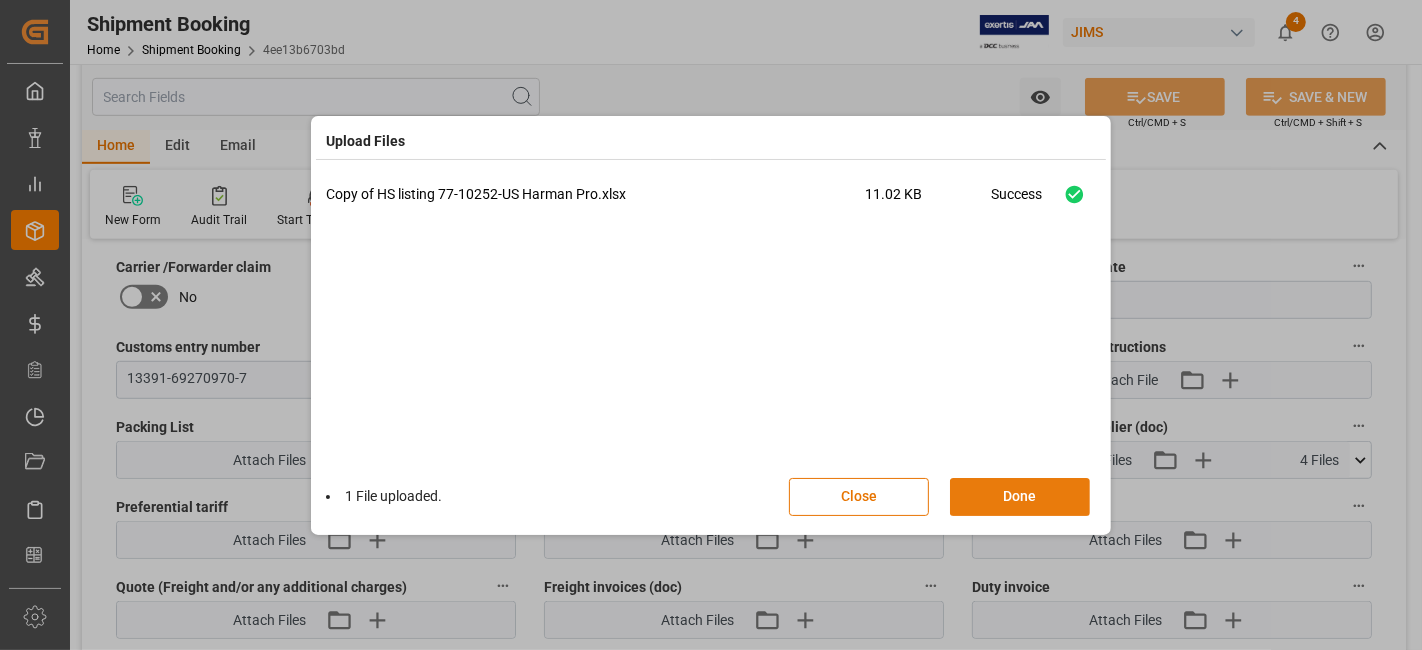 click on "Done" at bounding box center [1020, 497] 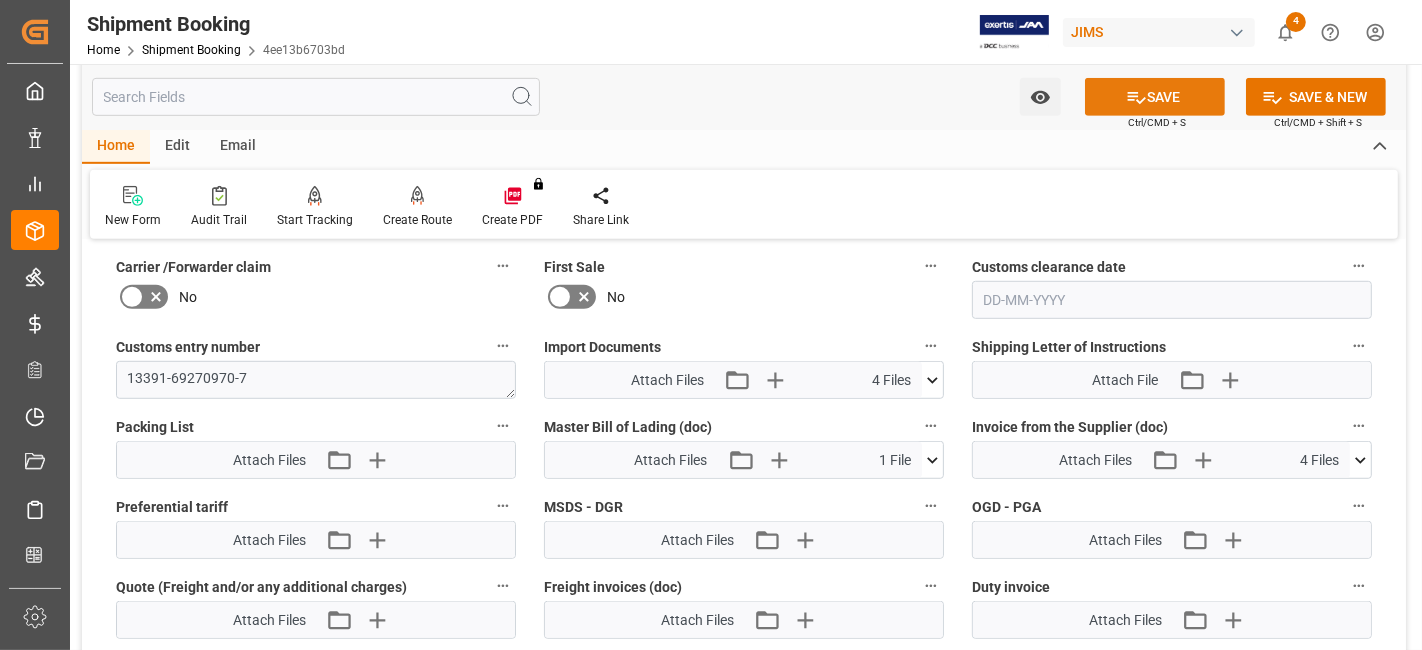click on "SAVE" at bounding box center [1155, 97] 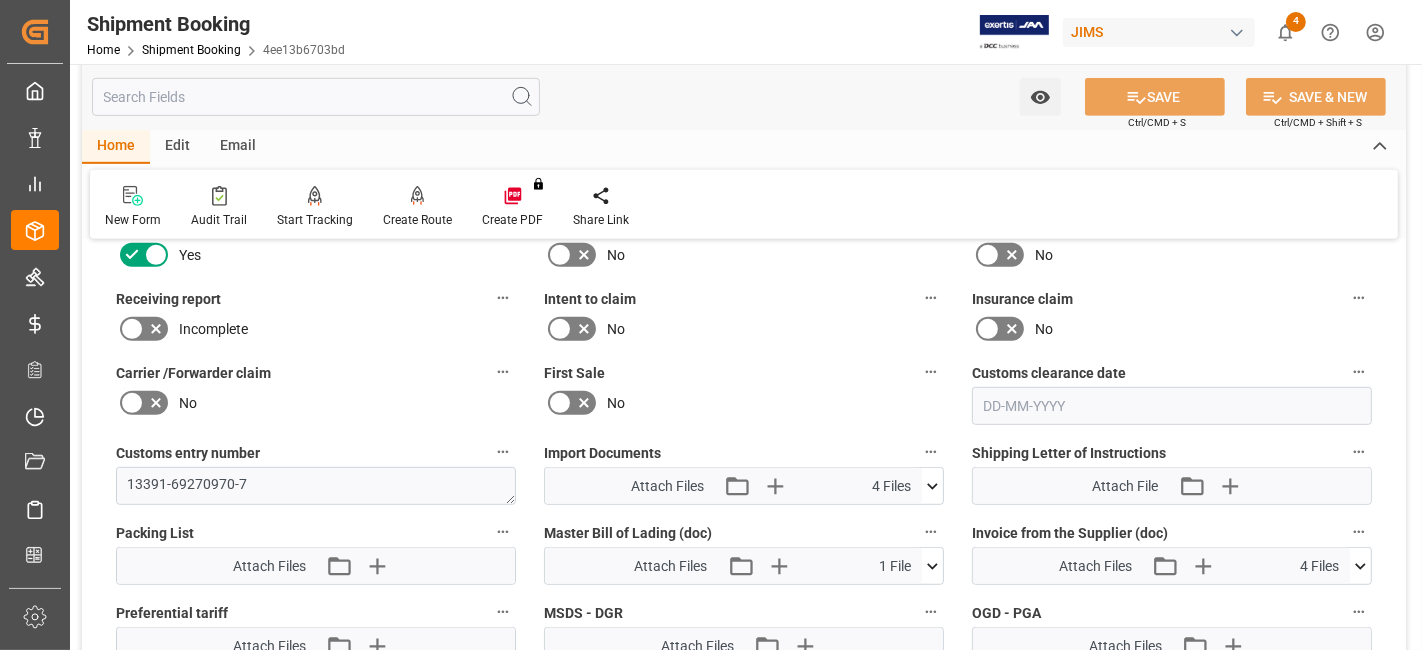 scroll, scrollTop: 777, scrollLeft: 0, axis: vertical 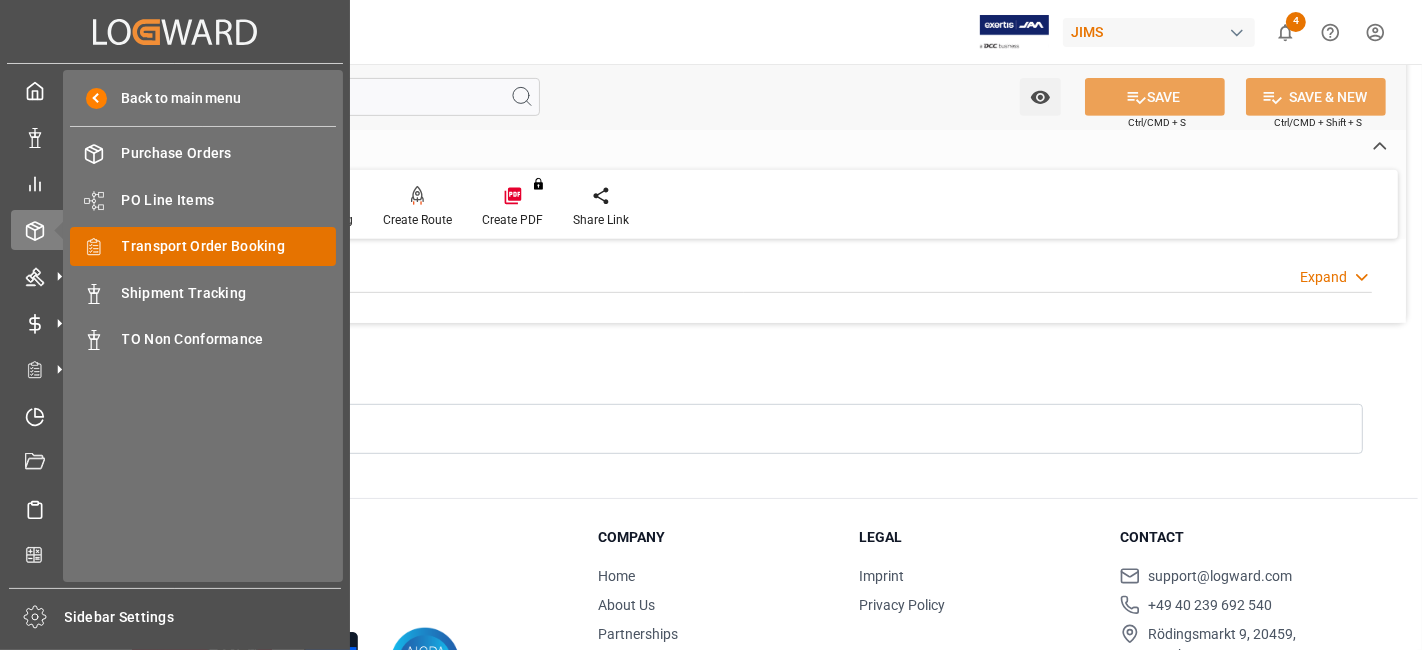 click on "Transport Order Booking" at bounding box center (229, 246) 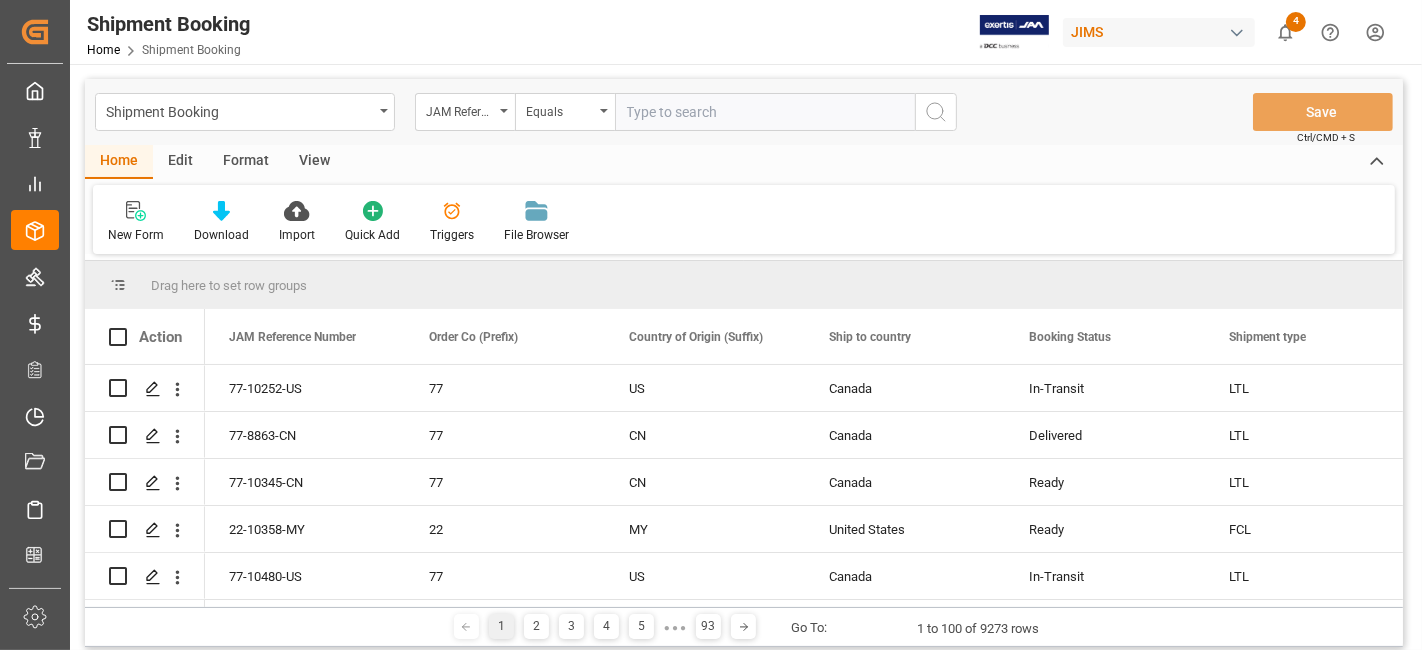 click at bounding box center (765, 112) 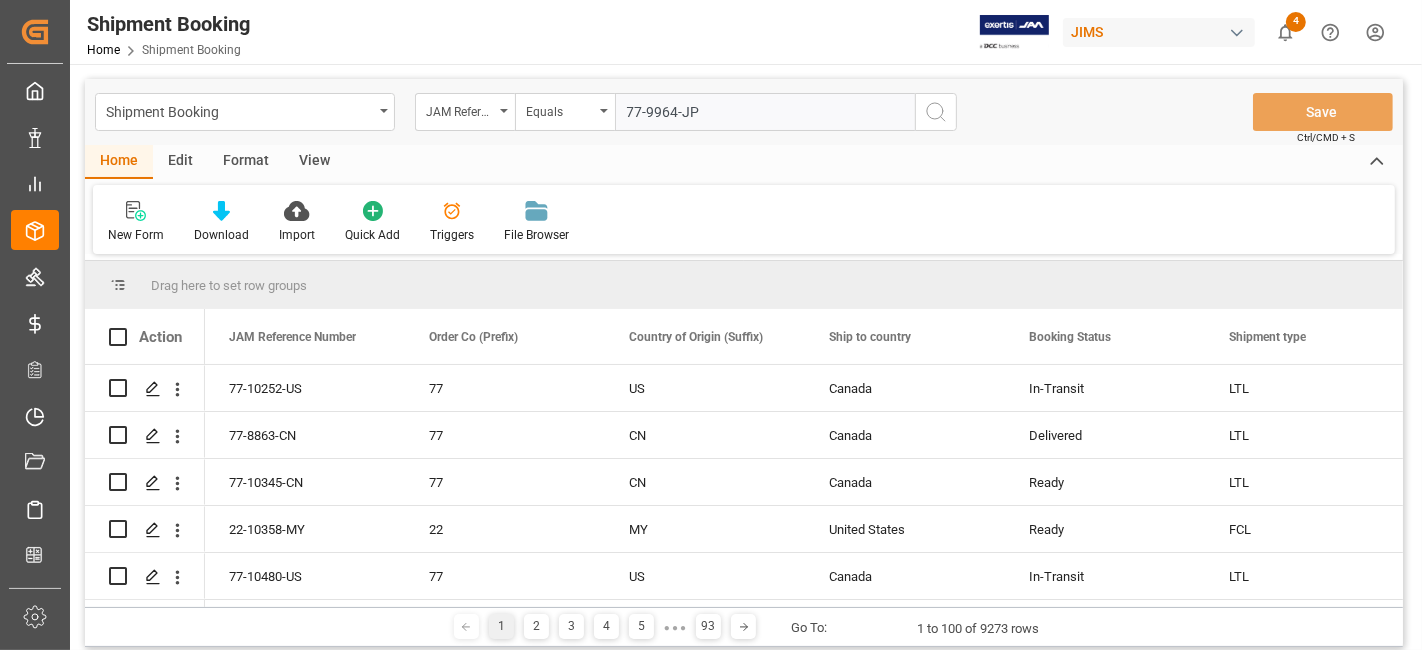 type on "77-9964-JP" 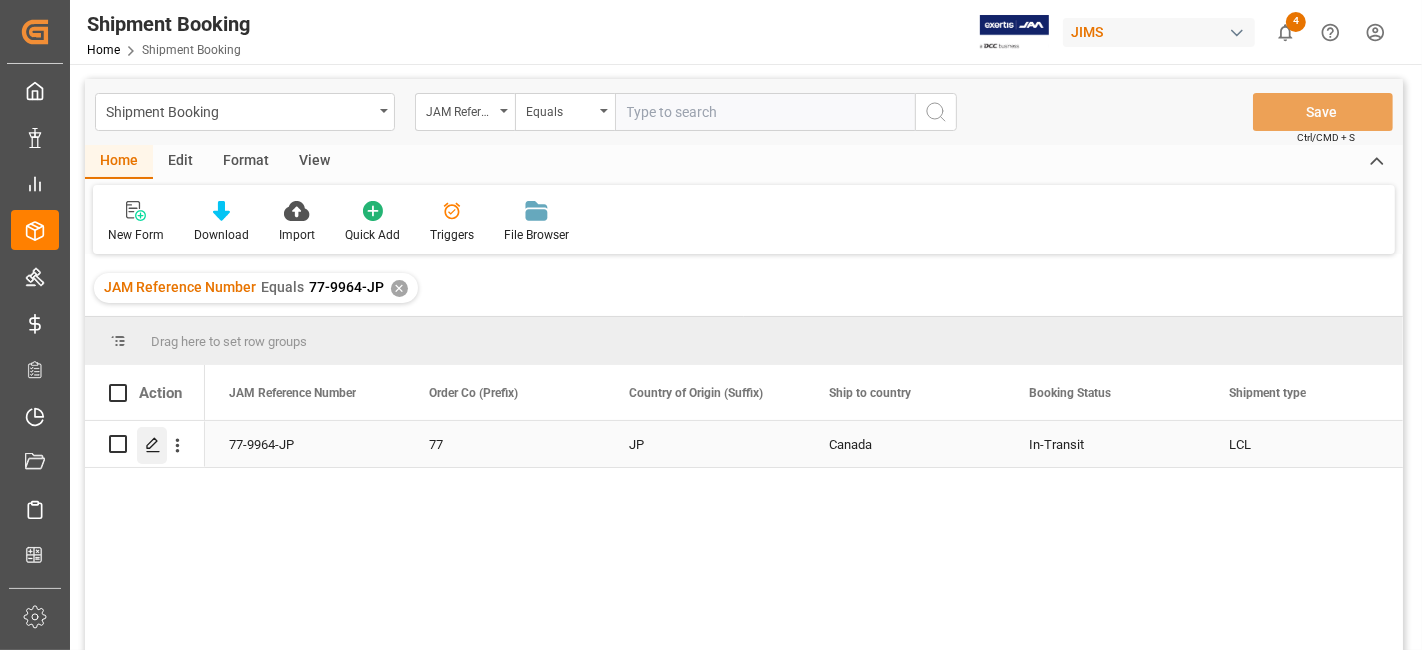 click 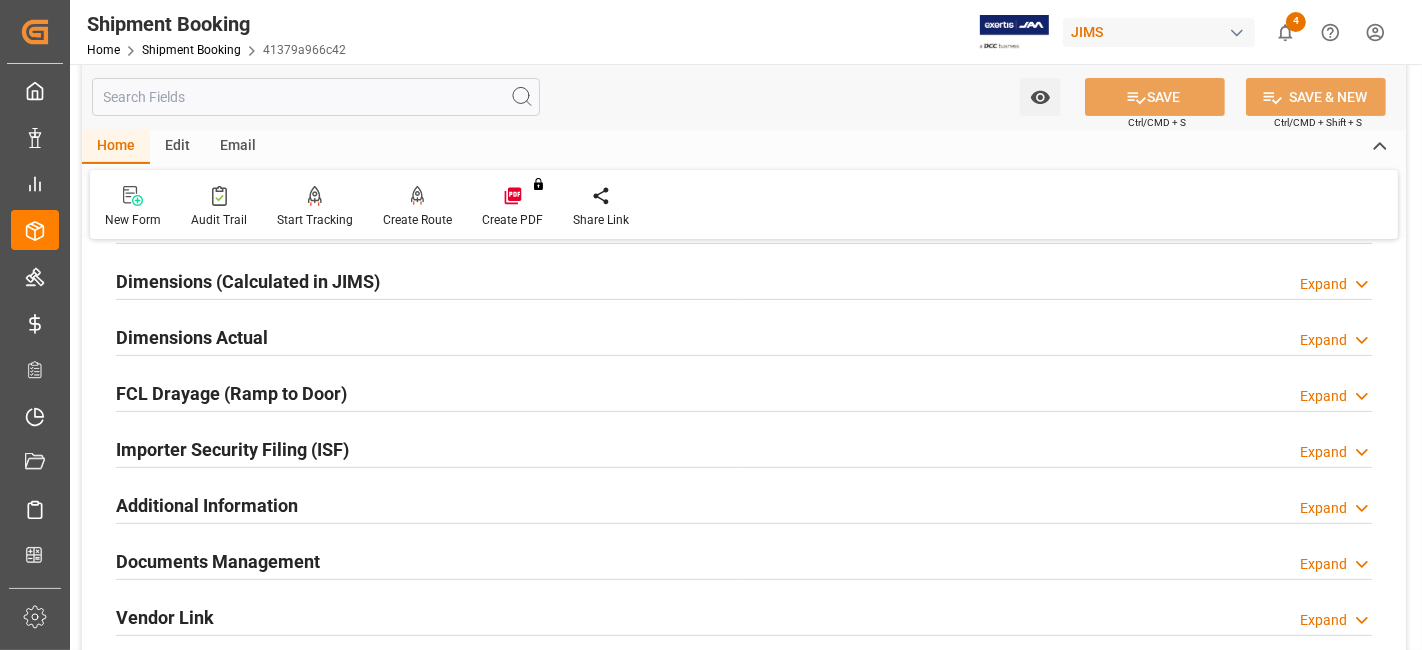 scroll, scrollTop: 555, scrollLeft: 0, axis: vertical 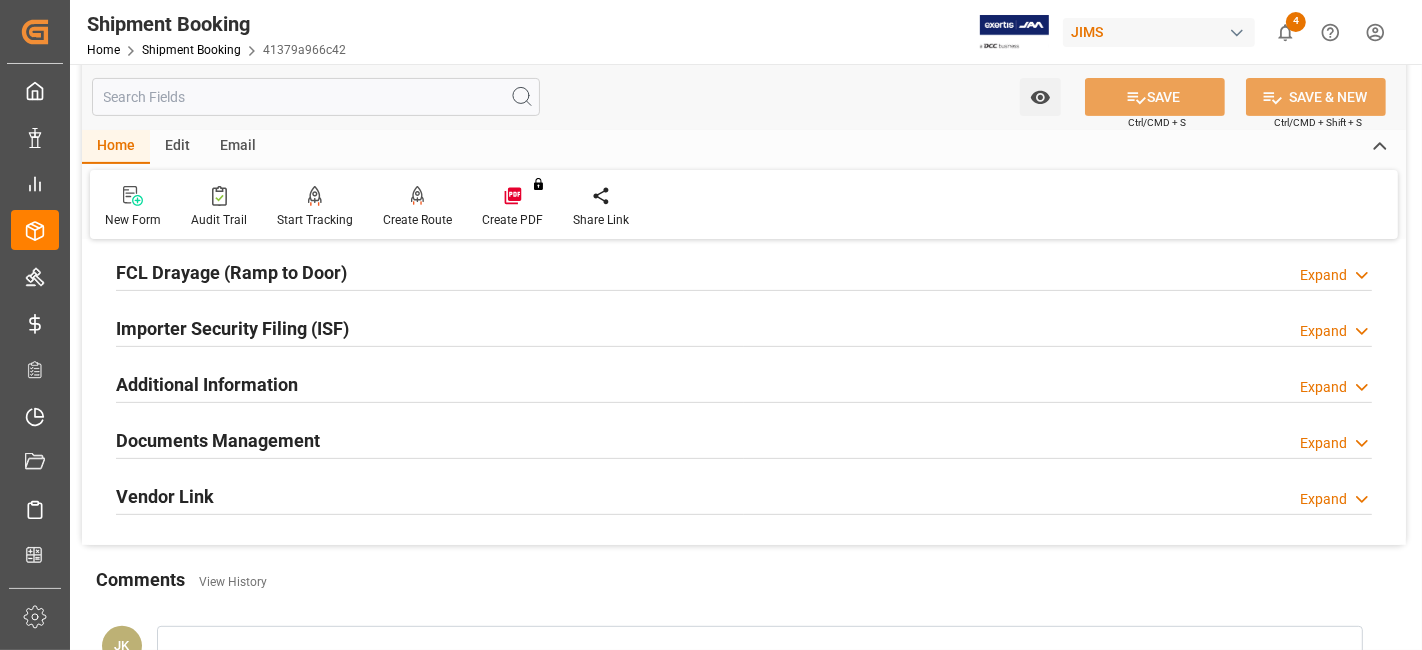click on "Documents Management" at bounding box center (218, 440) 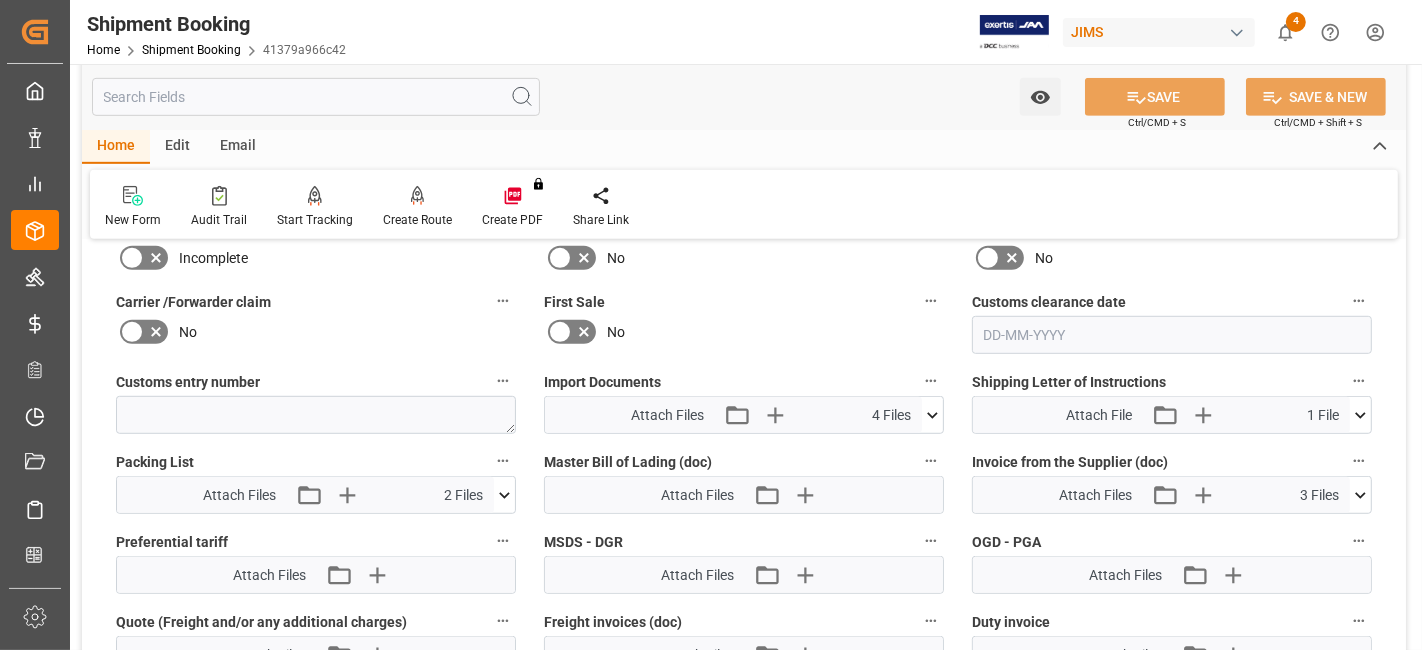 scroll, scrollTop: 1000, scrollLeft: 0, axis: vertical 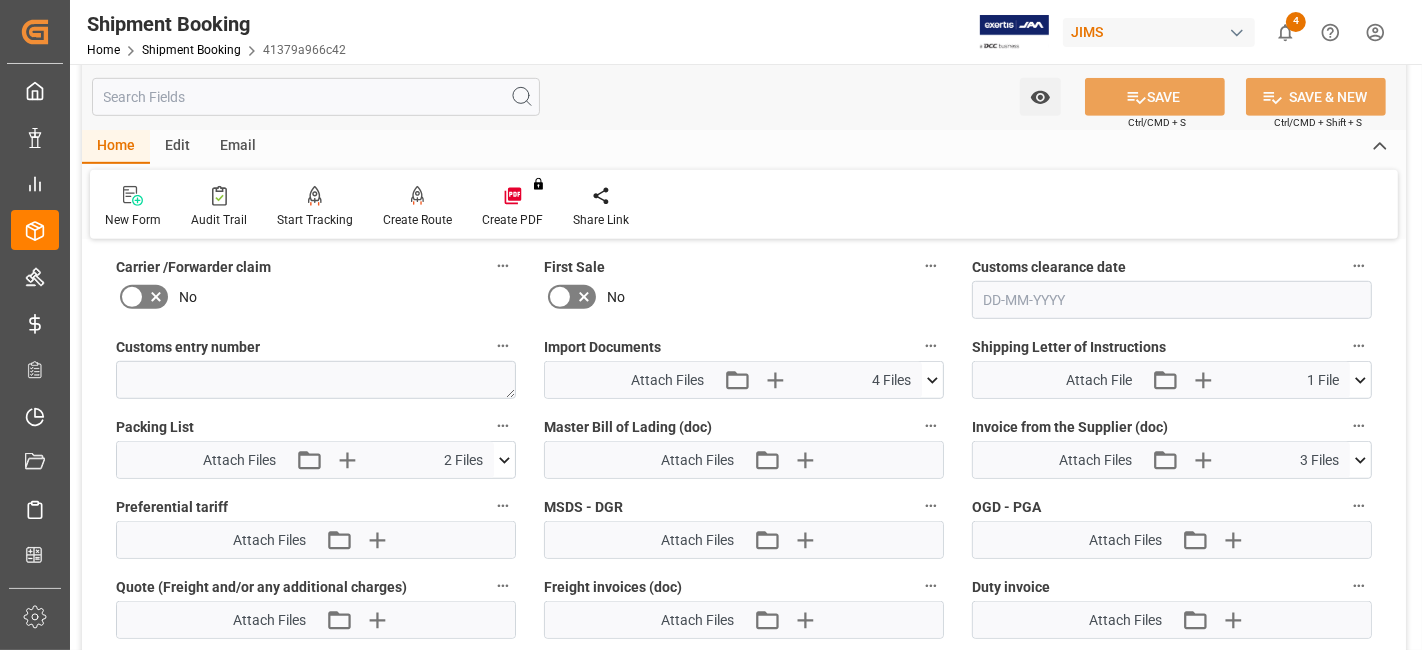 click 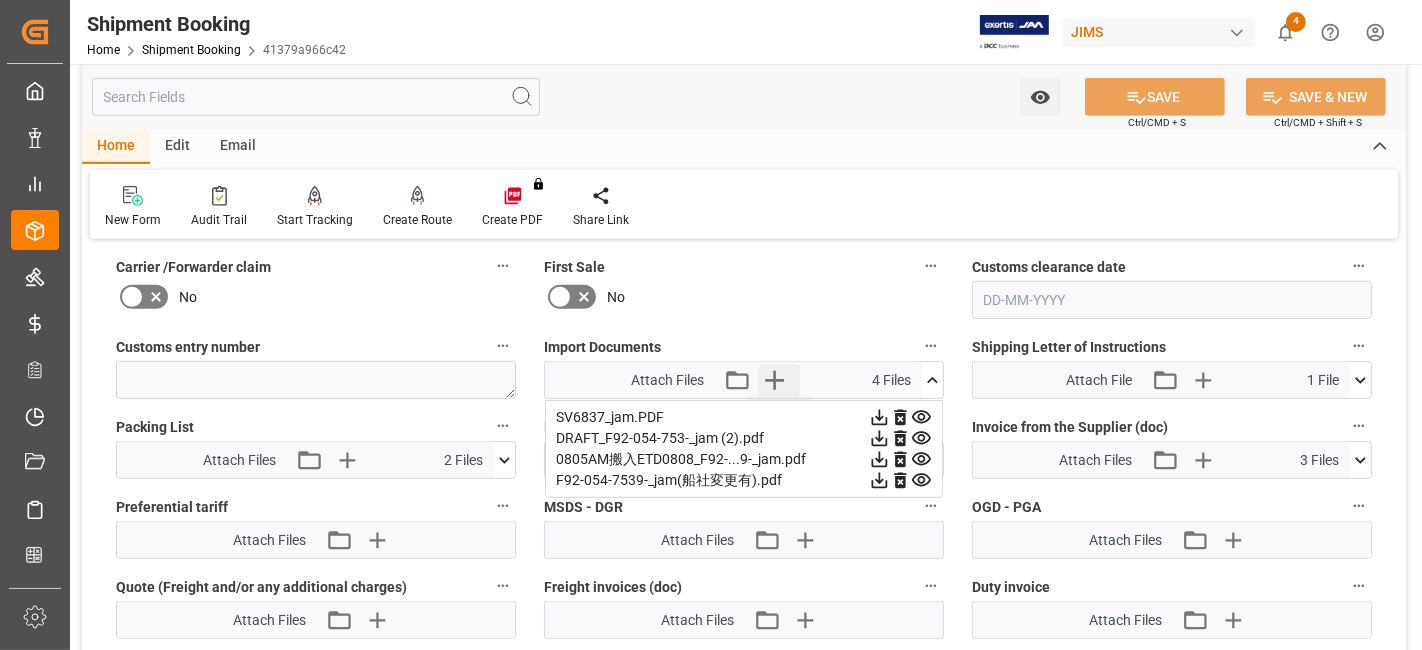 click 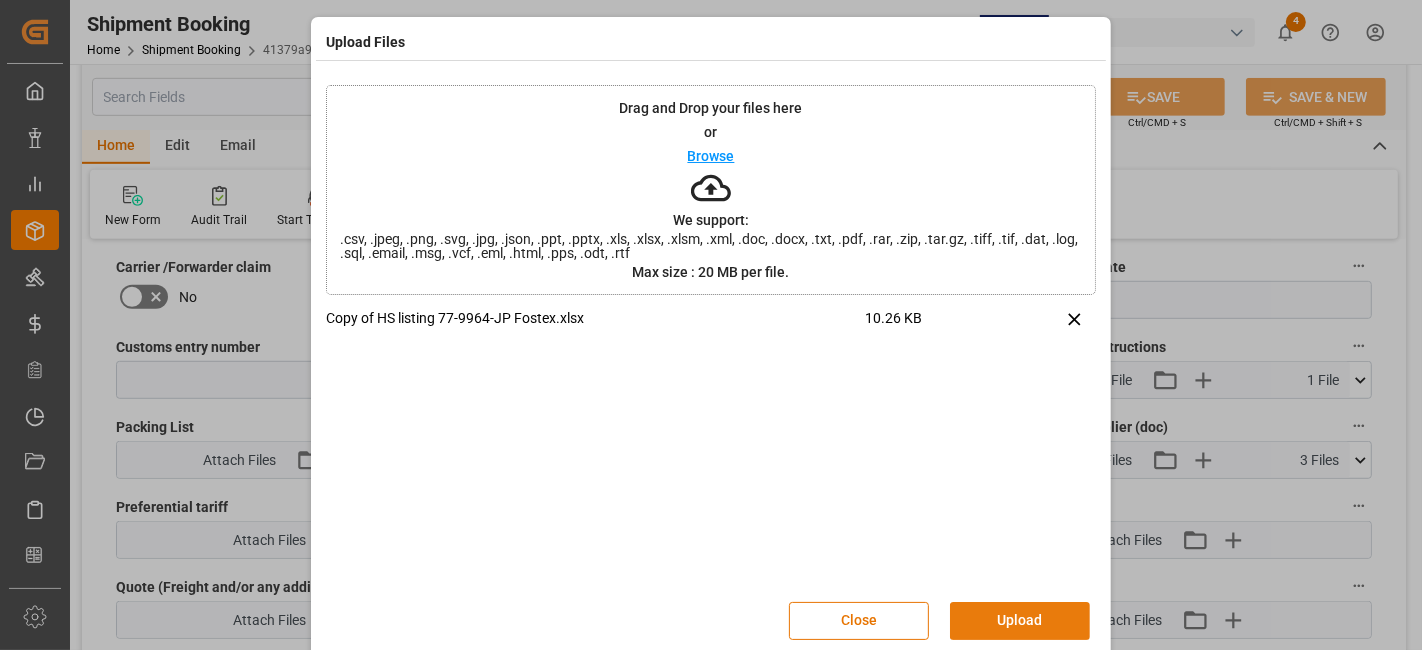 click on "Upload" at bounding box center (1020, 621) 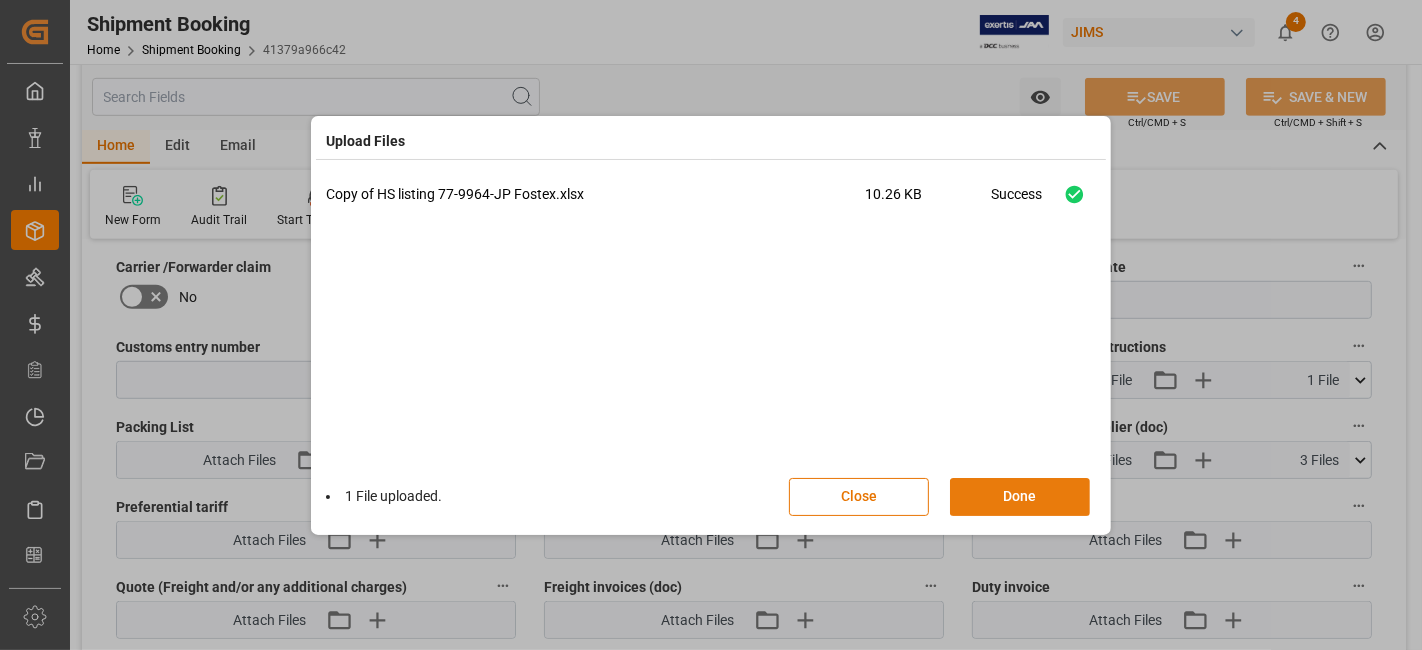 click on "Done" at bounding box center (1020, 497) 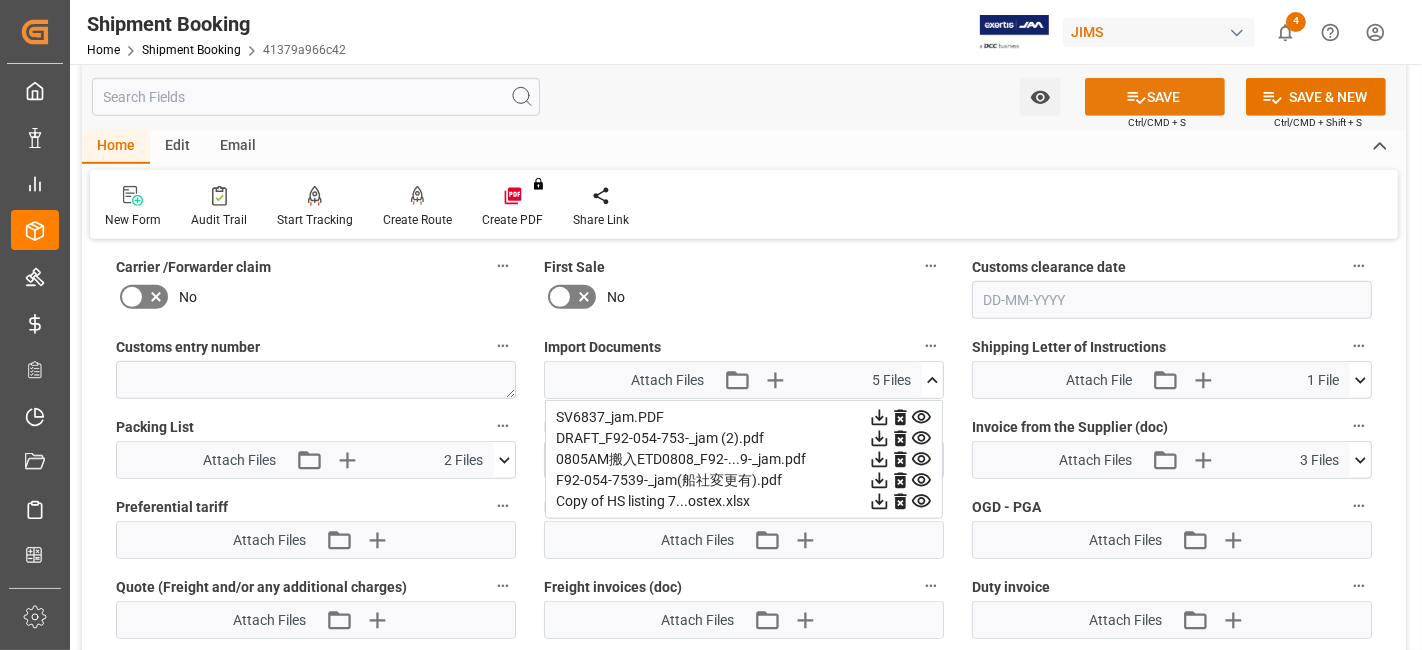 click 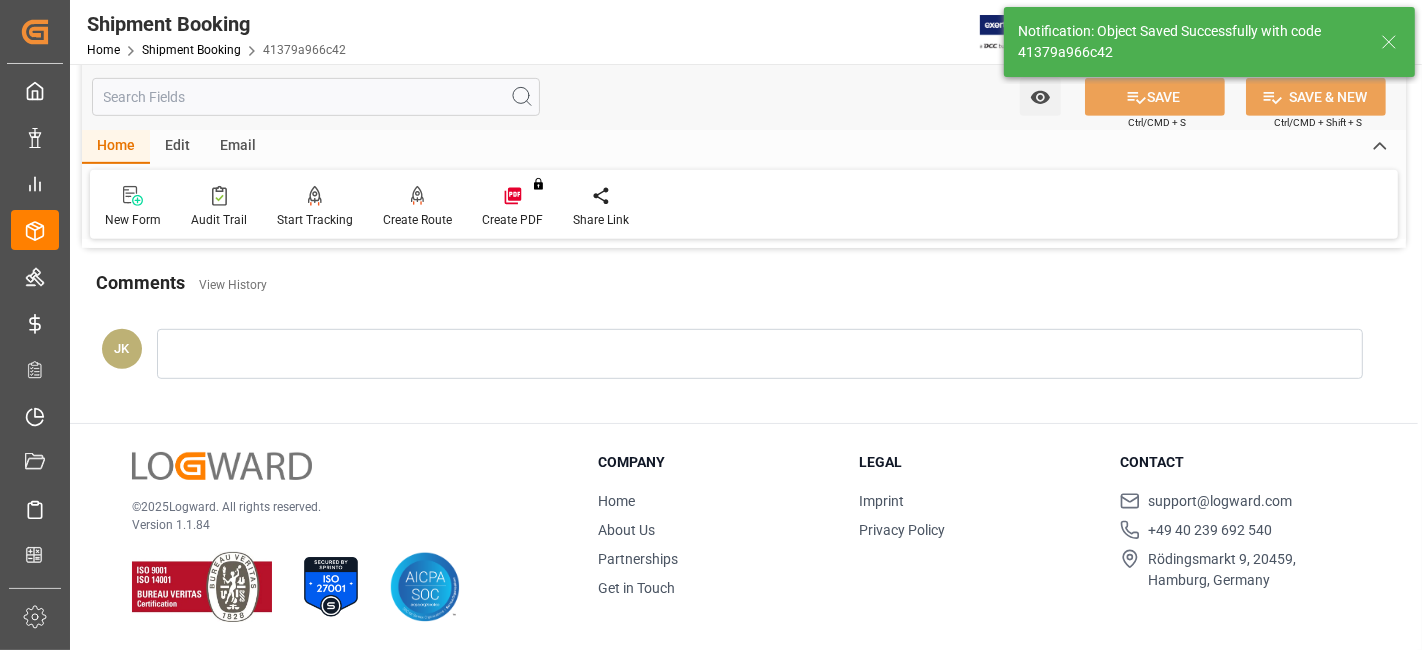 scroll, scrollTop: 846, scrollLeft: 0, axis: vertical 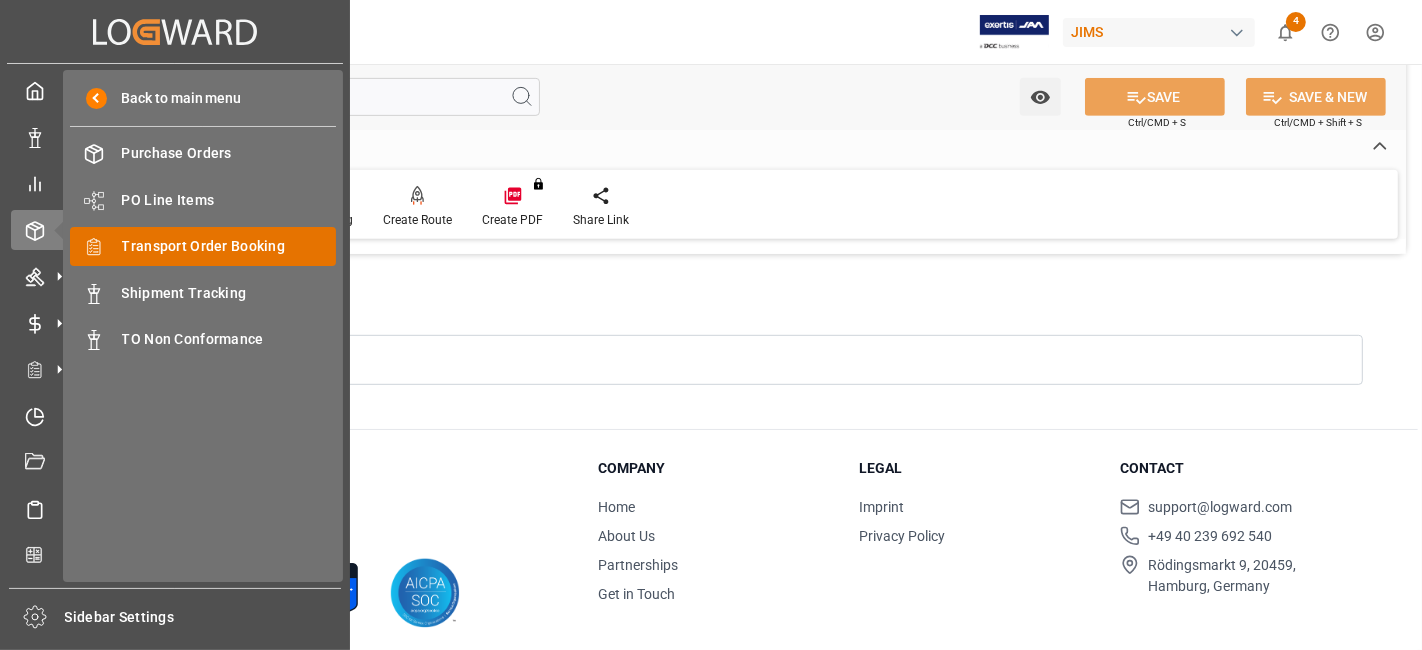 click on "Transport Order Booking" at bounding box center (229, 246) 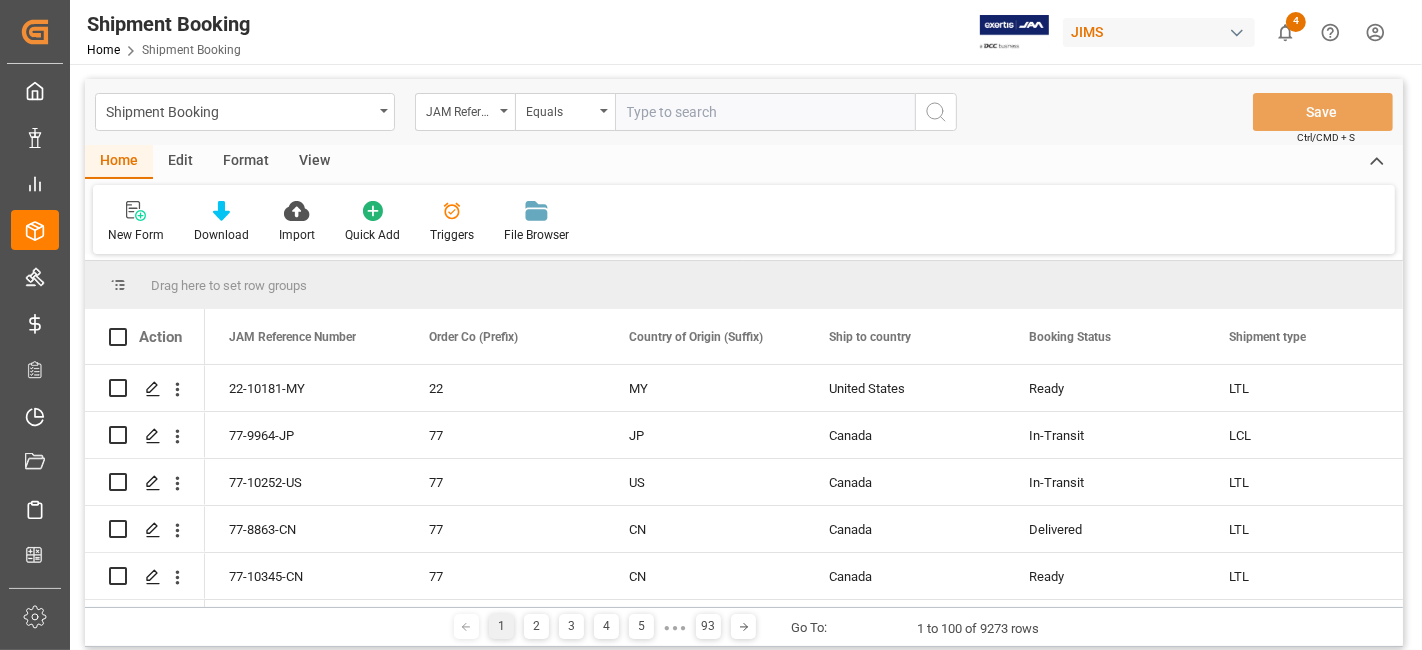 click at bounding box center [765, 112] 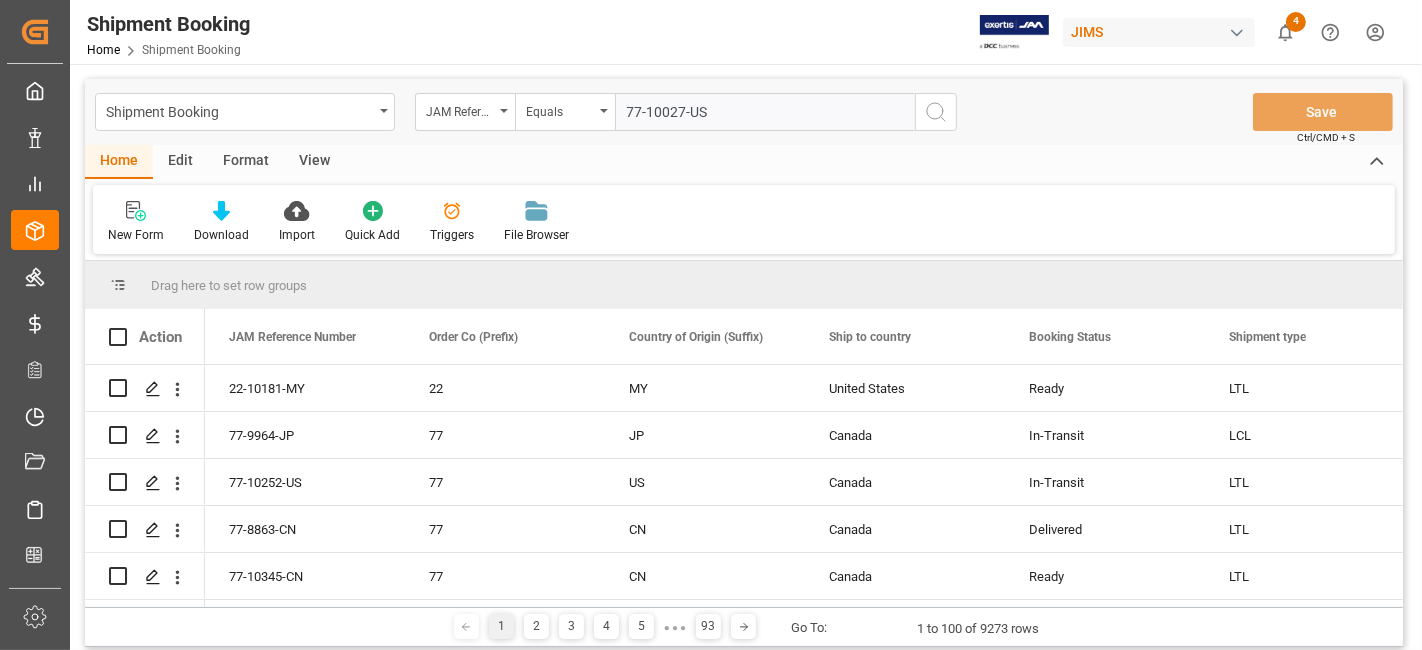 type on "77-10027-US" 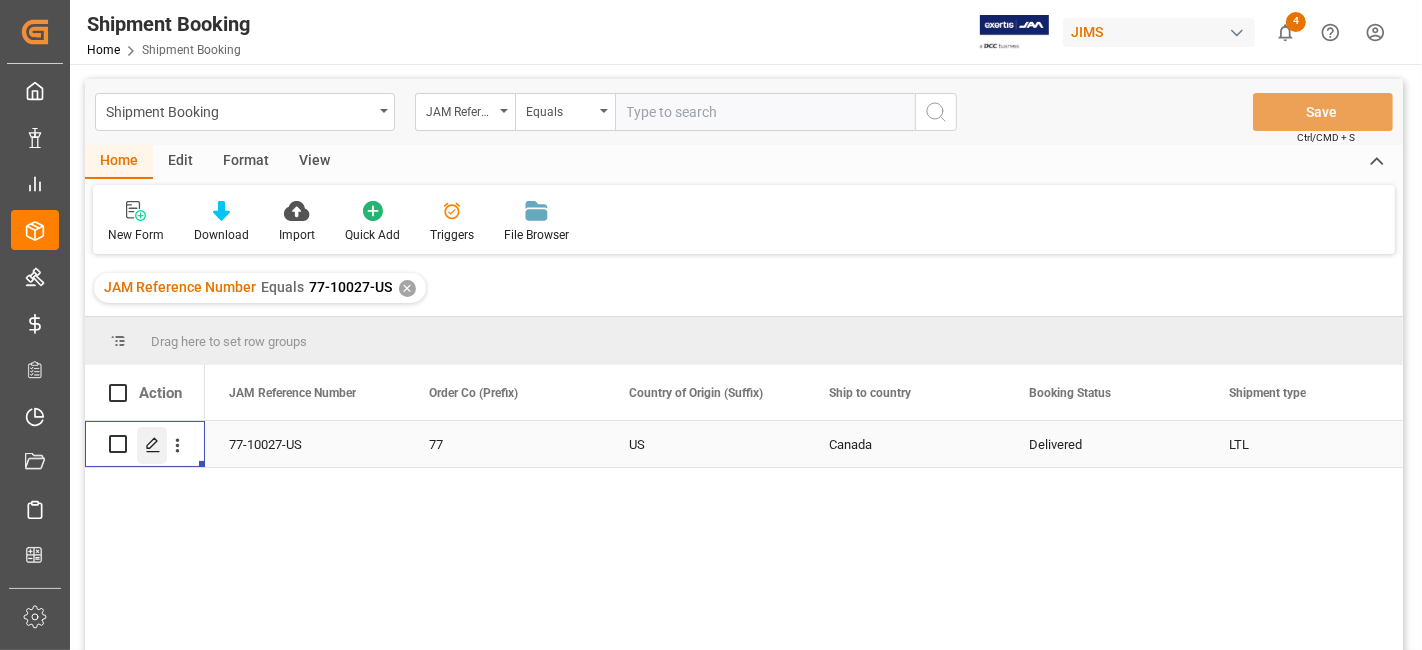 click 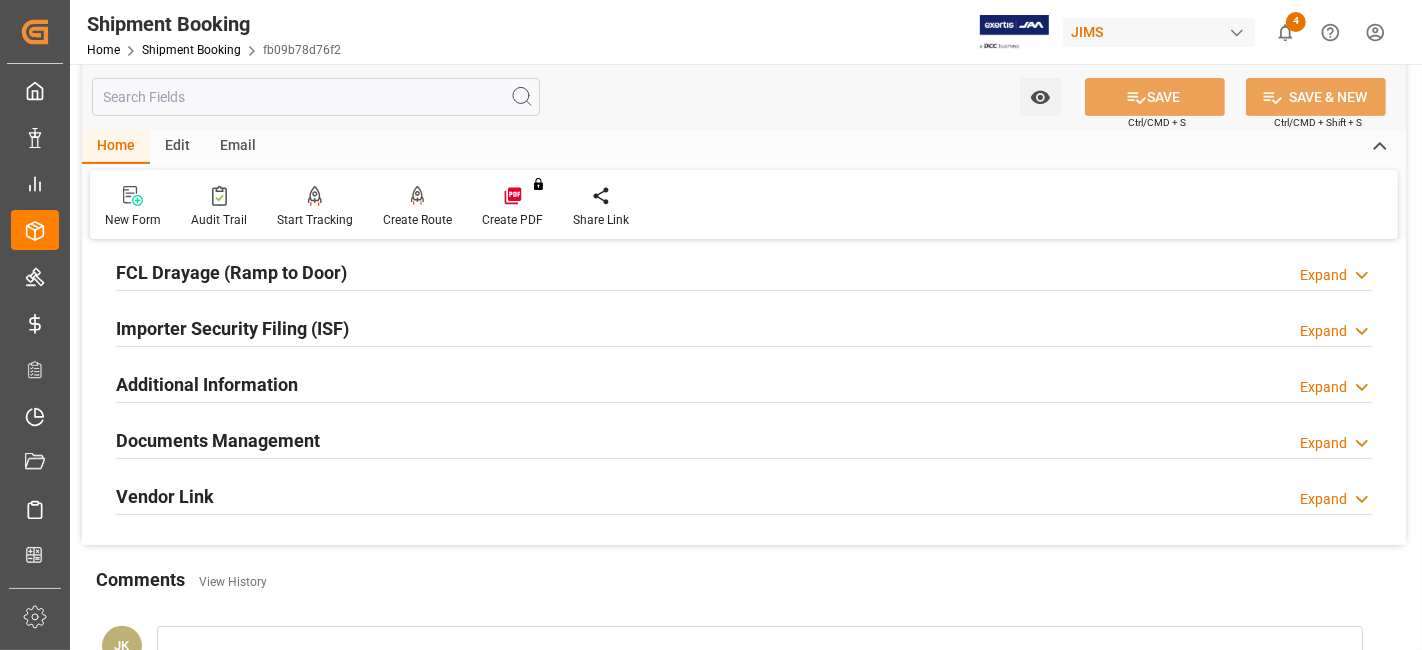 click on "Documents Management" at bounding box center (218, 440) 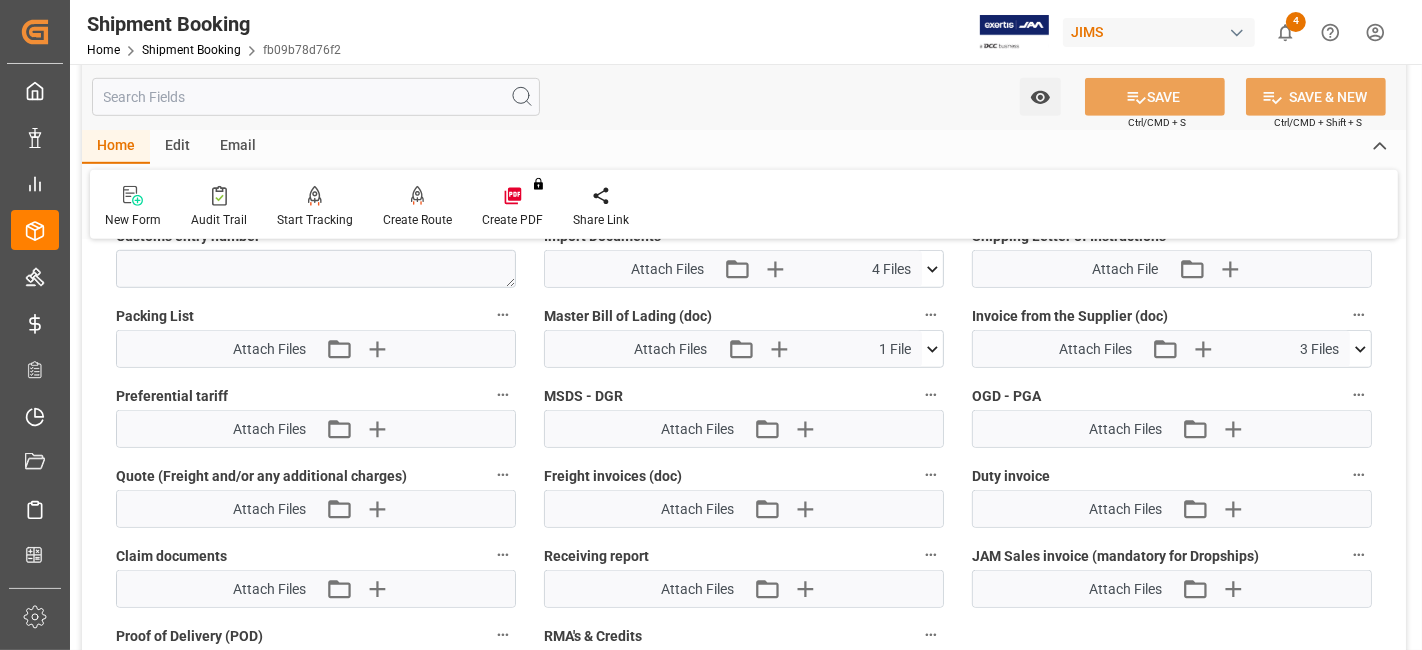 scroll, scrollTop: 1000, scrollLeft: 0, axis: vertical 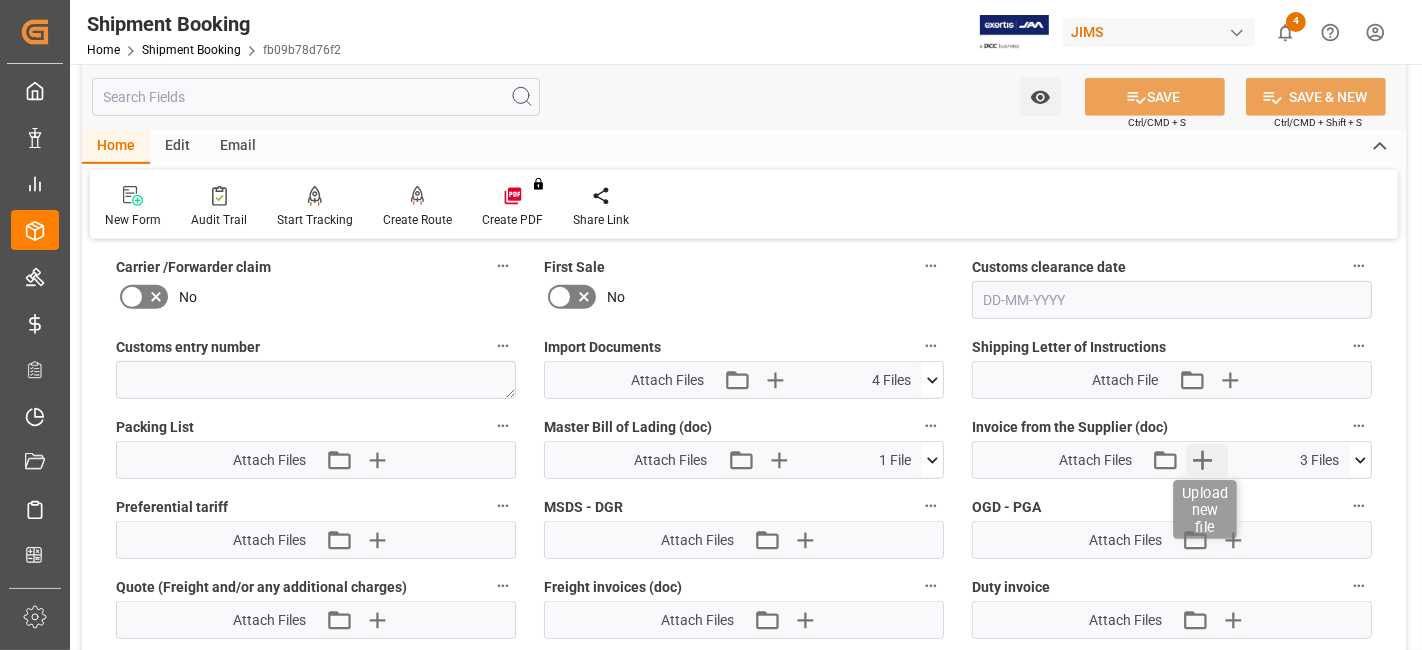 click 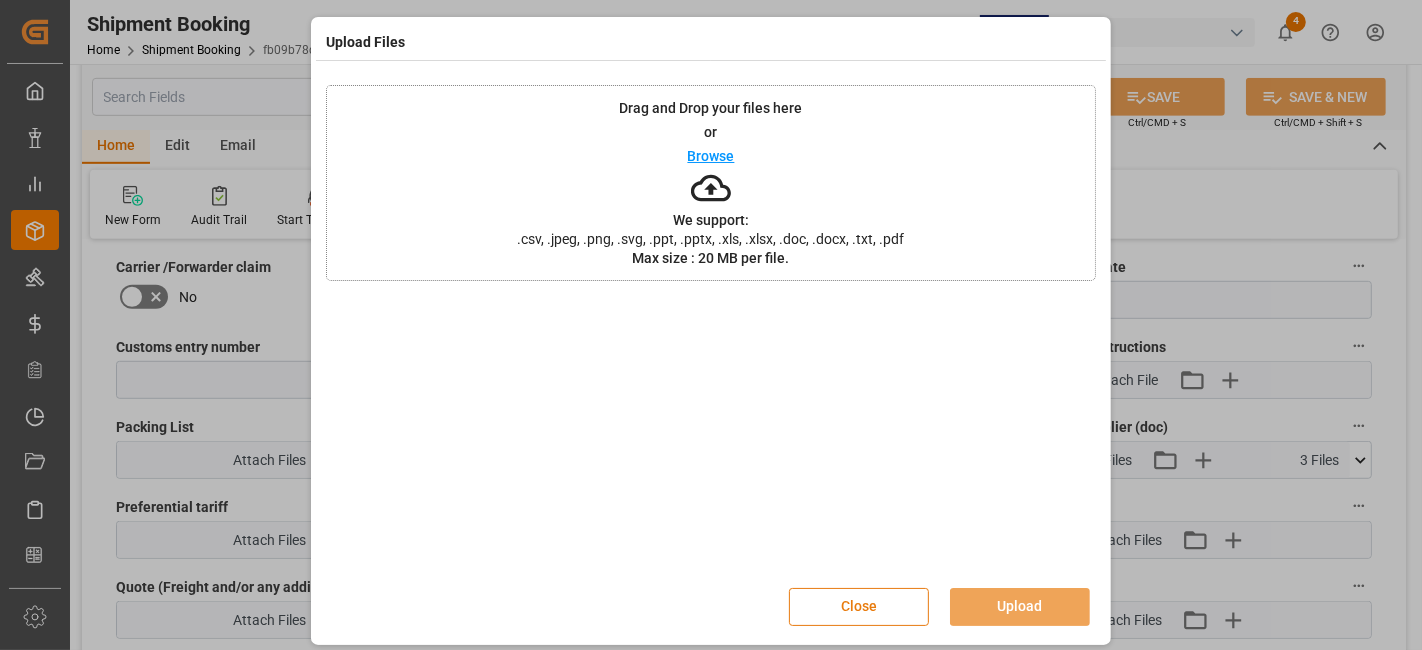 click on "Close" at bounding box center (859, 607) 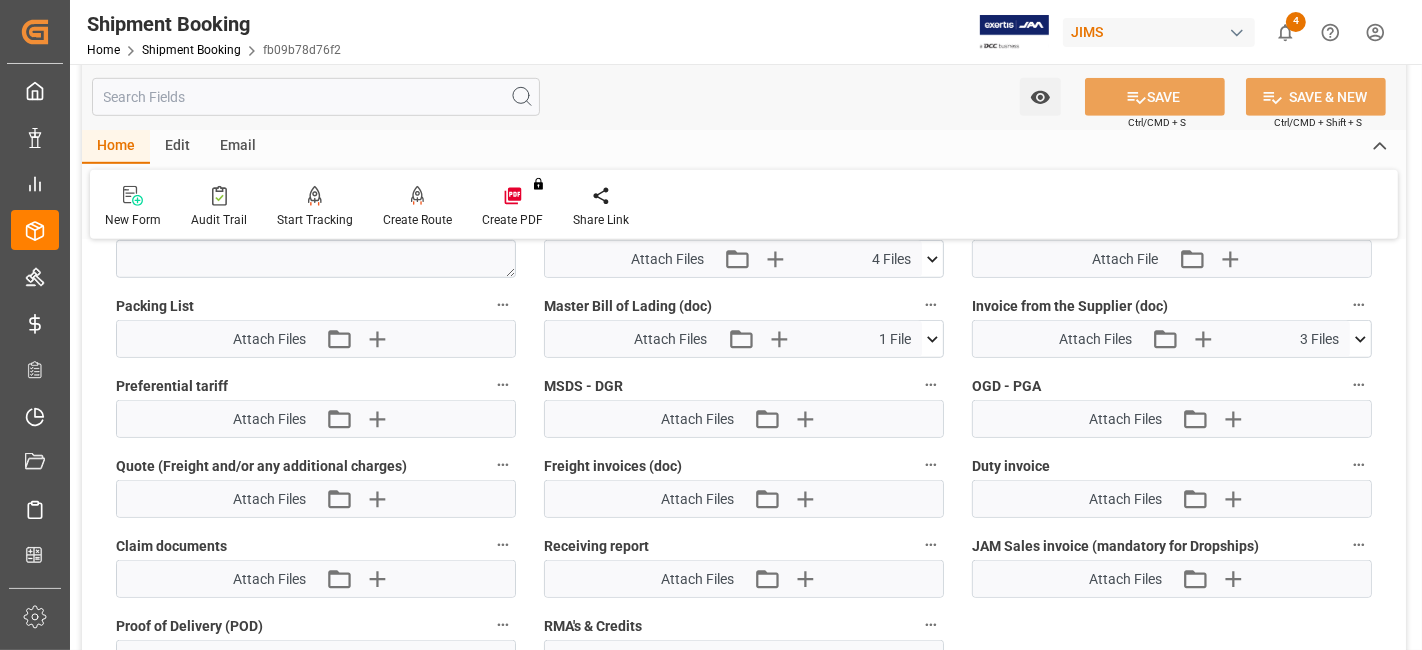 scroll, scrollTop: 1222, scrollLeft: 0, axis: vertical 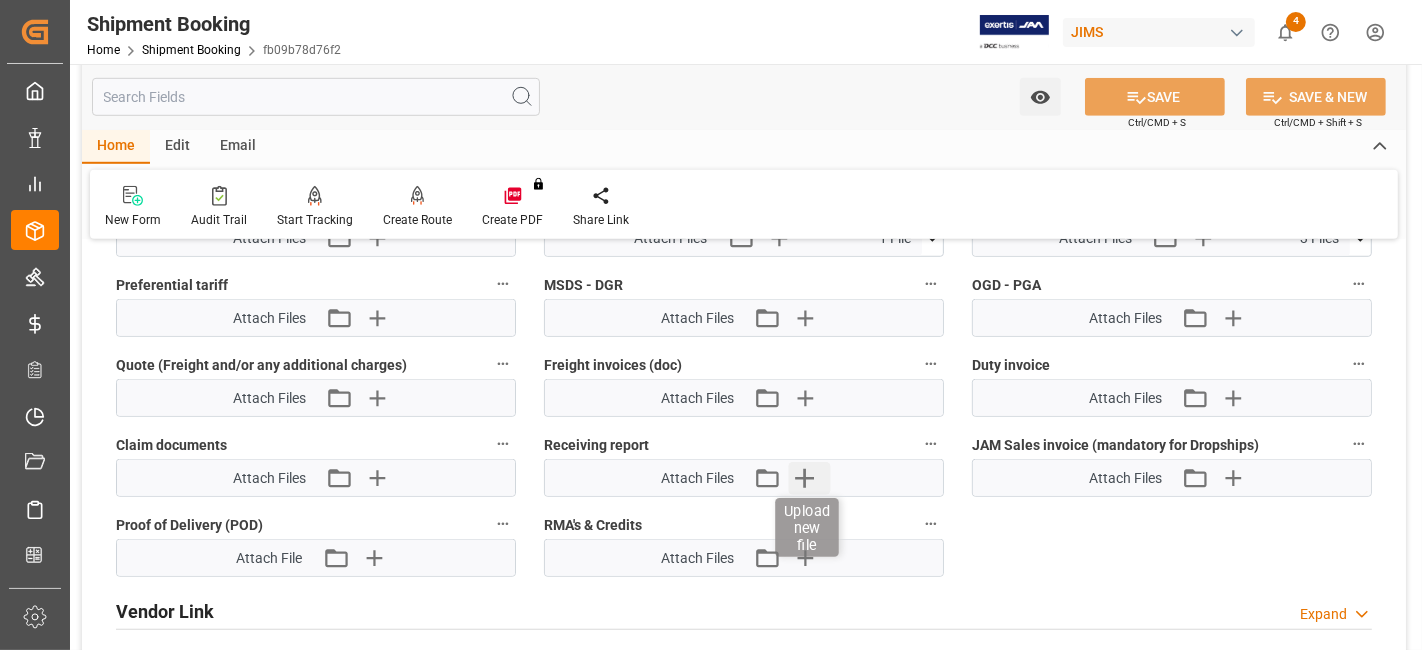 click 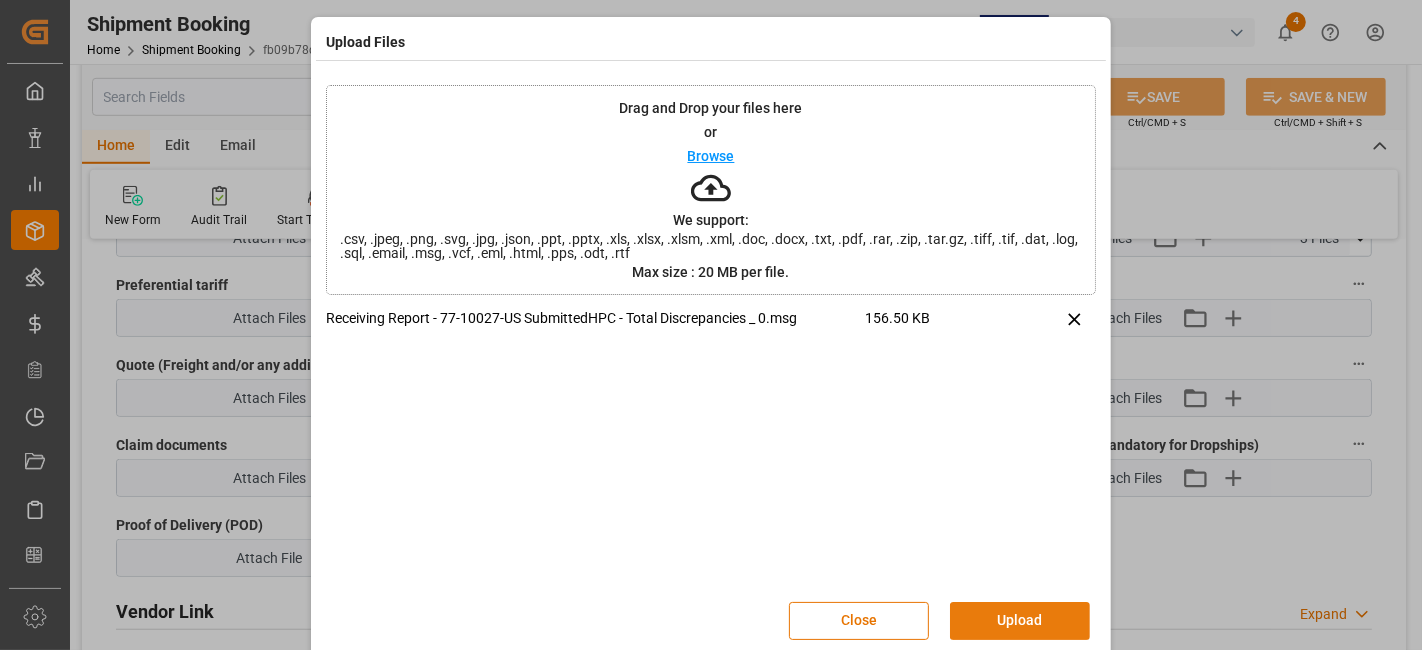 click on "Upload" at bounding box center [1020, 621] 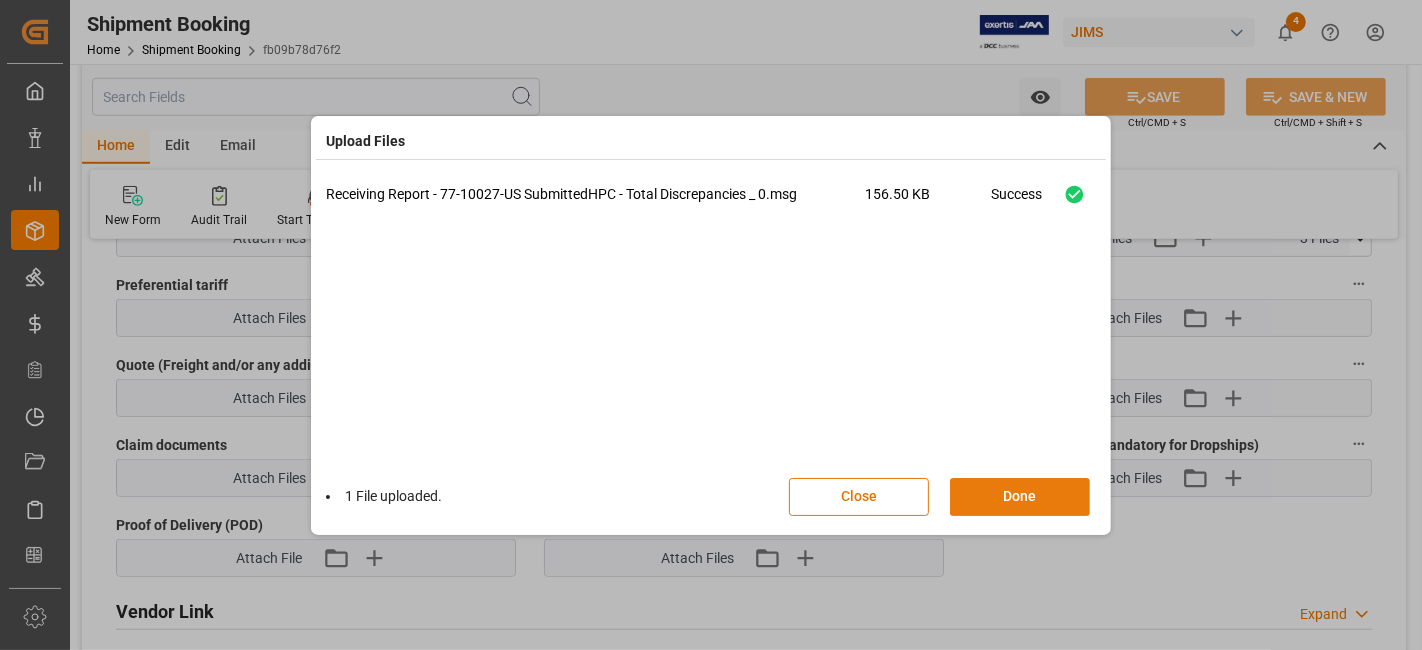 click on "Done" at bounding box center [1020, 497] 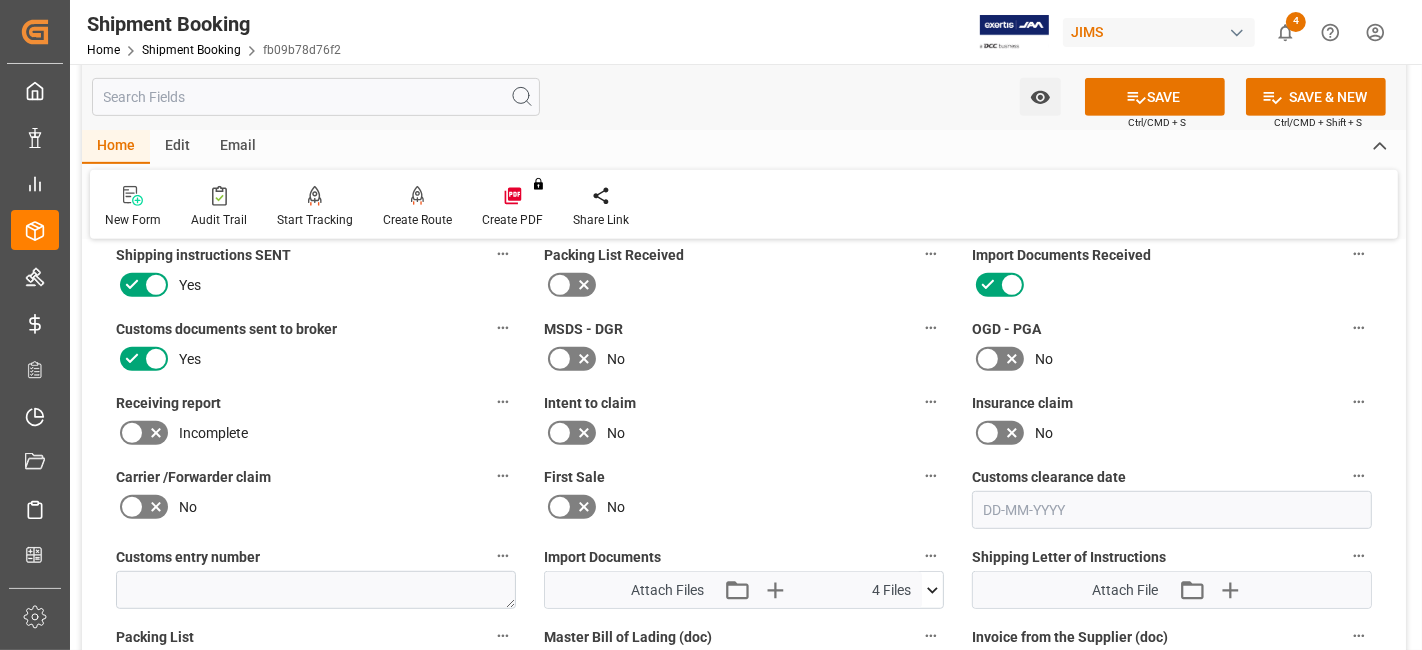 scroll, scrollTop: 888, scrollLeft: 0, axis: vertical 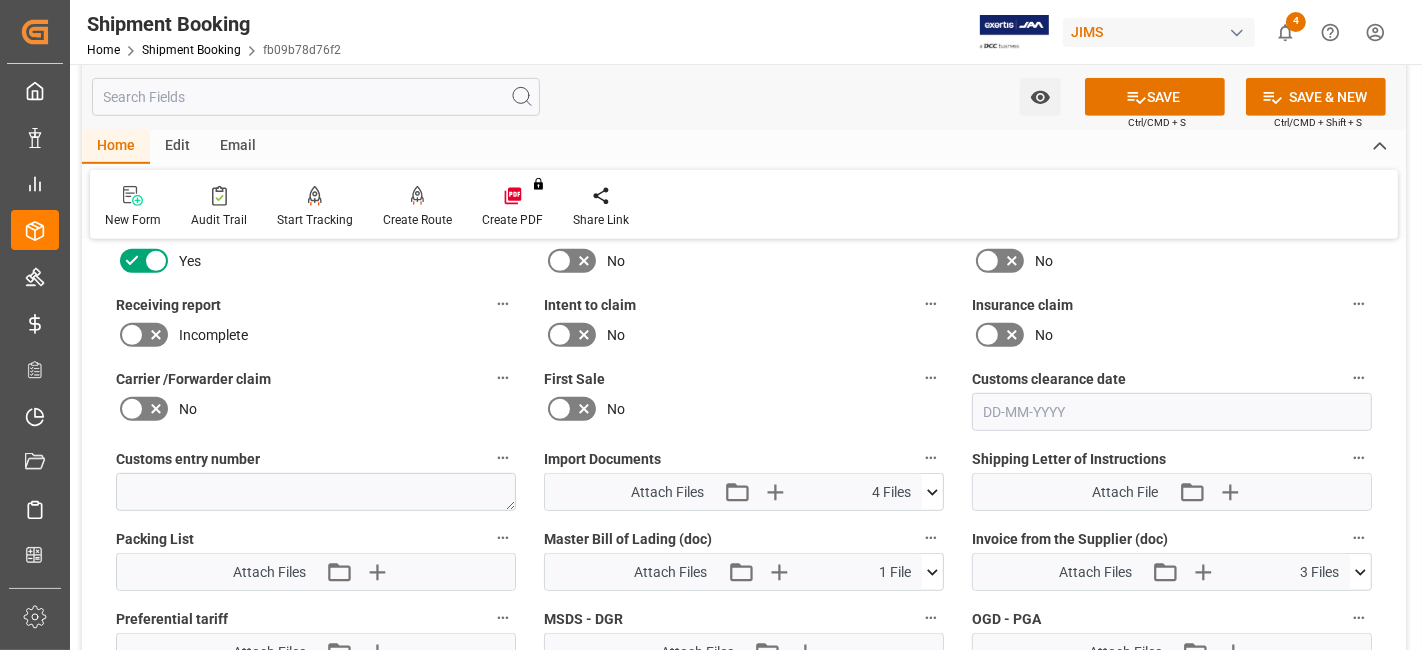 click 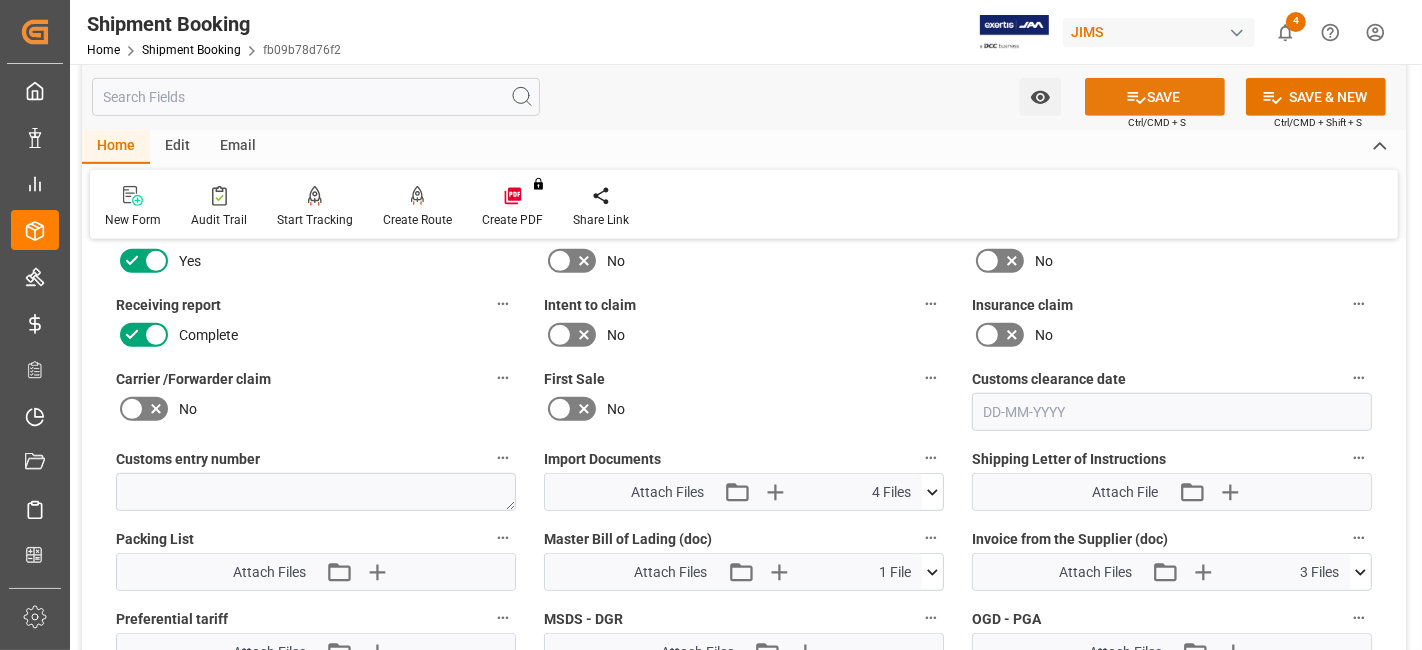 click on "SAVE" at bounding box center (1155, 97) 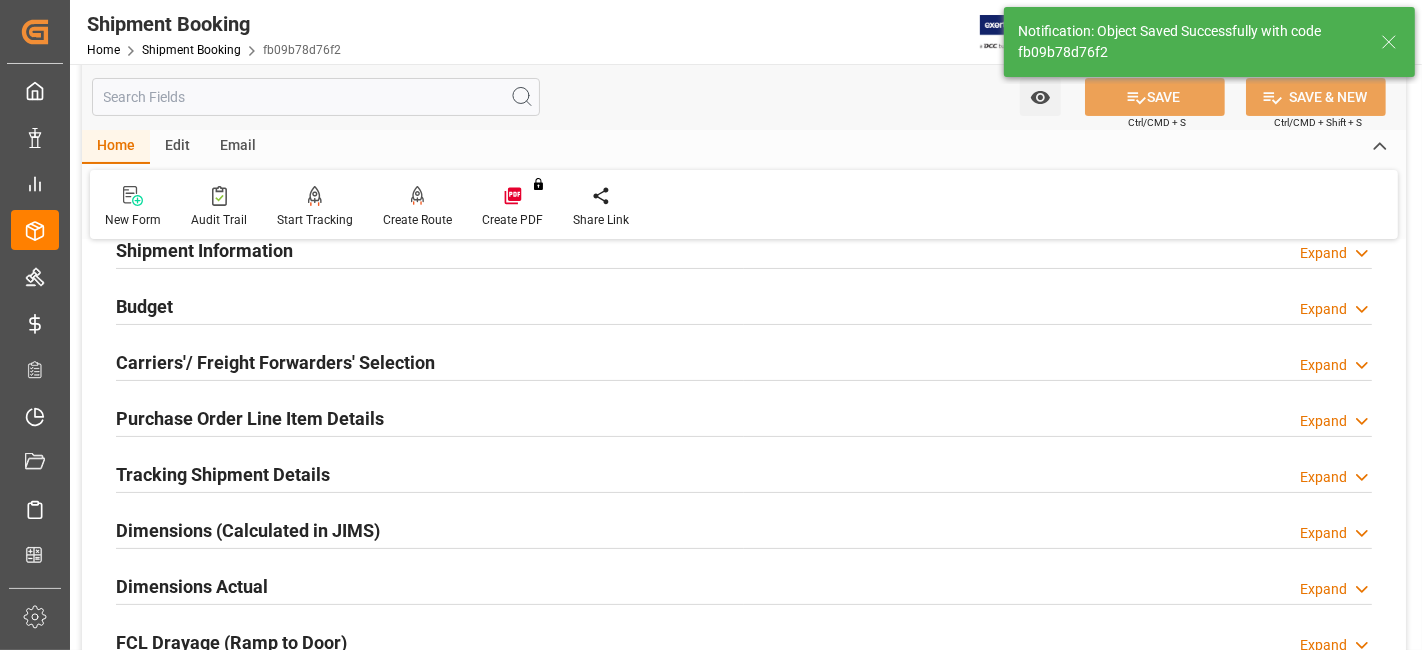 scroll, scrollTop: 0, scrollLeft: 0, axis: both 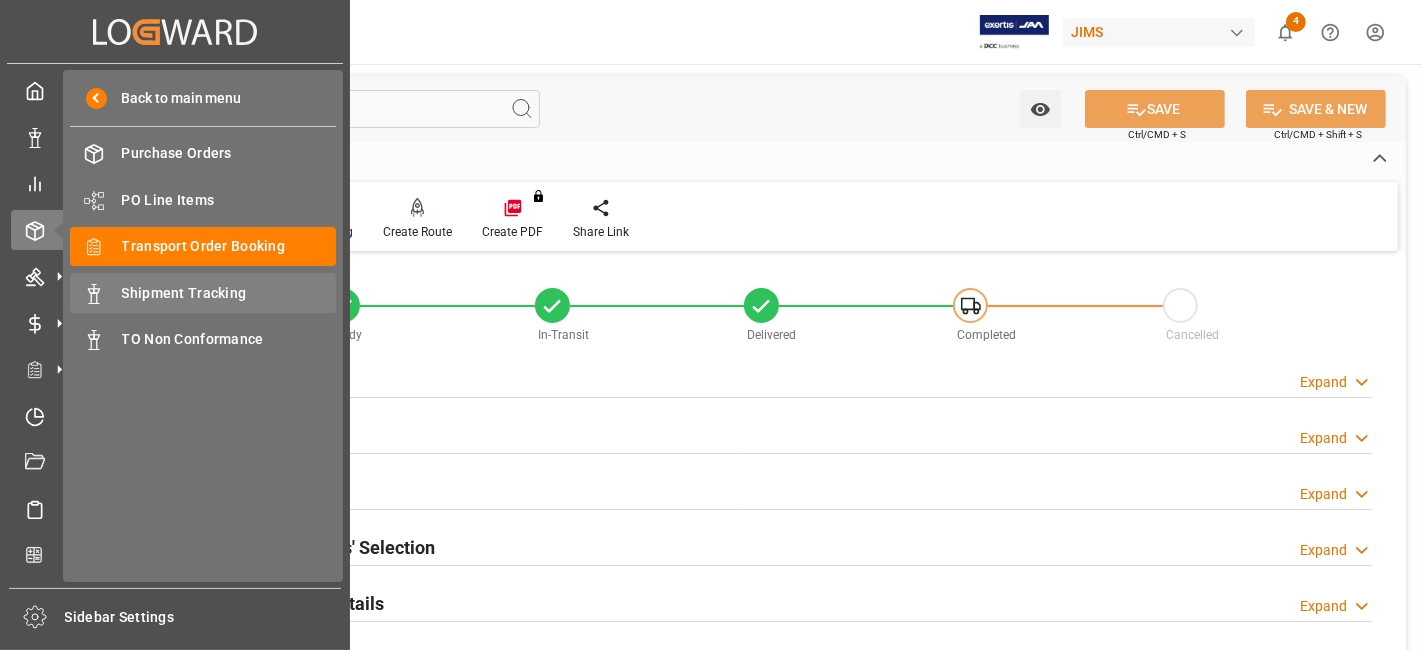 drag, startPoint x: 239, startPoint y: 244, endPoint x: 188, endPoint y: 292, distance: 70.035706 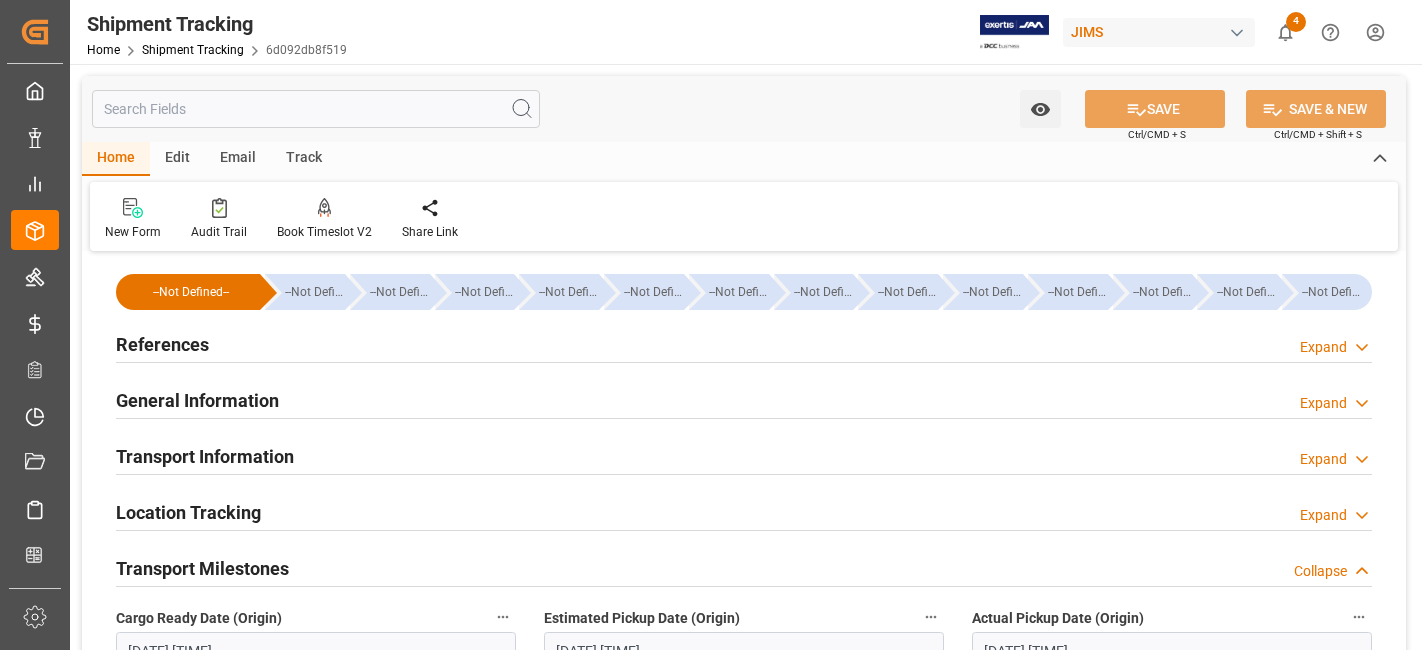 scroll, scrollTop: 0, scrollLeft: 0, axis: both 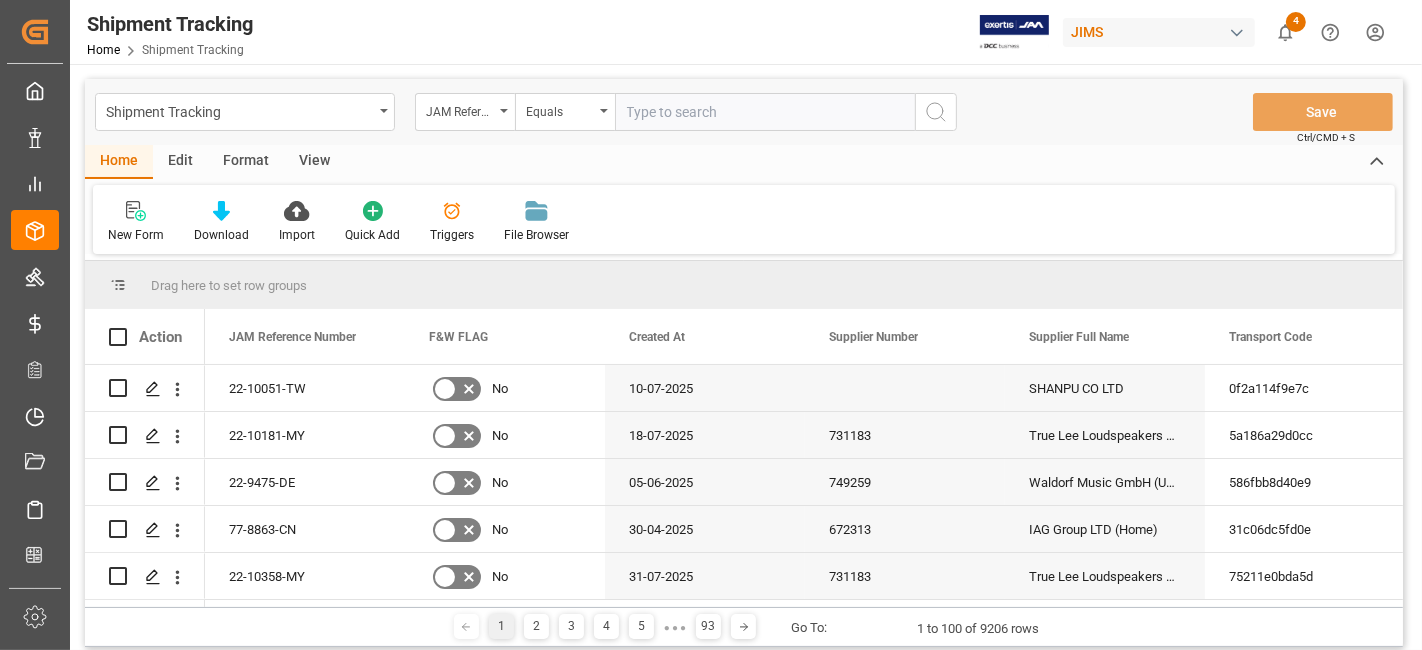 click at bounding box center (765, 112) 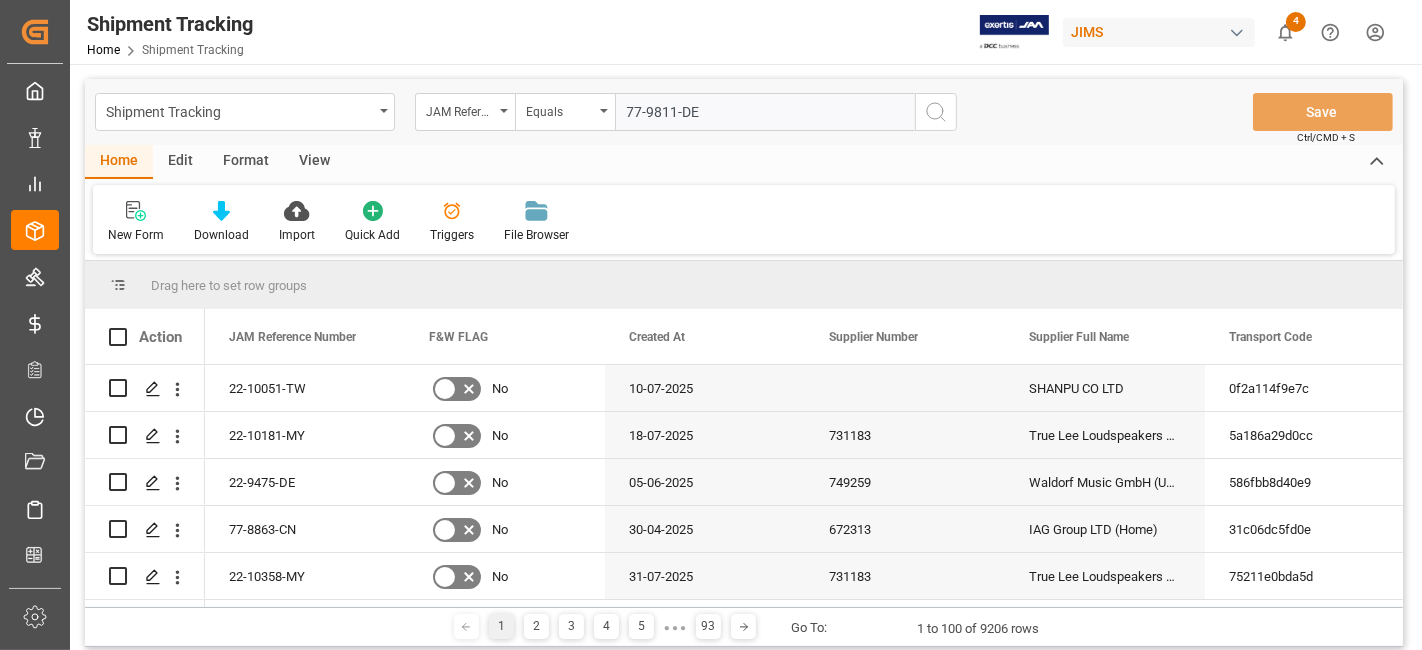 type on "77-9811-DE" 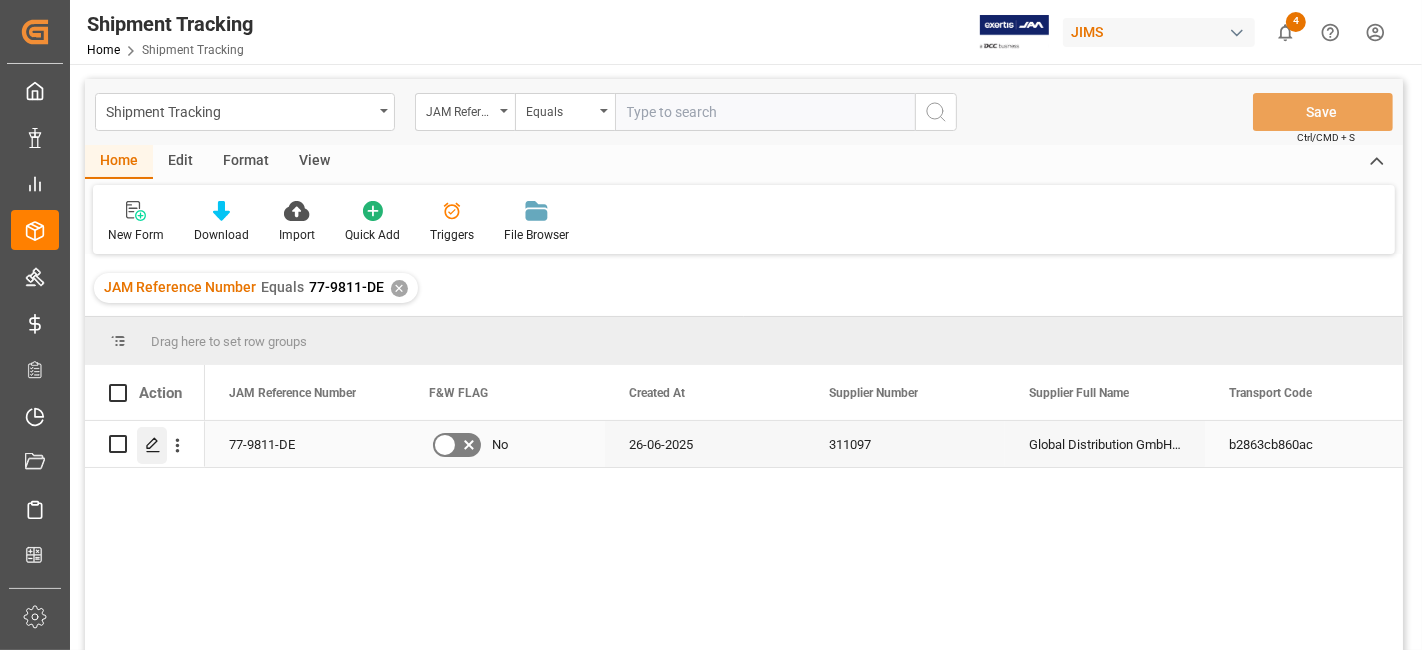 click at bounding box center (152, 445) 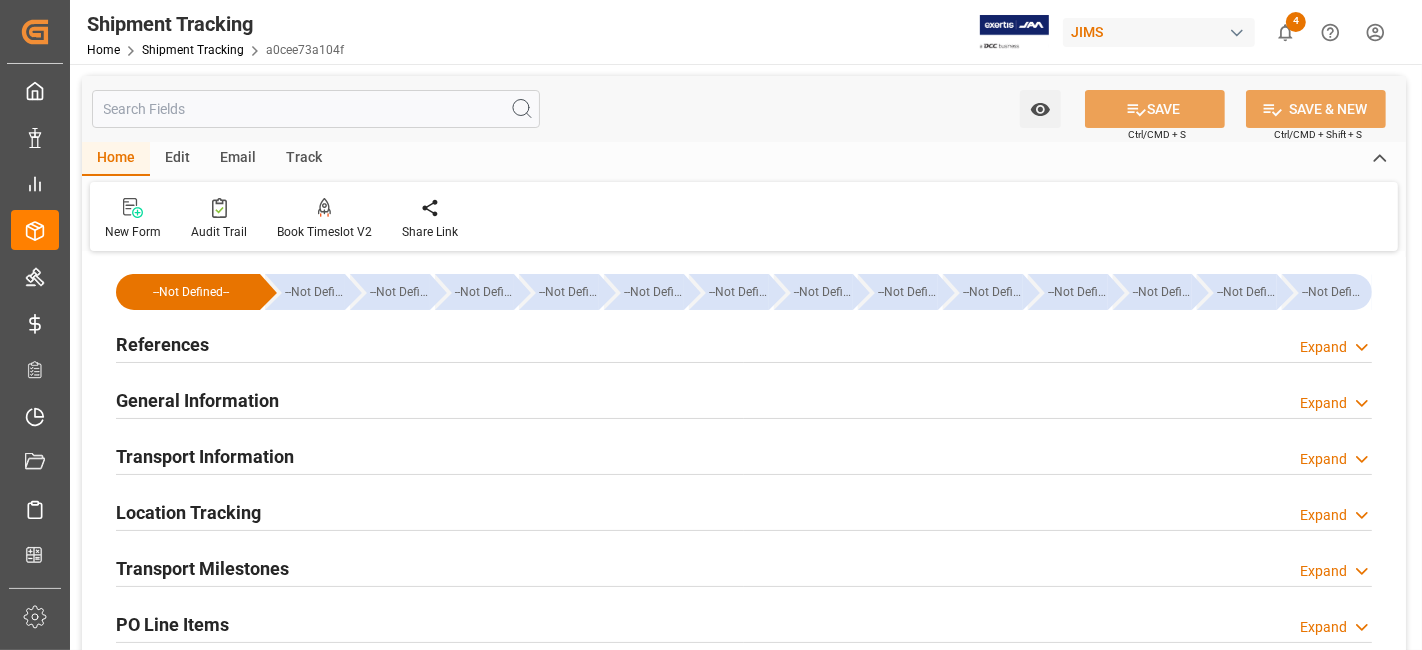 type on "30-06-2025 00:00" 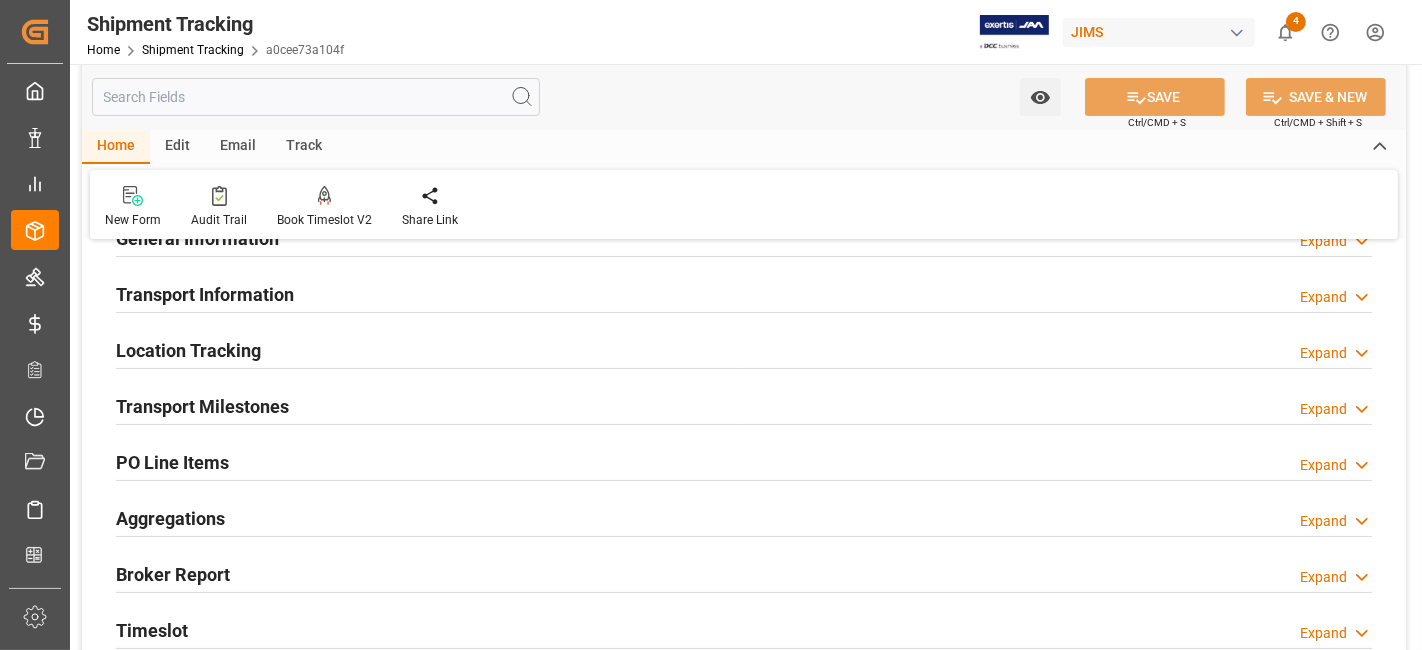 scroll, scrollTop: 111, scrollLeft: 0, axis: vertical 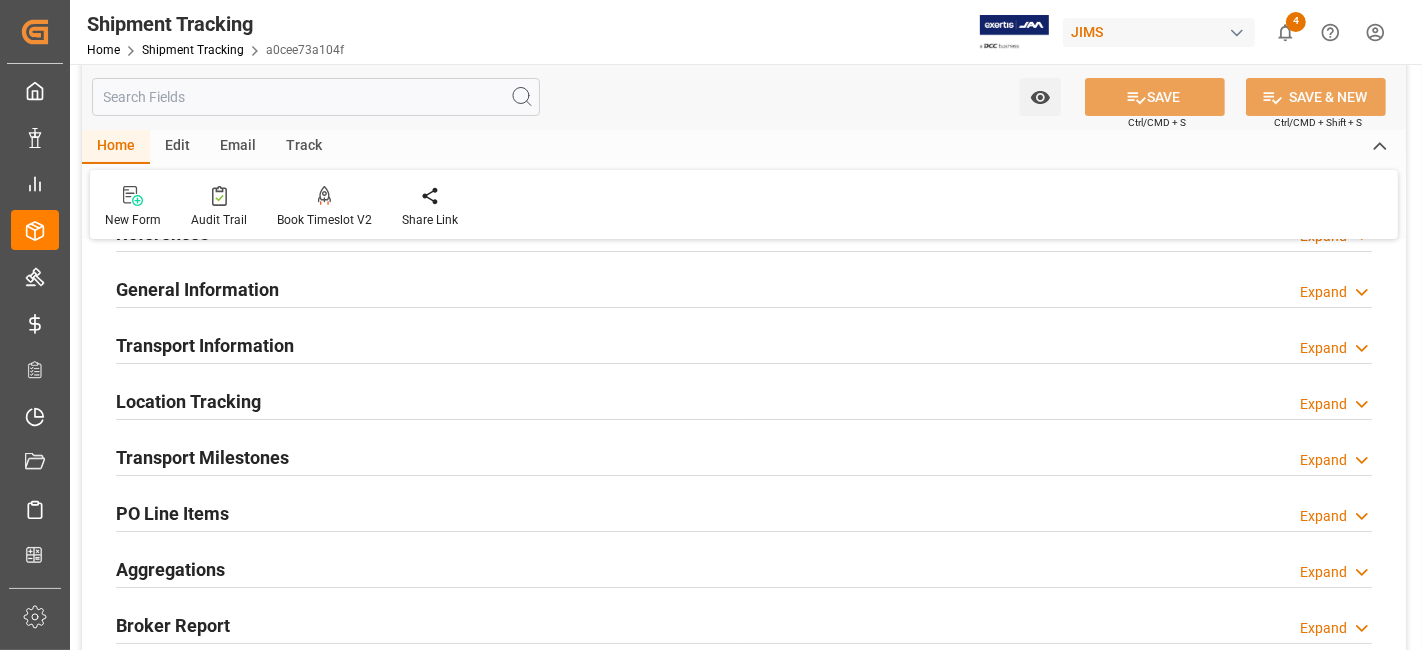 click on "Transport Milestones" at bounding box center (202, 457) 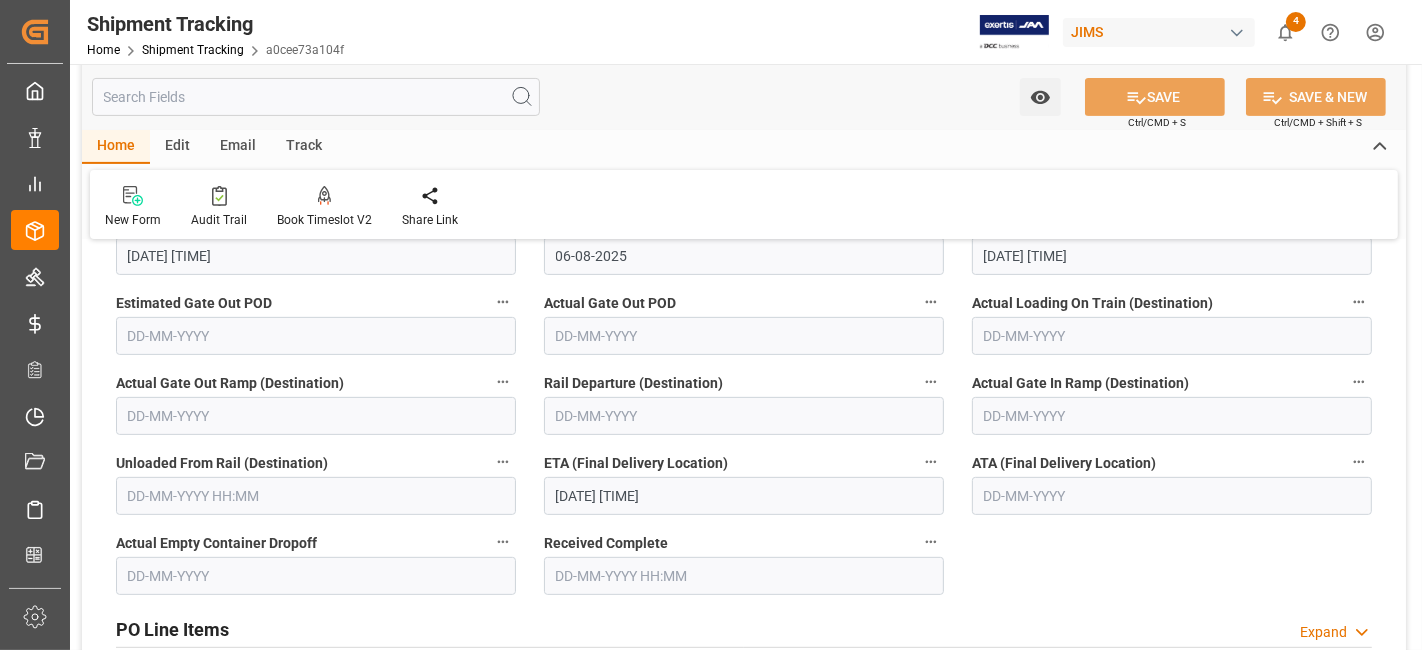 scroll, scrollTop: 777, scrollLeft: 0, axis: vertical 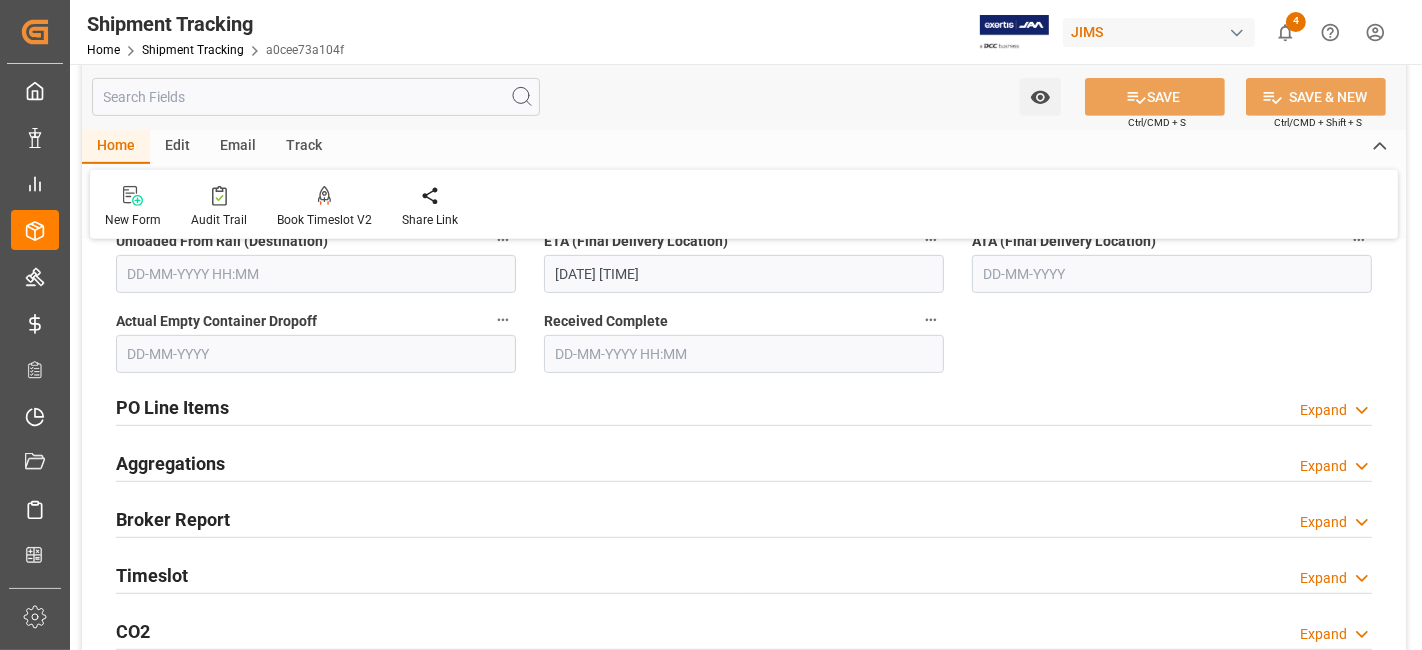 click on "Timeslot" at bounding box center (152, 575) 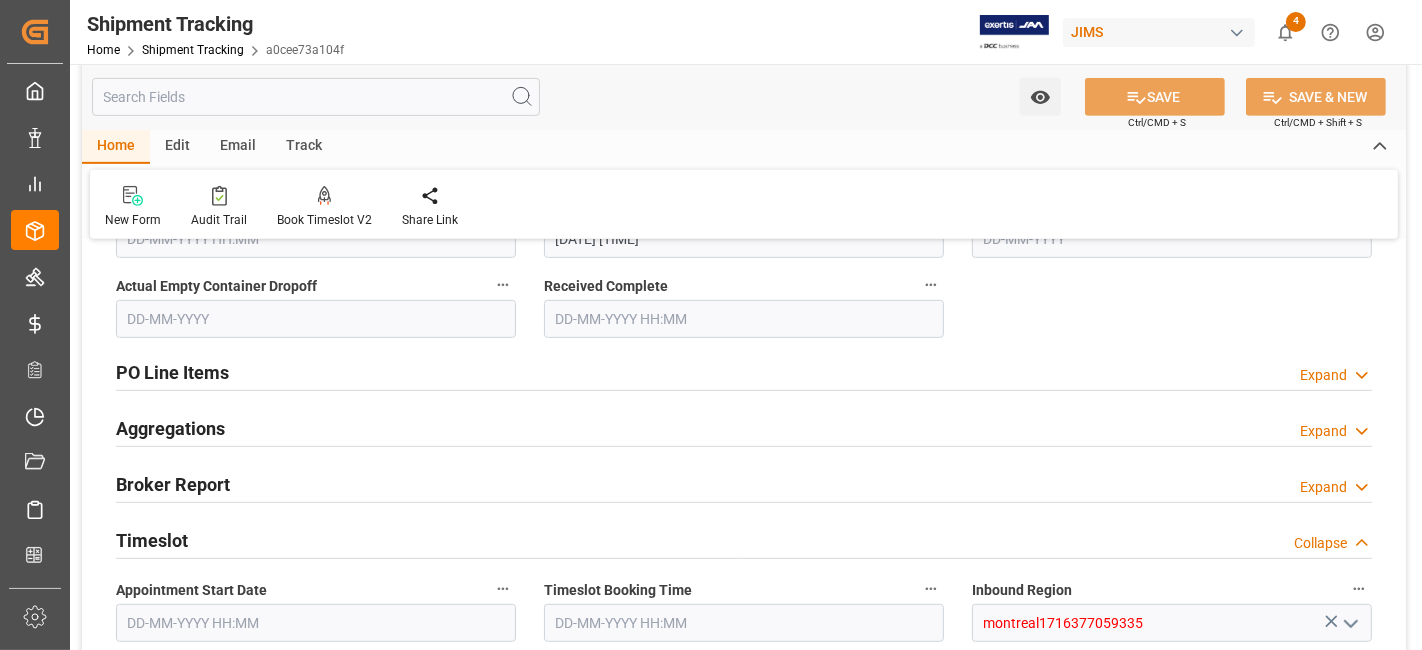 scroll, scrollTop: 777, scrollLeft: 0, axis: vertical 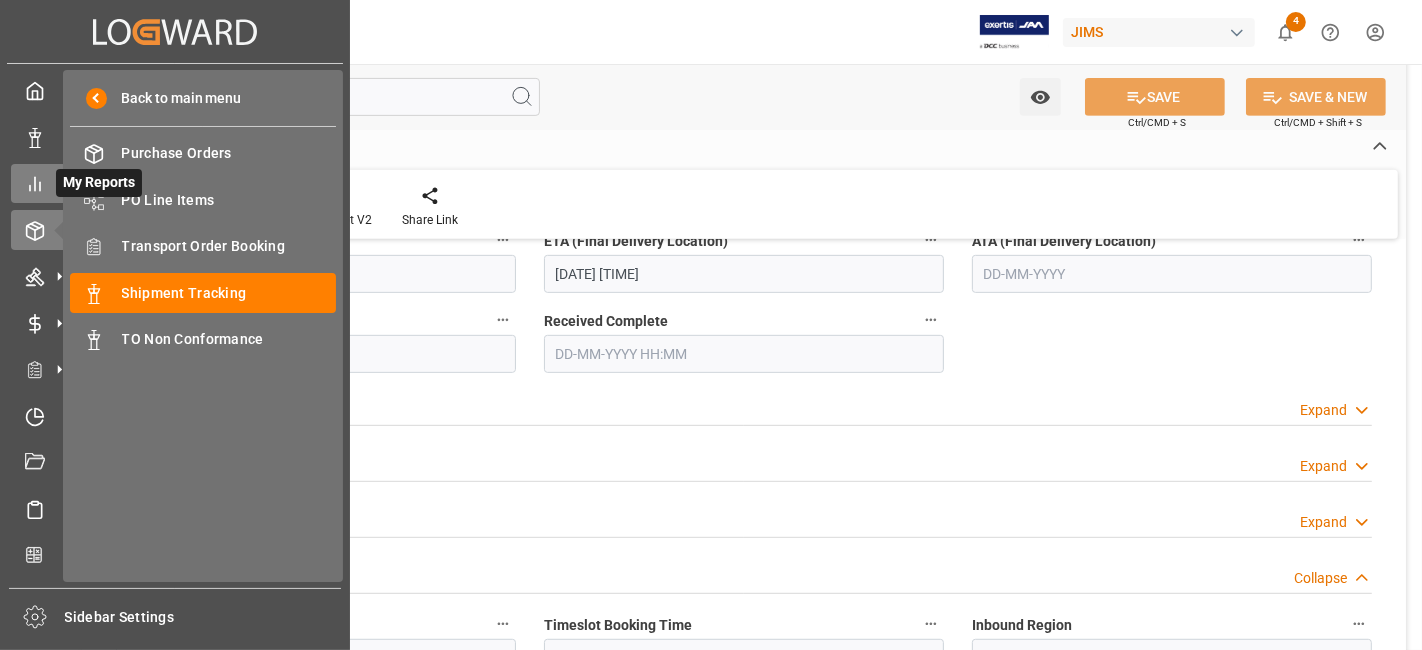 click 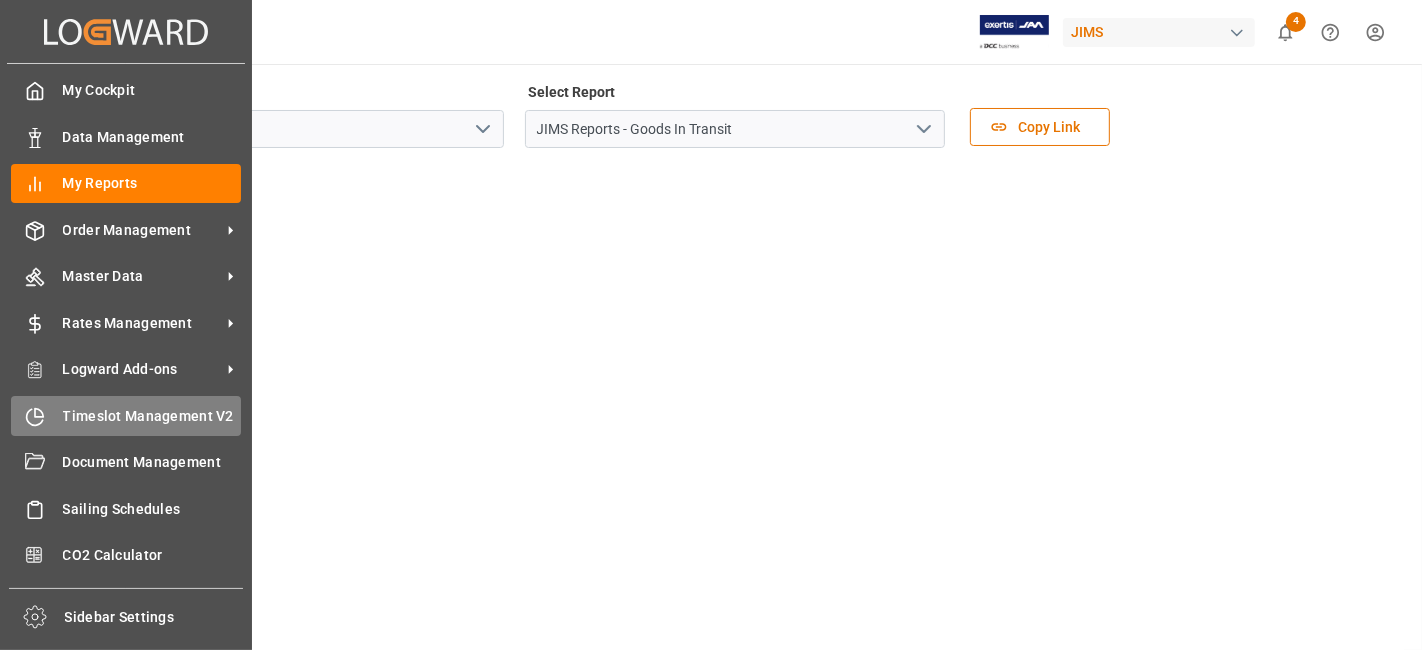click on "Timeslot Management V2" at bounding box center (152, 416) 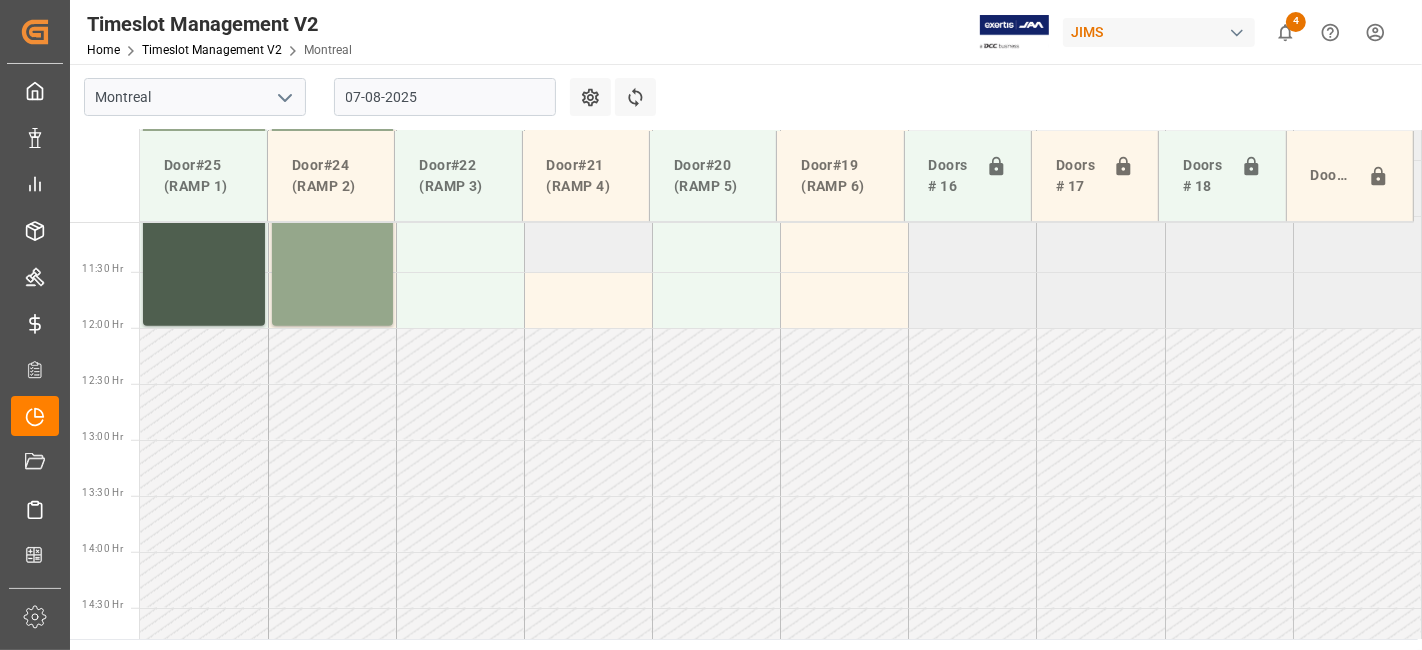 scroll, scrollTop: 1239, scrollLeft: 0, axis: vertical 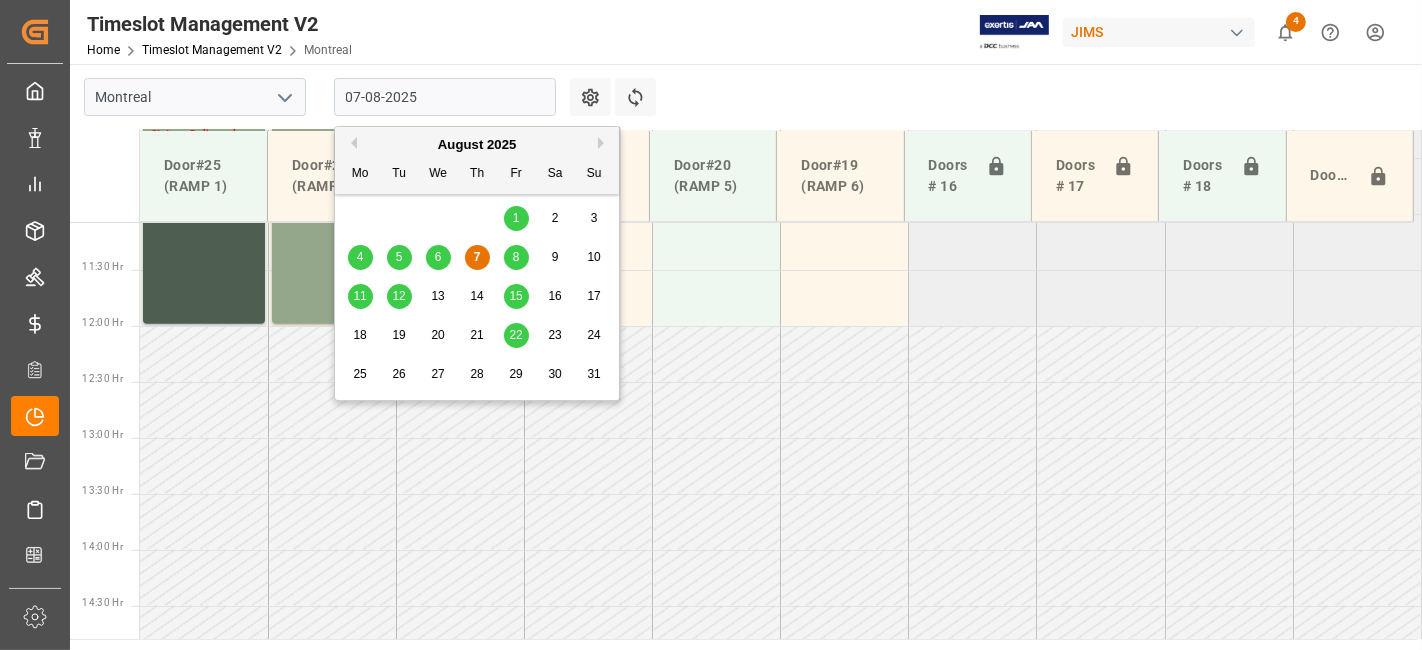 click on "07-08-2025" at bounding box center [445, 97] 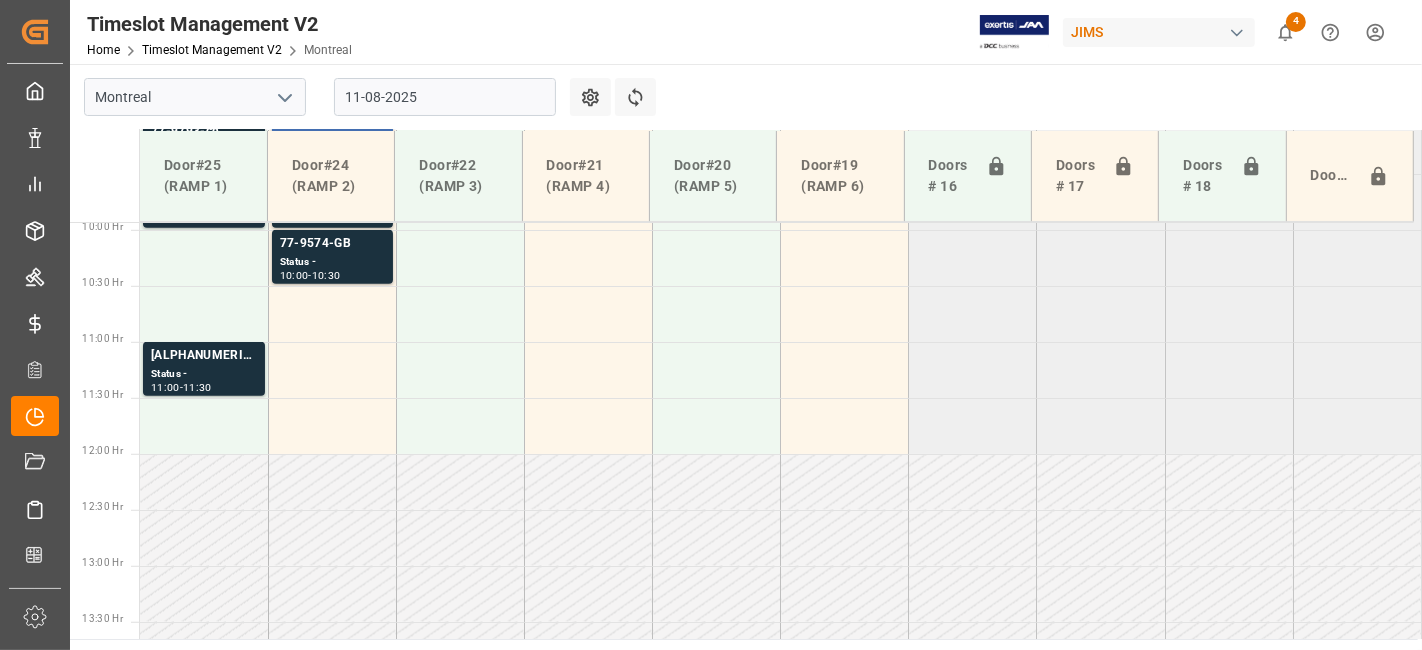 scroll, scrollTop: 1000, scrollLeft: 0, axis: vertical 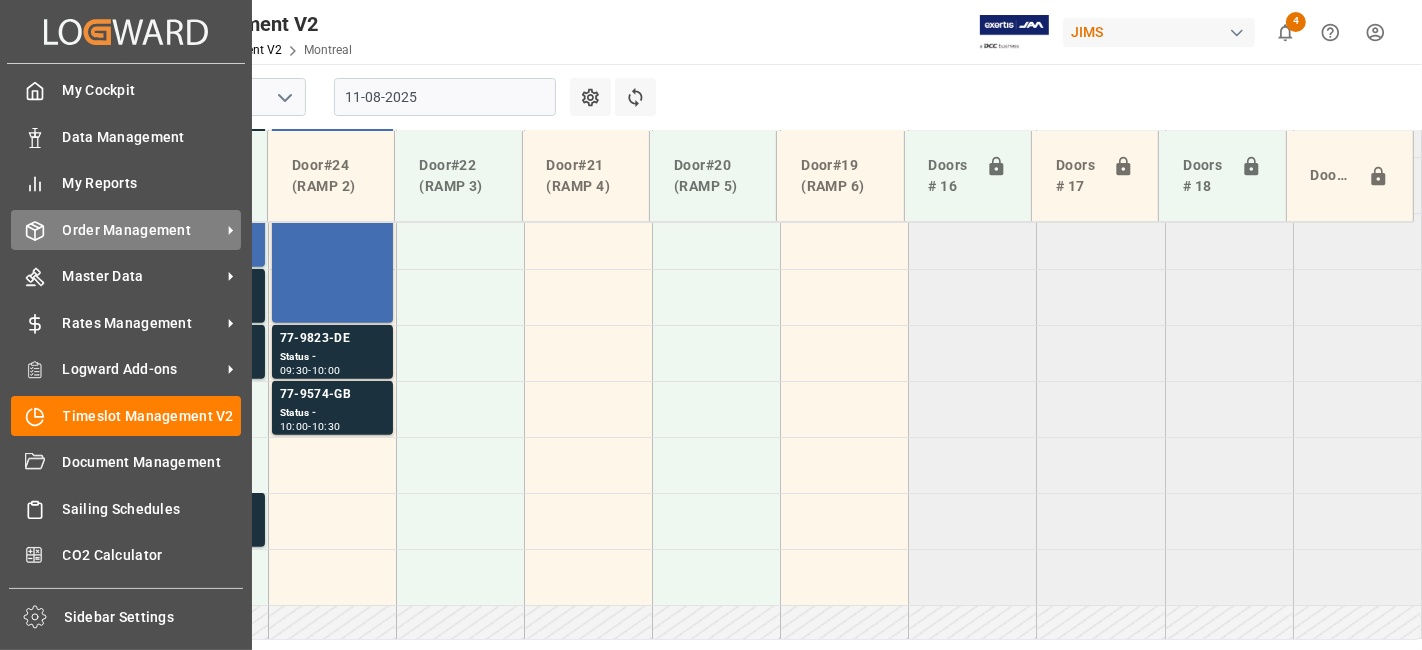 click on "Order Management" at bounding box center [142, 230] 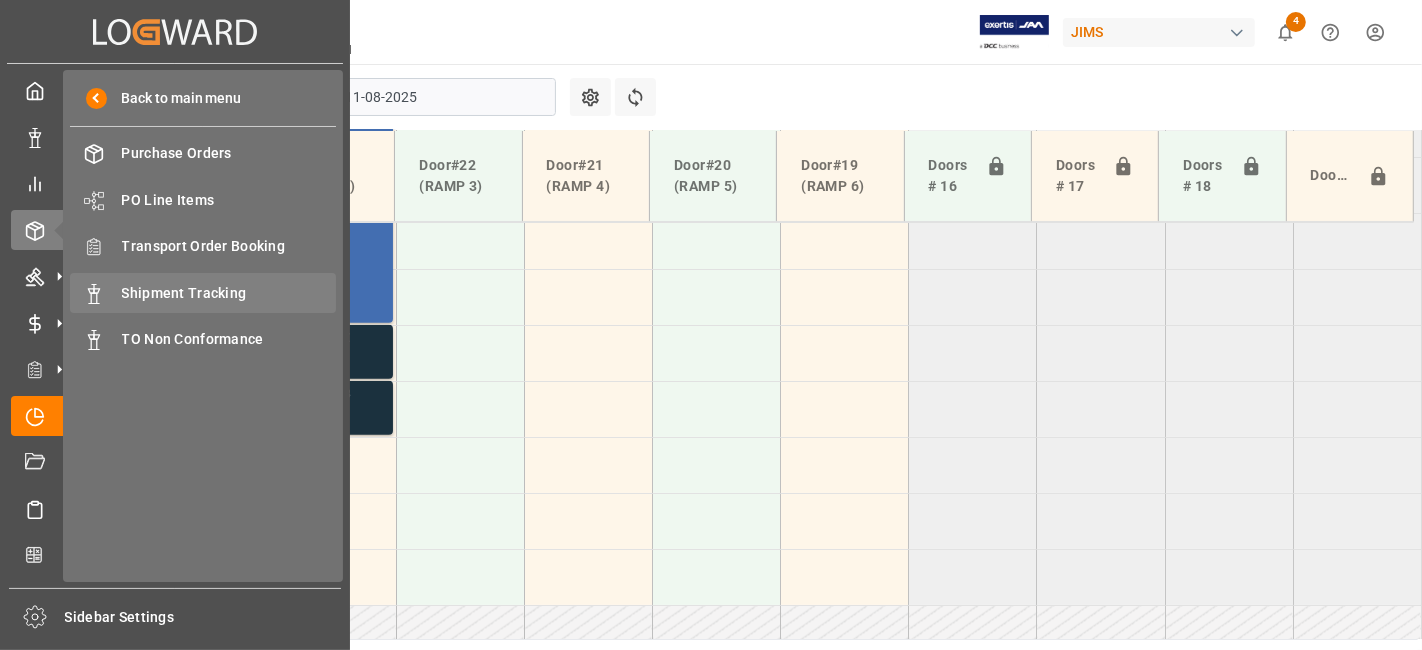 click on "Shipment Tracking" at bounding box center [229, 293] 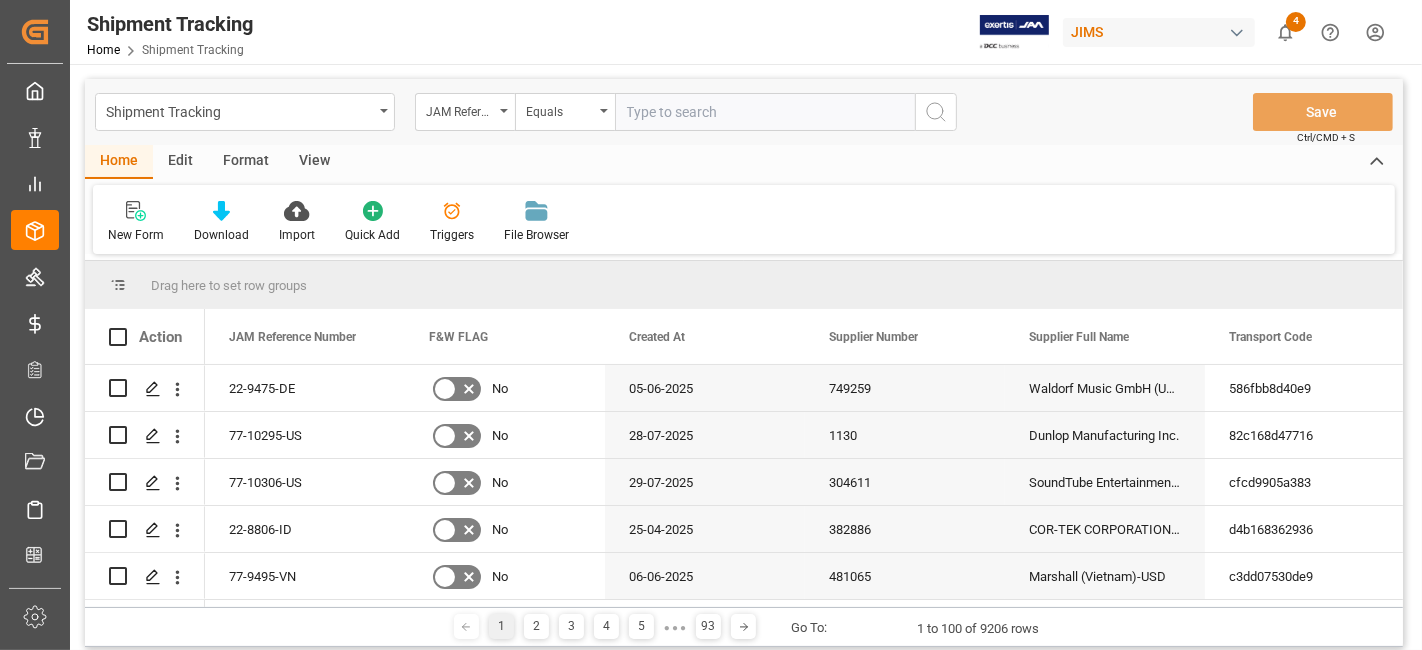 click at bounding box center (765, 112) 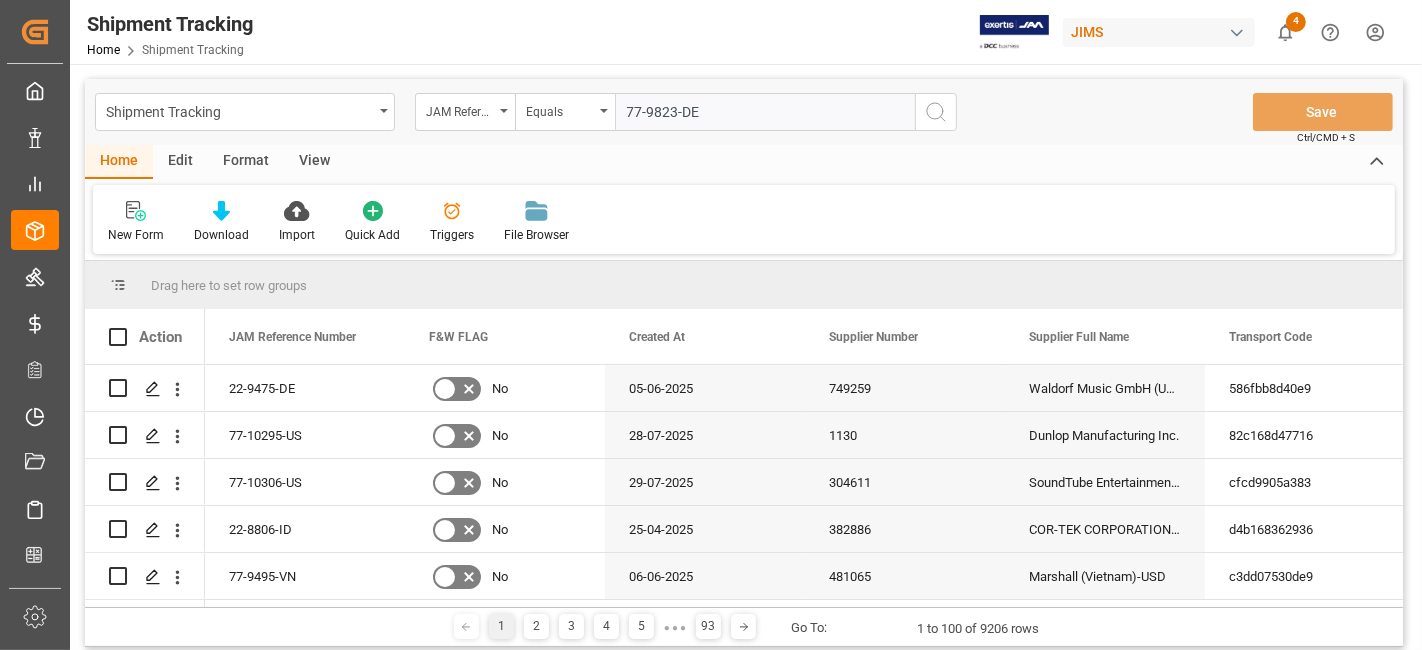 type on "77-9823-DE" 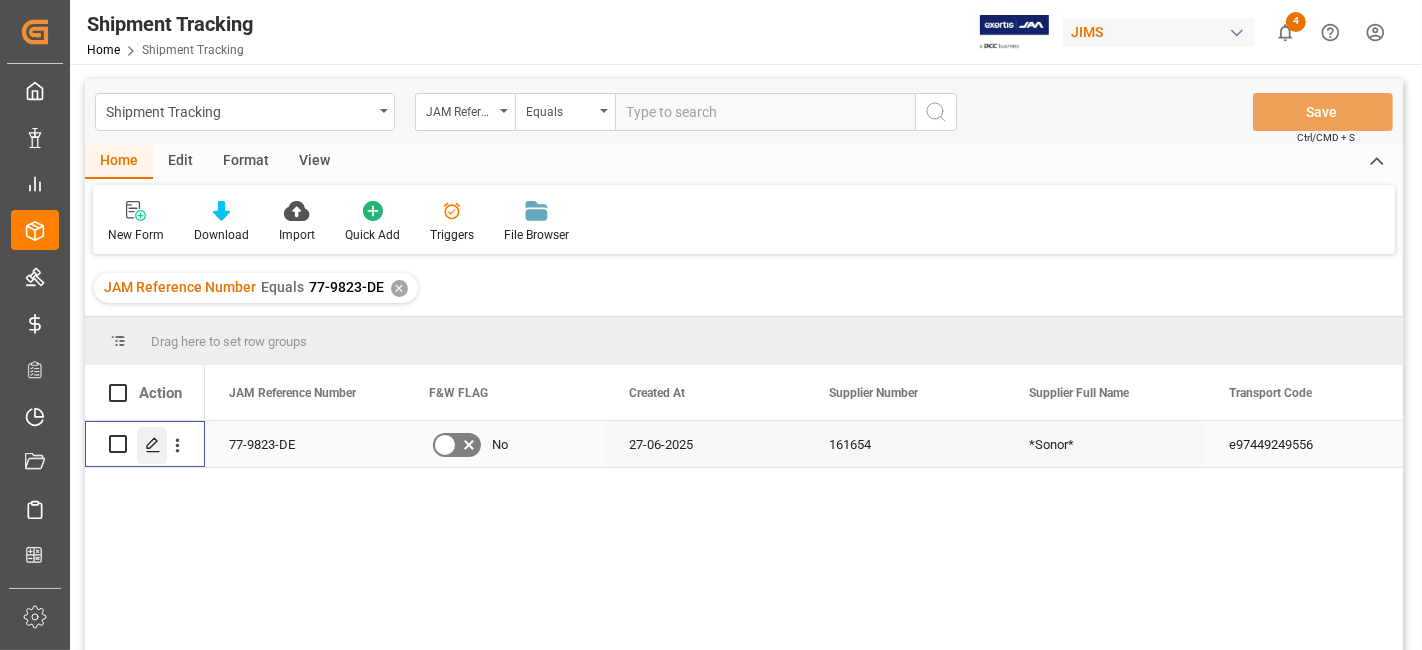 click at bounding box center (152, 445) 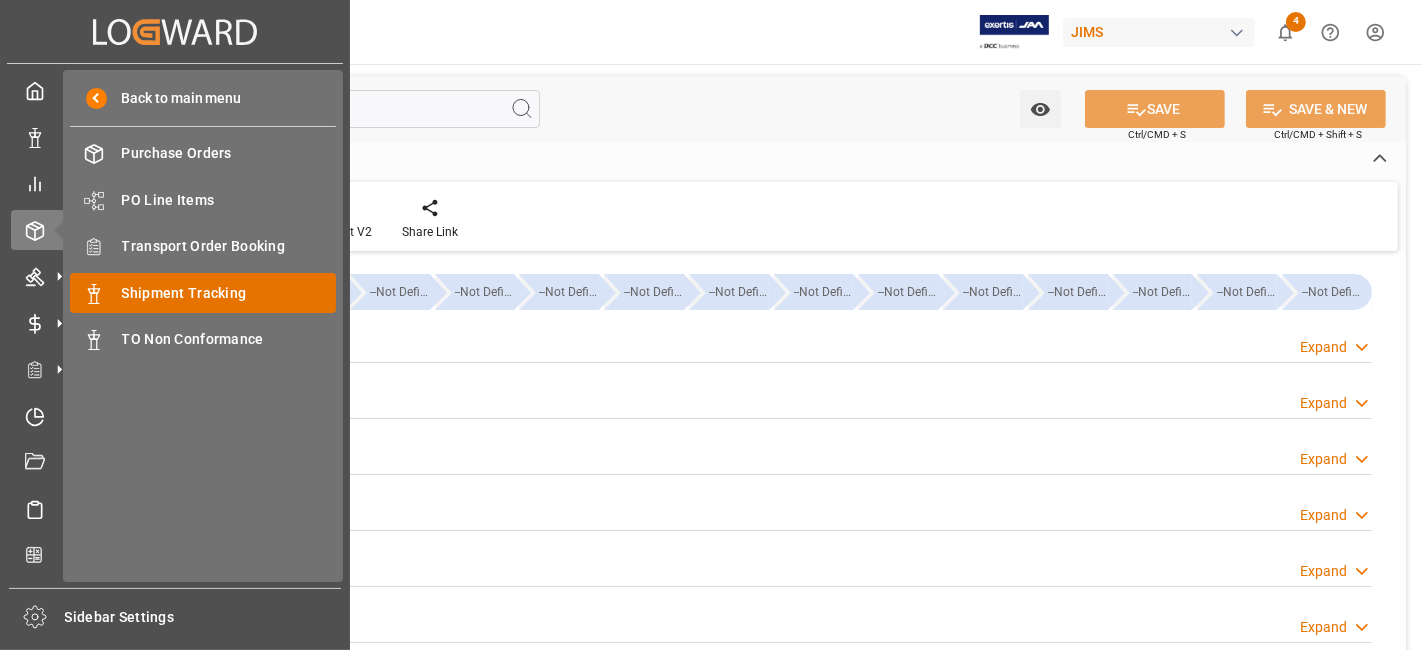 click on "Shipment Tracking" at bounding box center (229, 293) 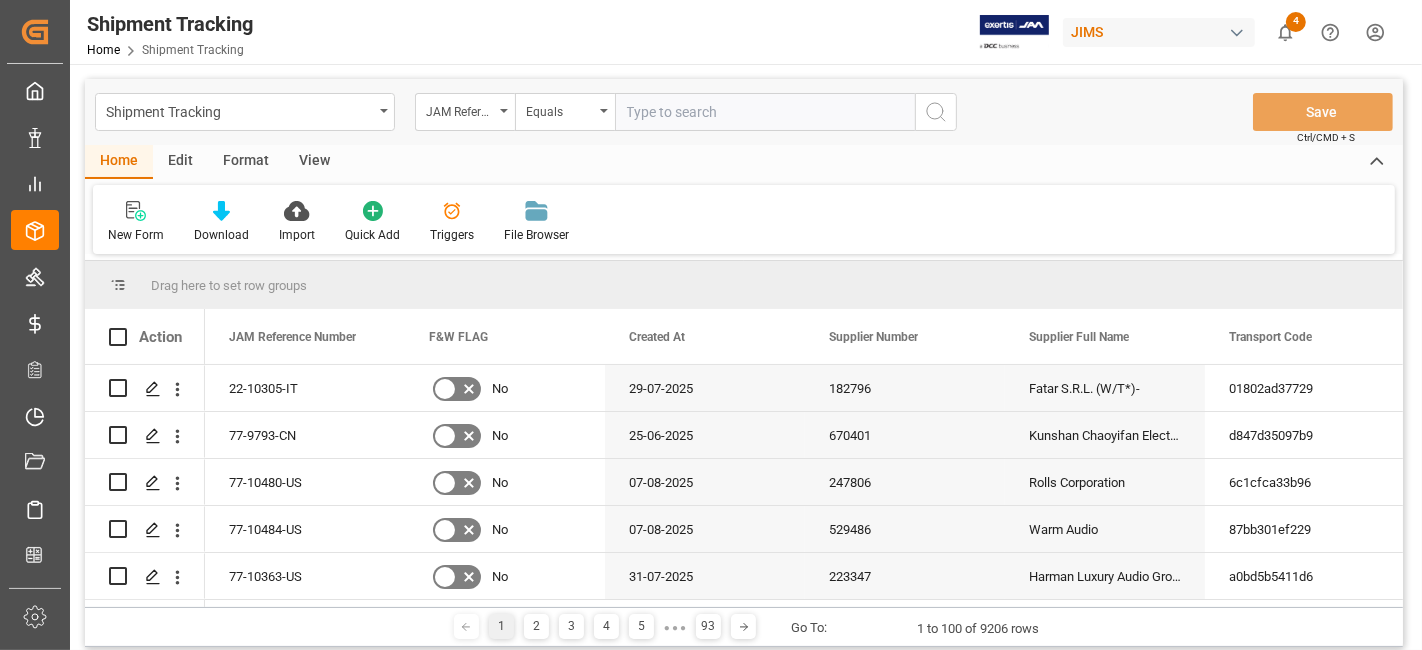 click at bounding box center [765, 112] 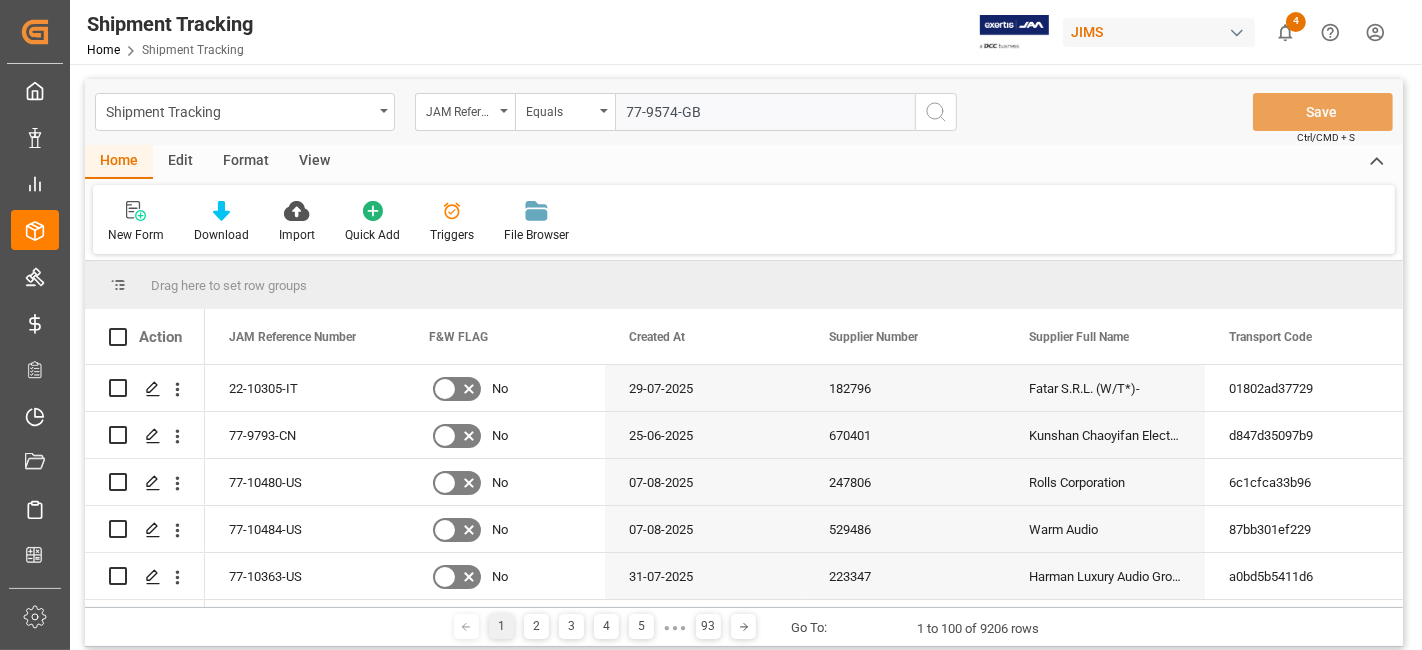 type on "77-9574-GB" 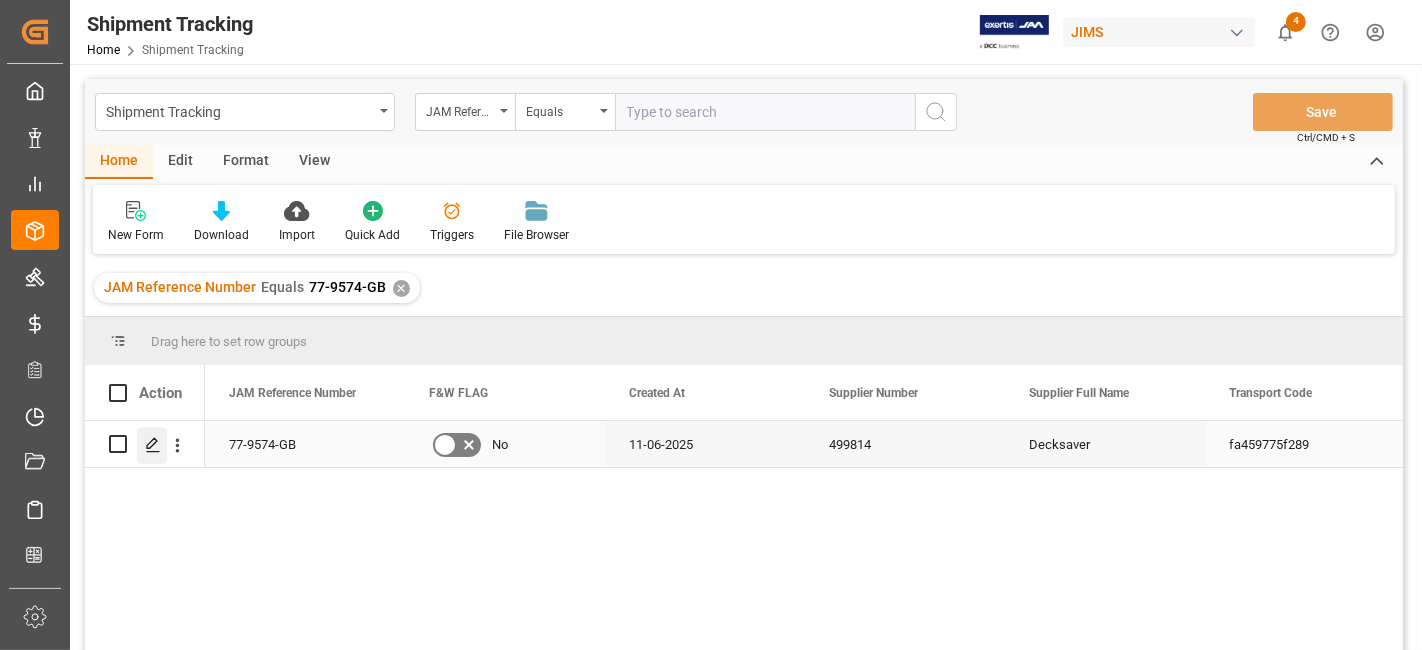 click 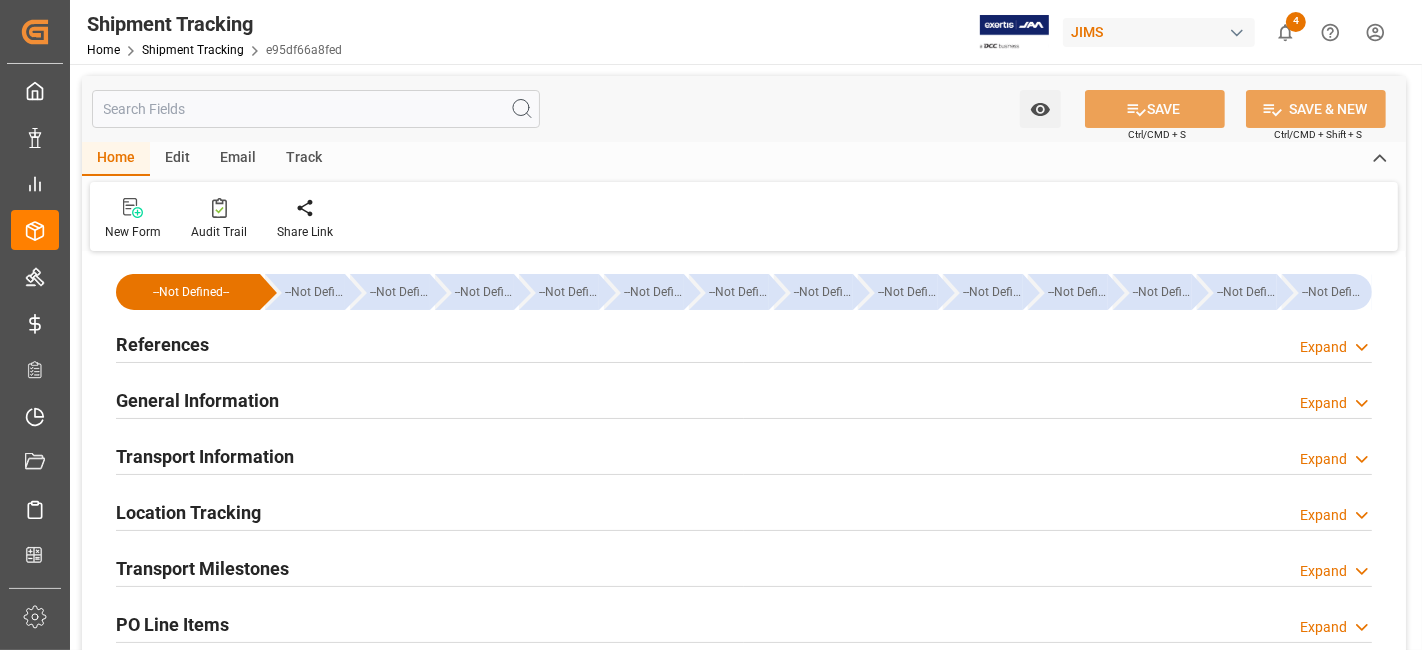type on "18-07-2025 00:00" 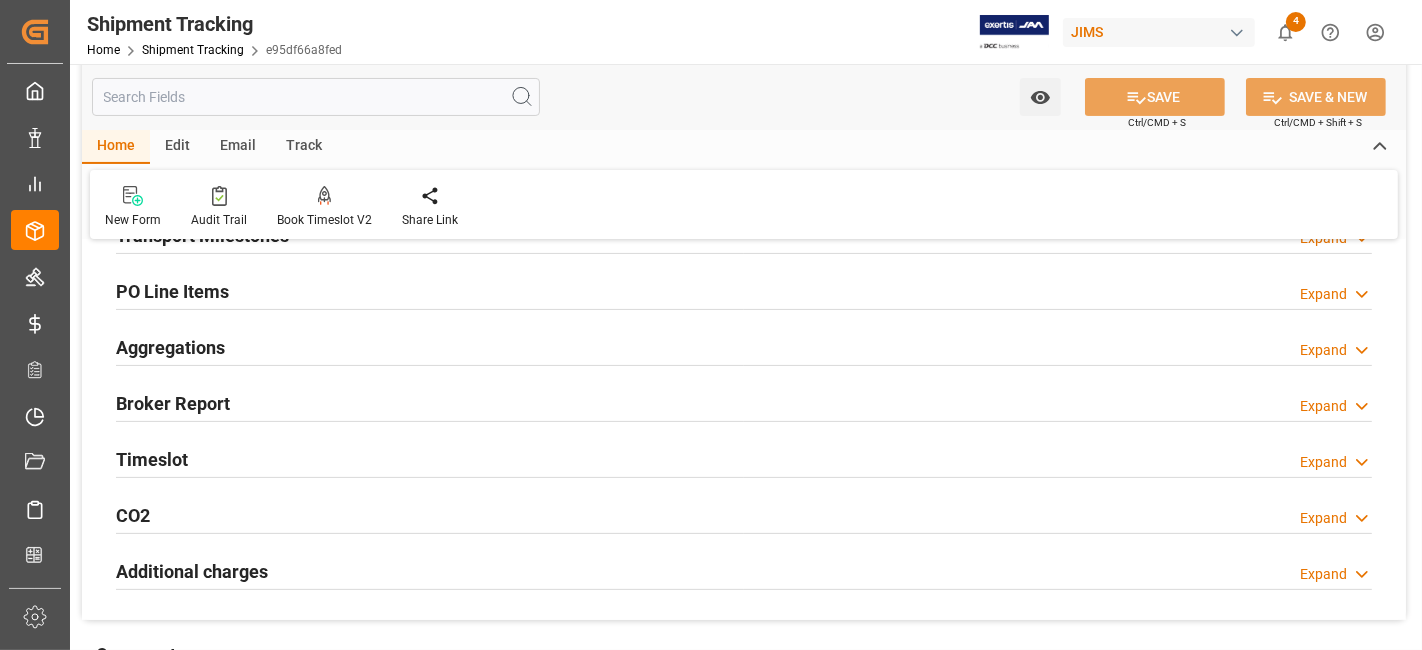scroll, scrollTop: 222, scrollLeft: 0, axis: vertical 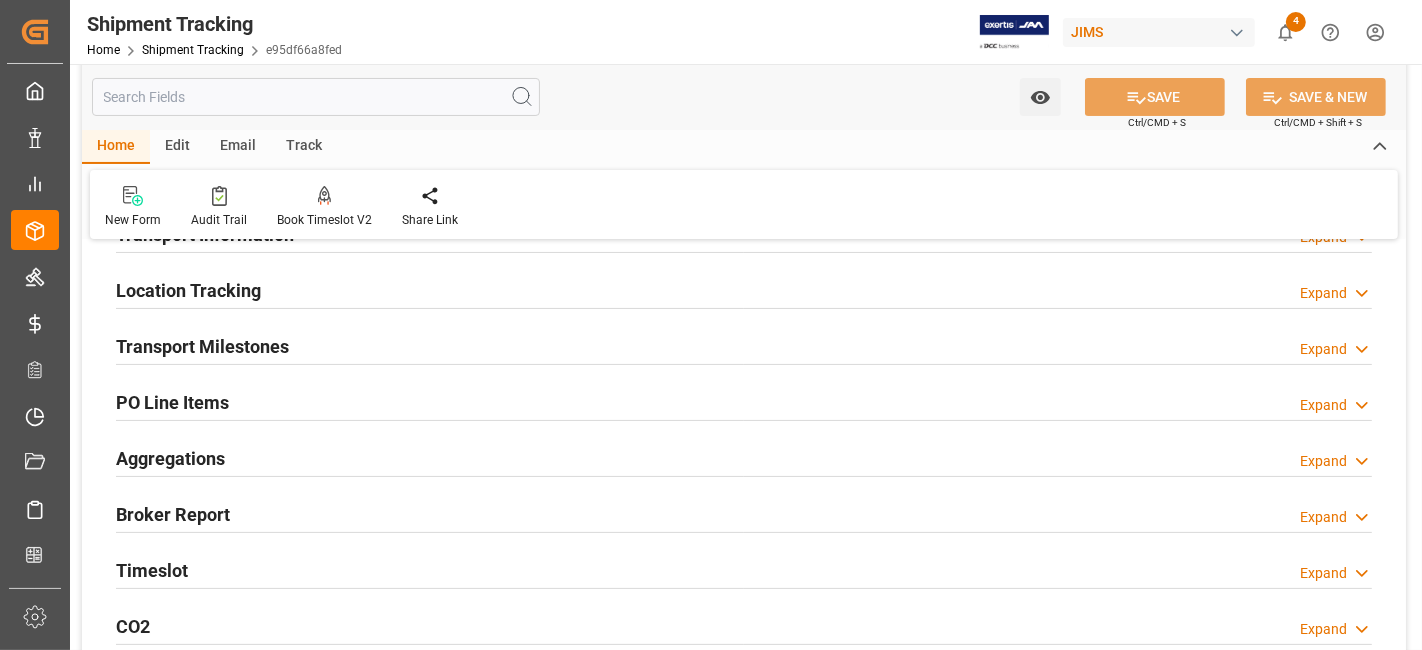click on "Transport Milestones" at bounding box center (202, 346) 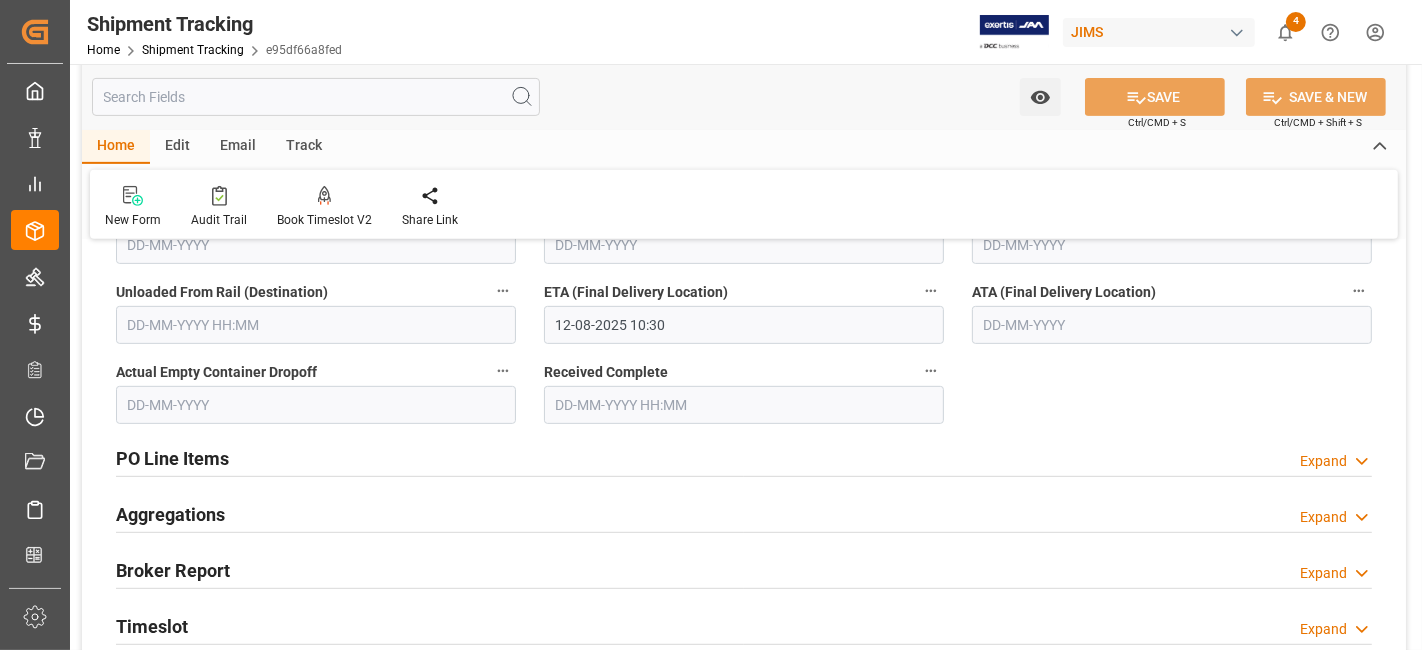 scroll, scrollTop: 777, scrollLeft: 0, axis: vertical 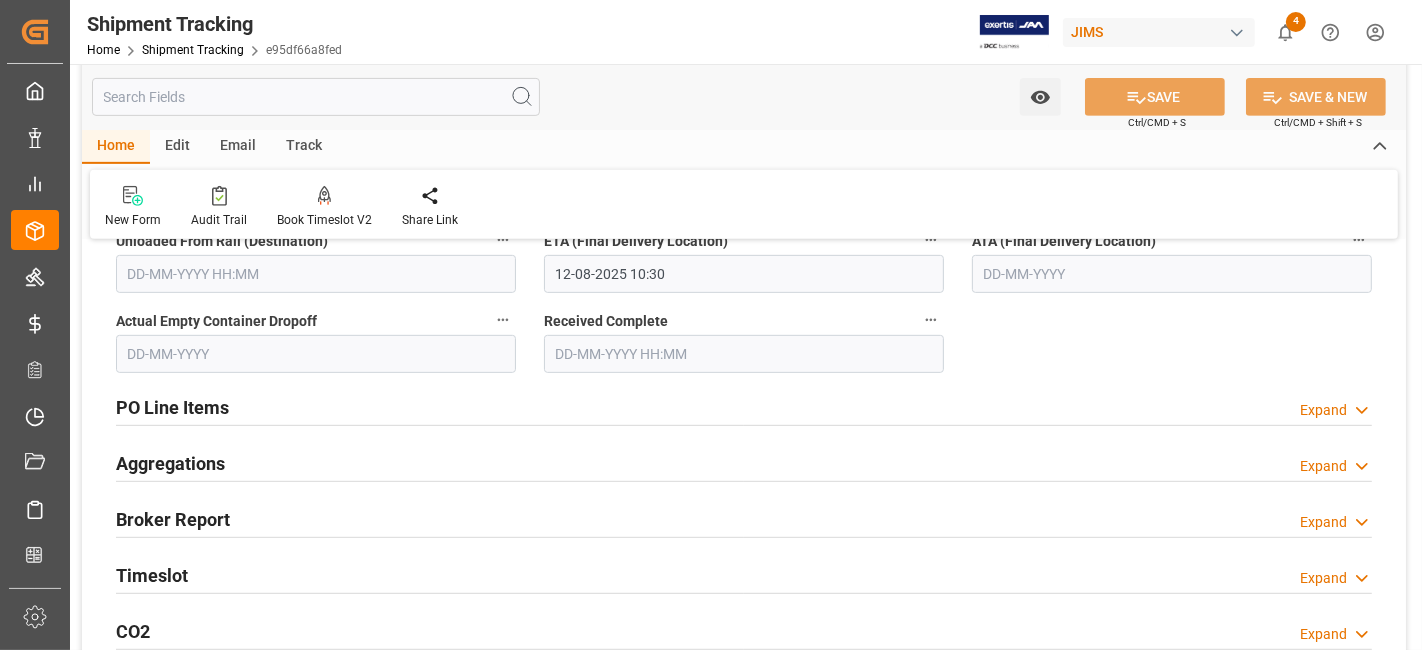 click on "Timeslot" at bounding box center [152, 575] 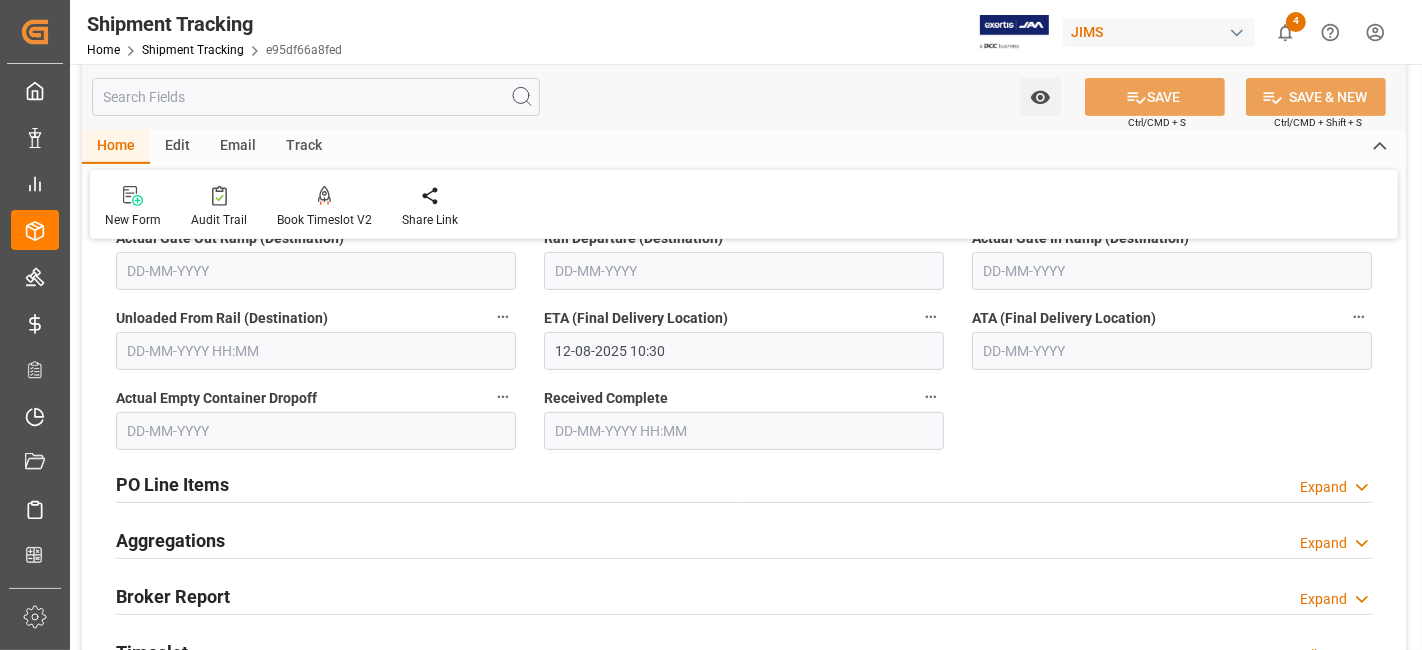 scroll, scrollTop: 666, scrollLeft: 0, axis: vertical 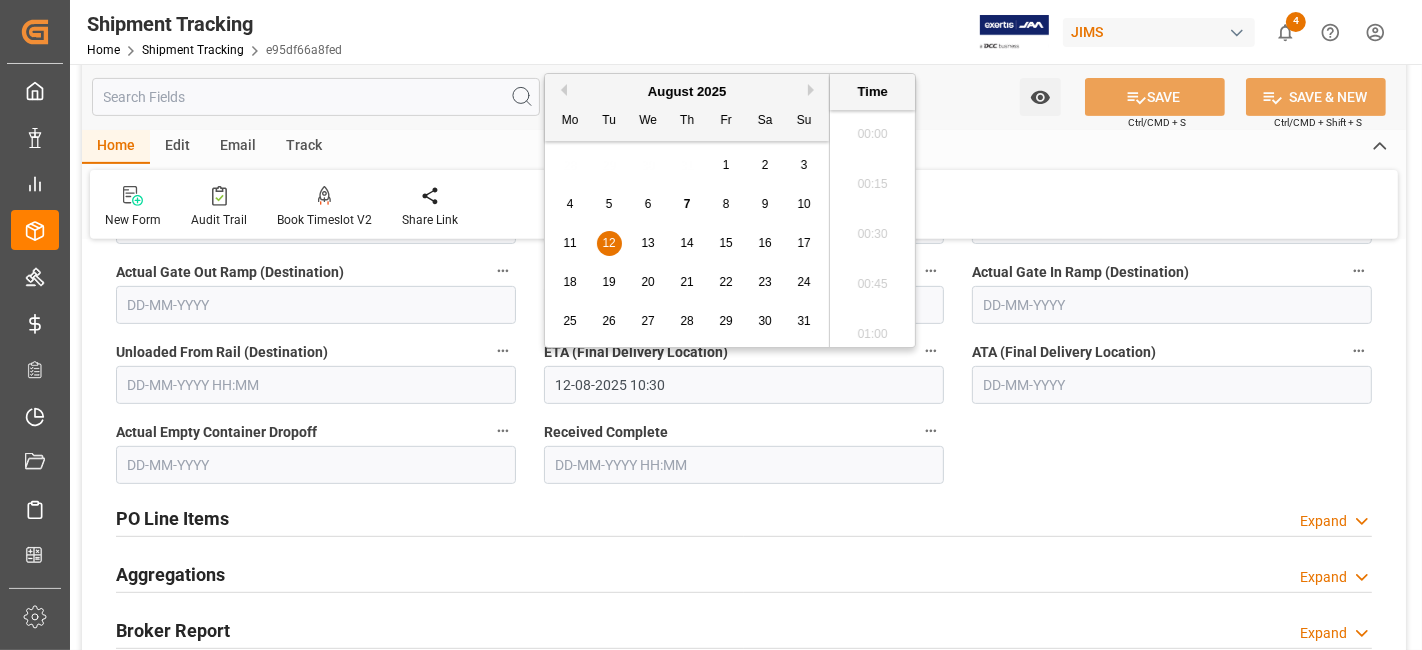 click on "12-08-2025 10:30" at bounding box center (744, 385) 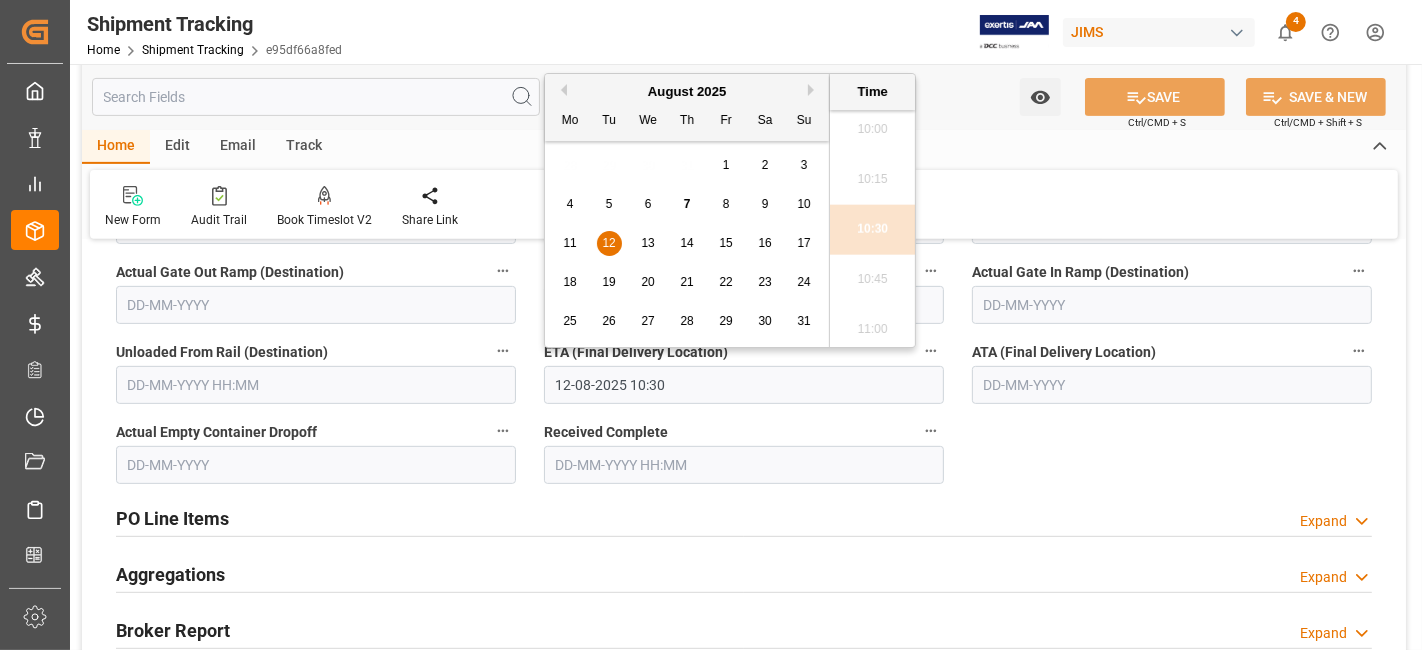 click on "11" at bounding box center (569, 243) 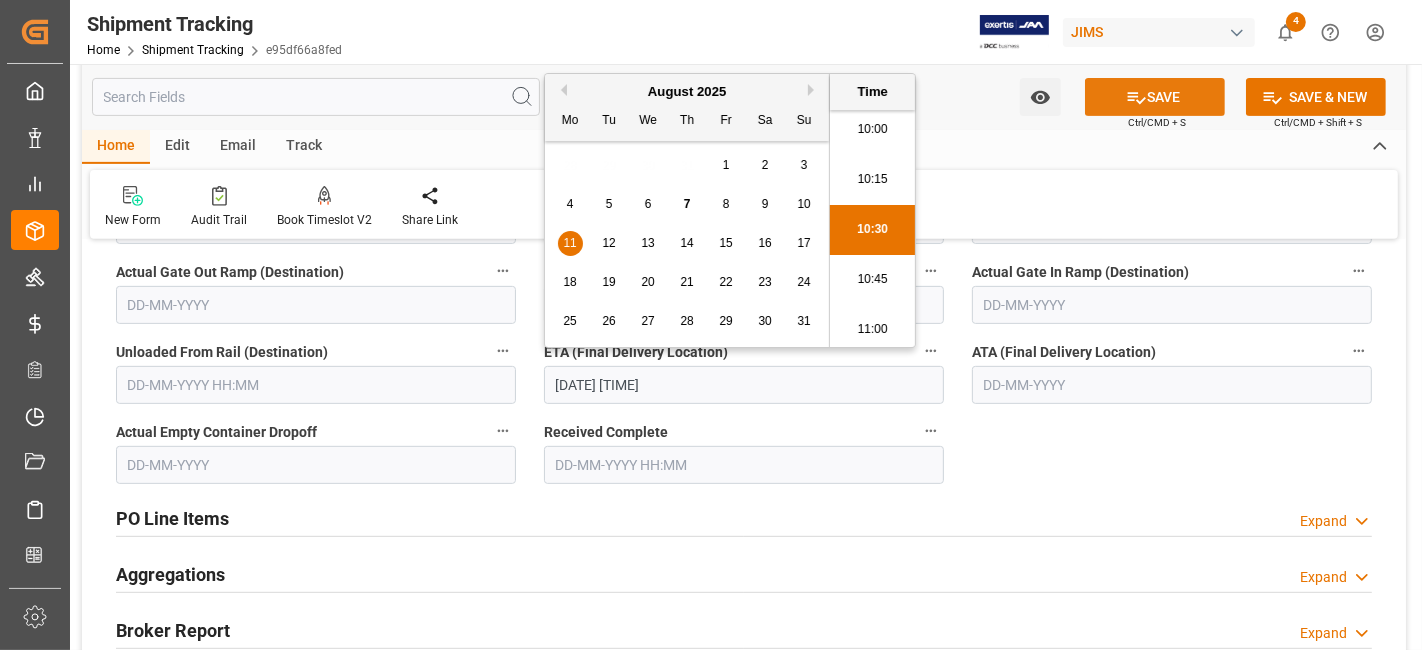 click on "SAVE" at bounding box center (1155, 97) 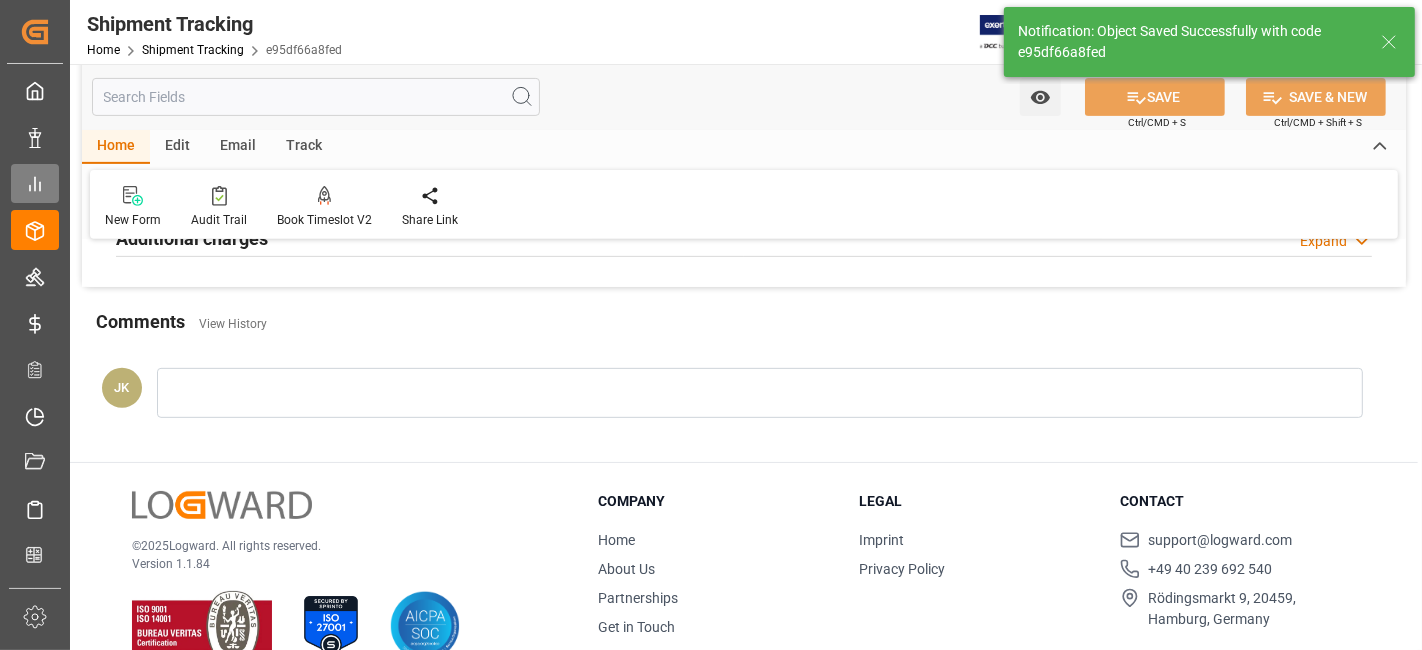 scroll, scrollTop: 106, scrollLeft: 0, axis: vertical 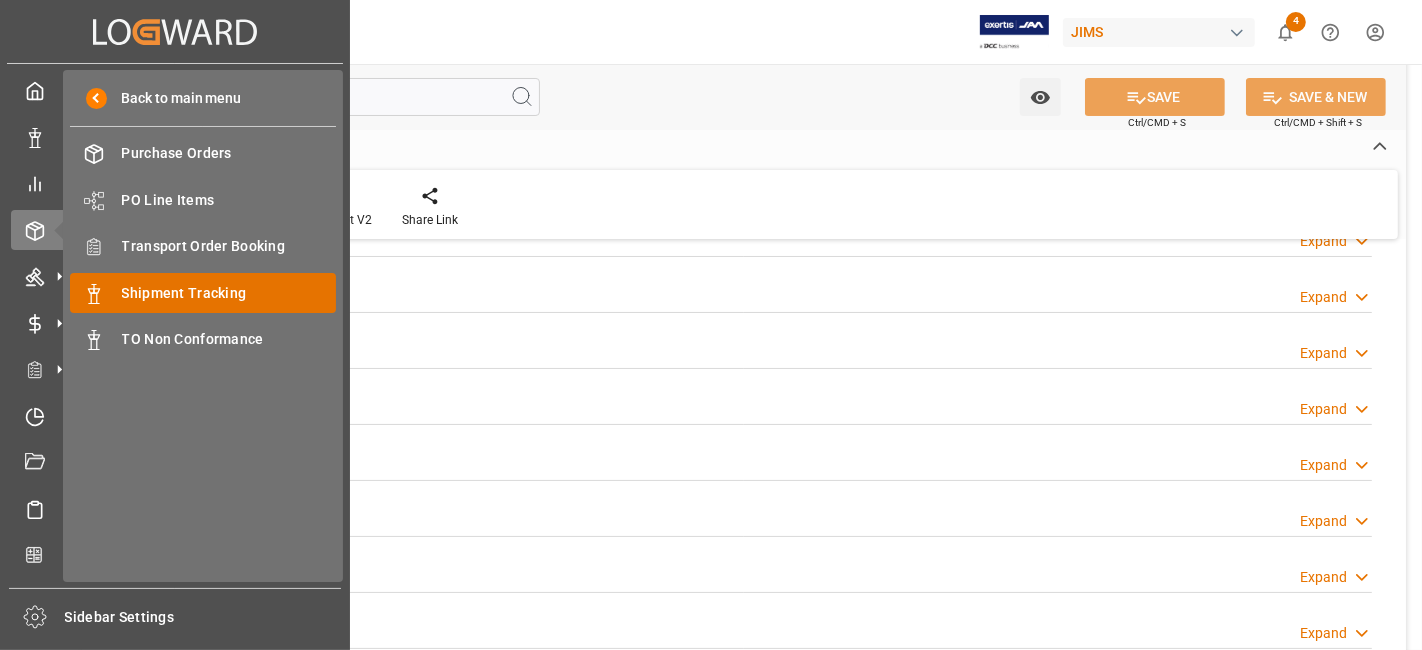 click on "Shipment Tracking" at bounding box center [229, 293] 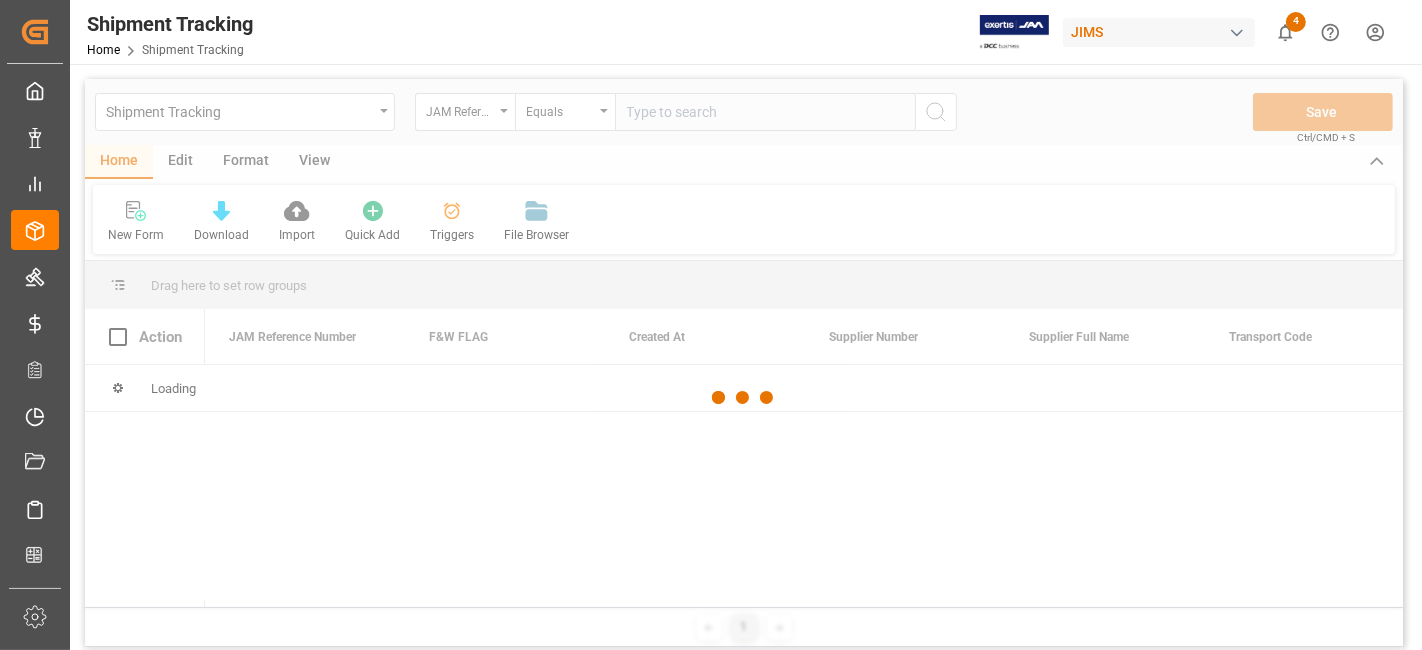 click at bounding box center (744, 398) 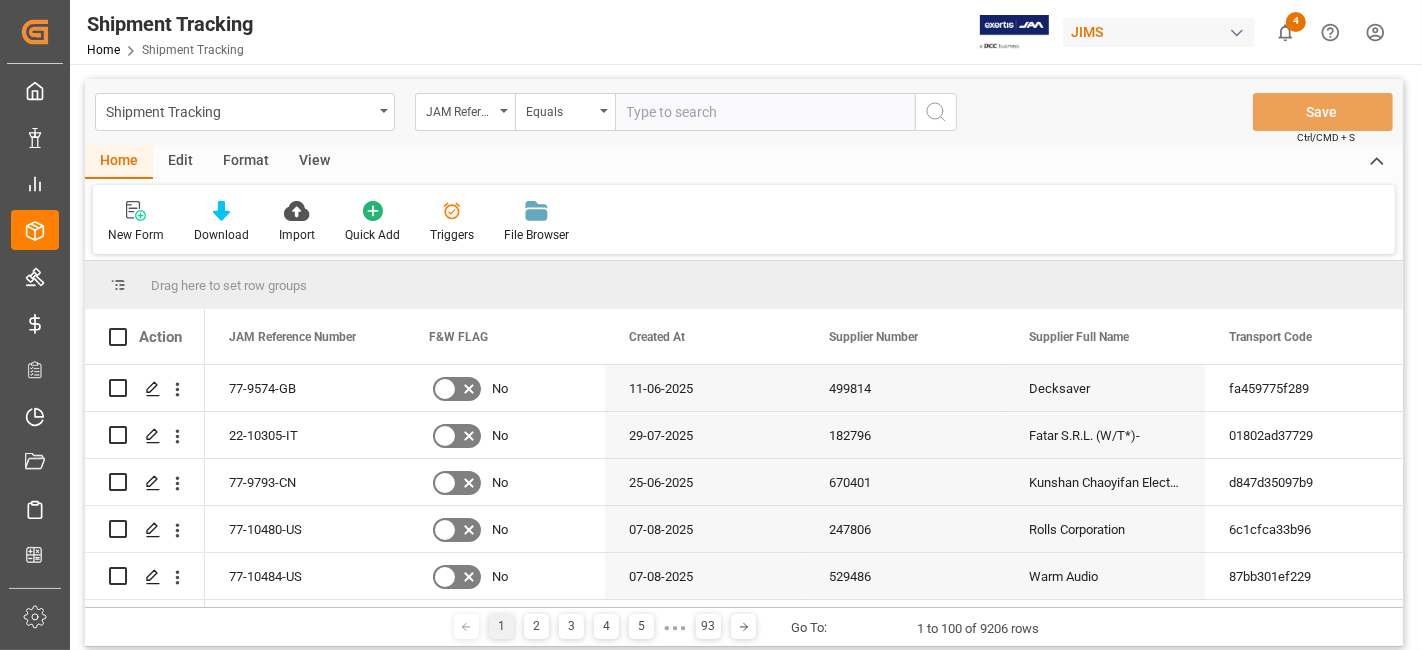 click at bounding box center [765, 112] 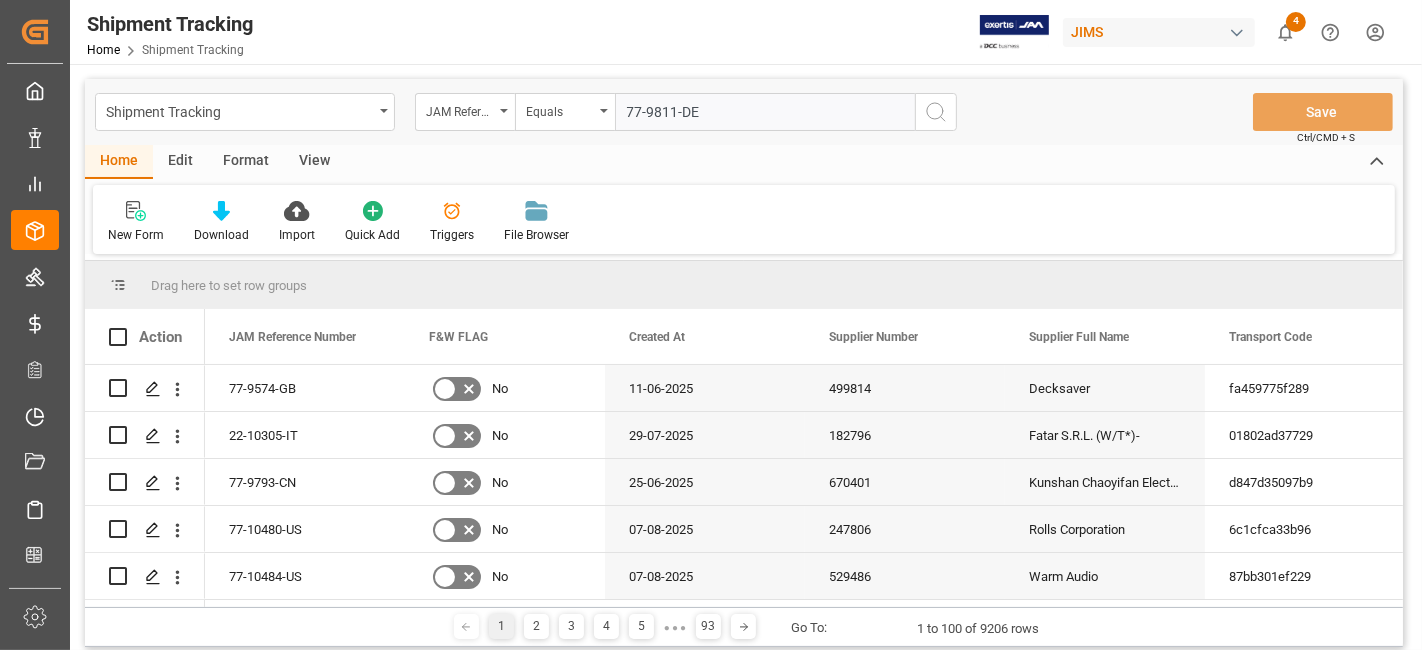 type on "77-9811-DE" 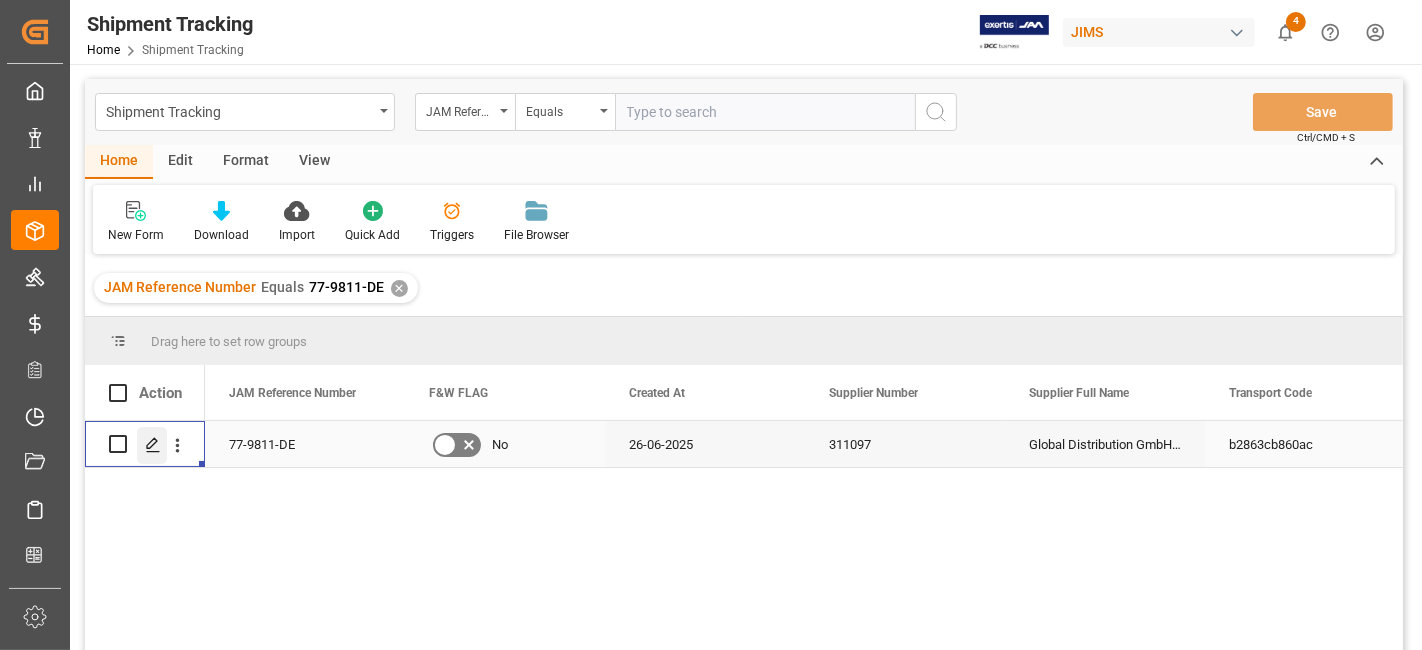 click 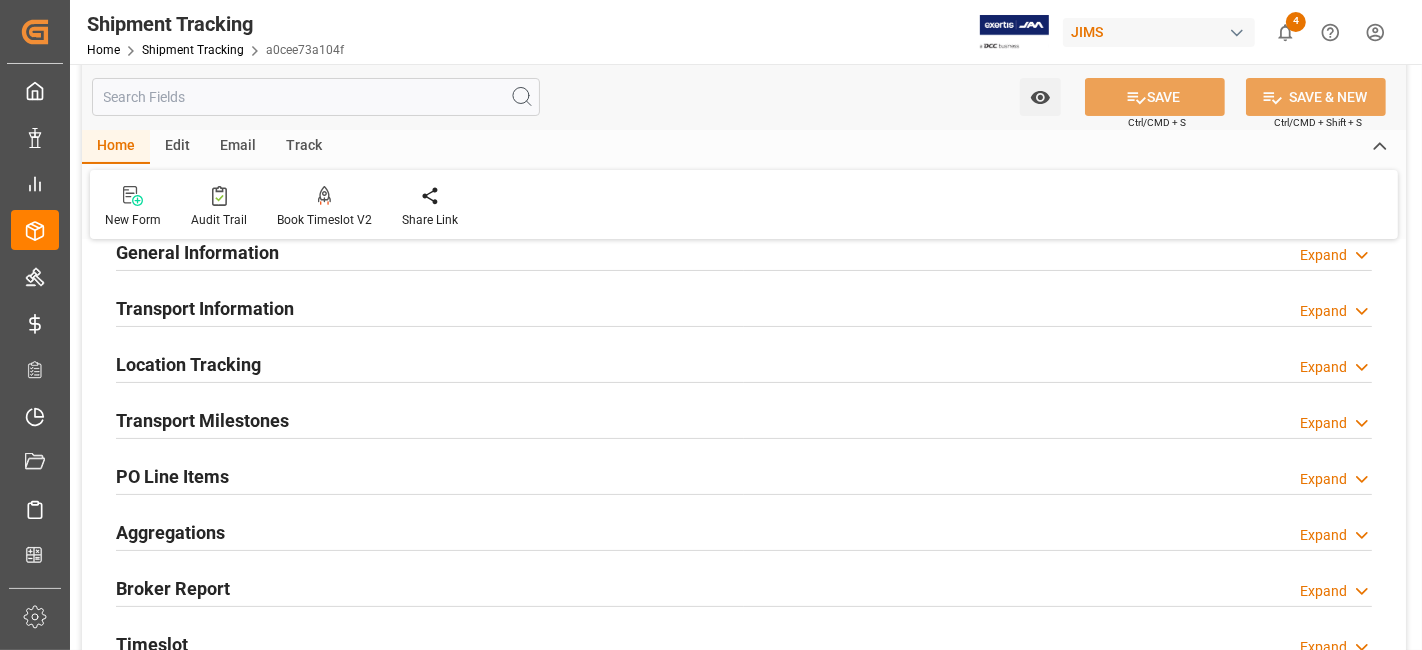 scroll, scrollTop: 222, scrollLeft: 0, axis: vertical 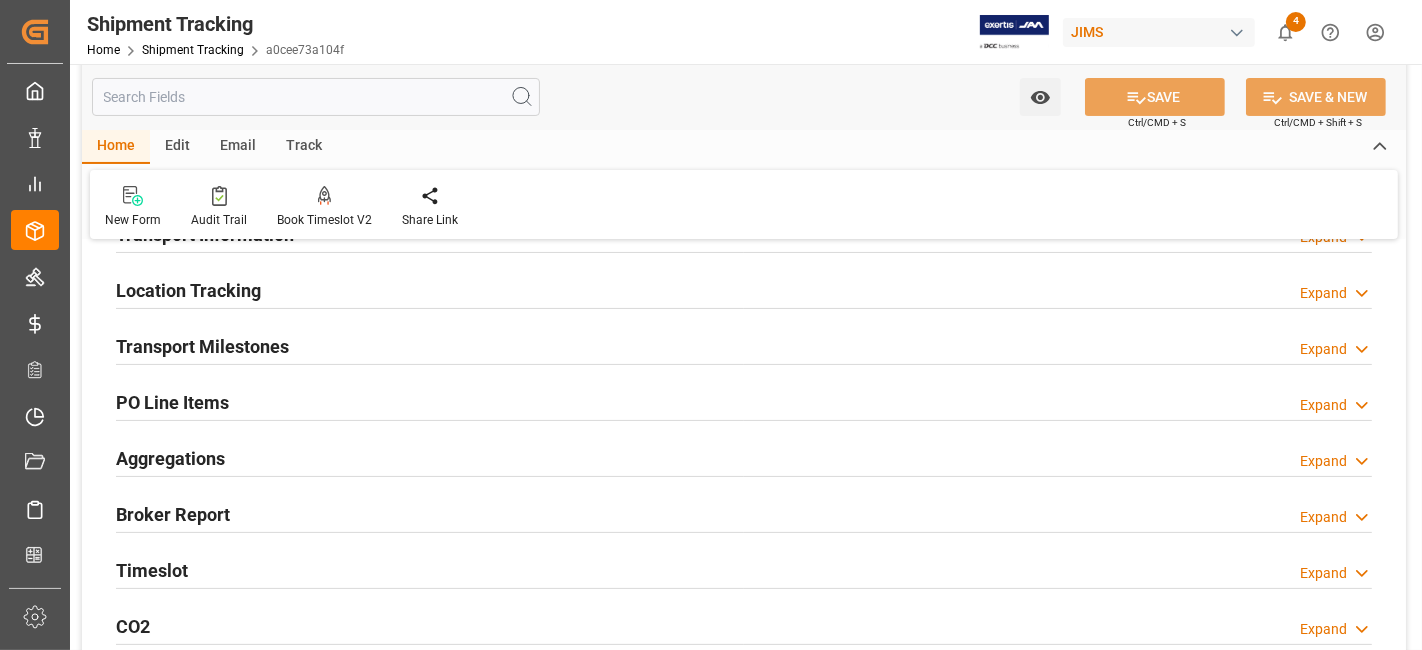 click on "Timeslot" at bounding box center (152, 570) 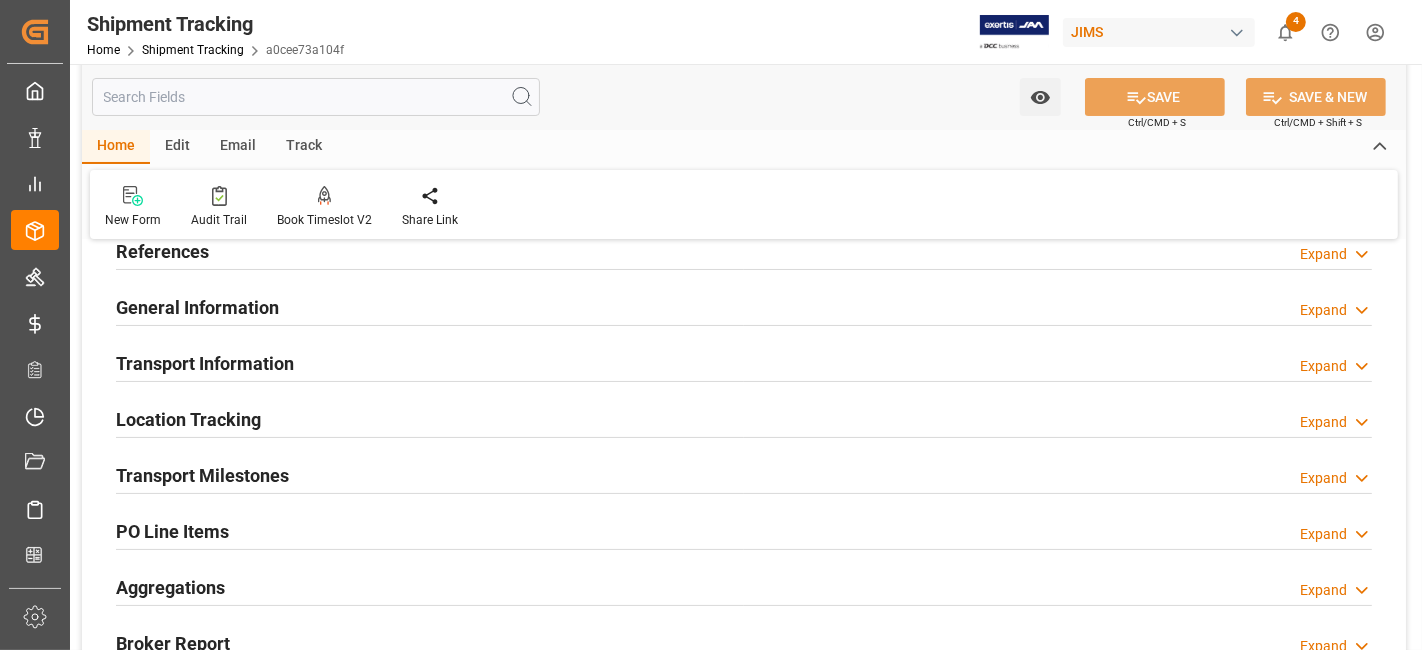 scroll, scrollTop: 222, scrollLeft: 0, axis: vertical 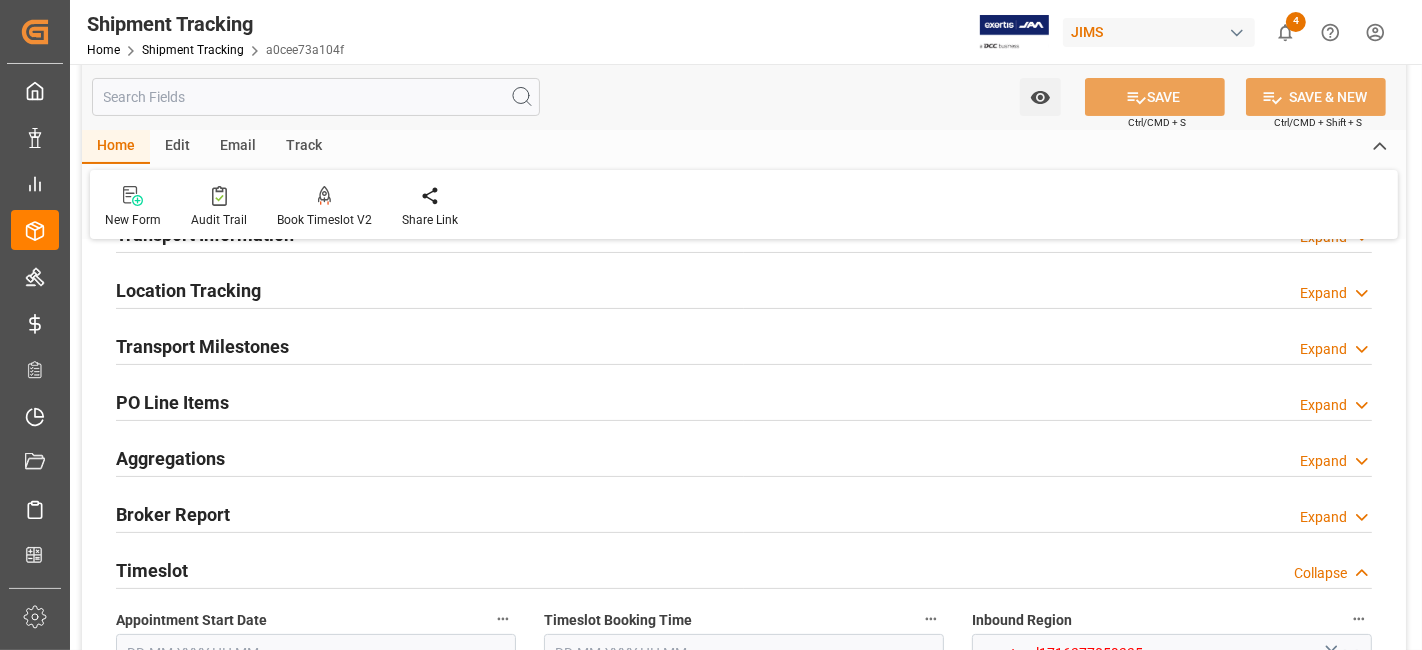 click on "Transport Milestones" at bounding box center (202, 346) 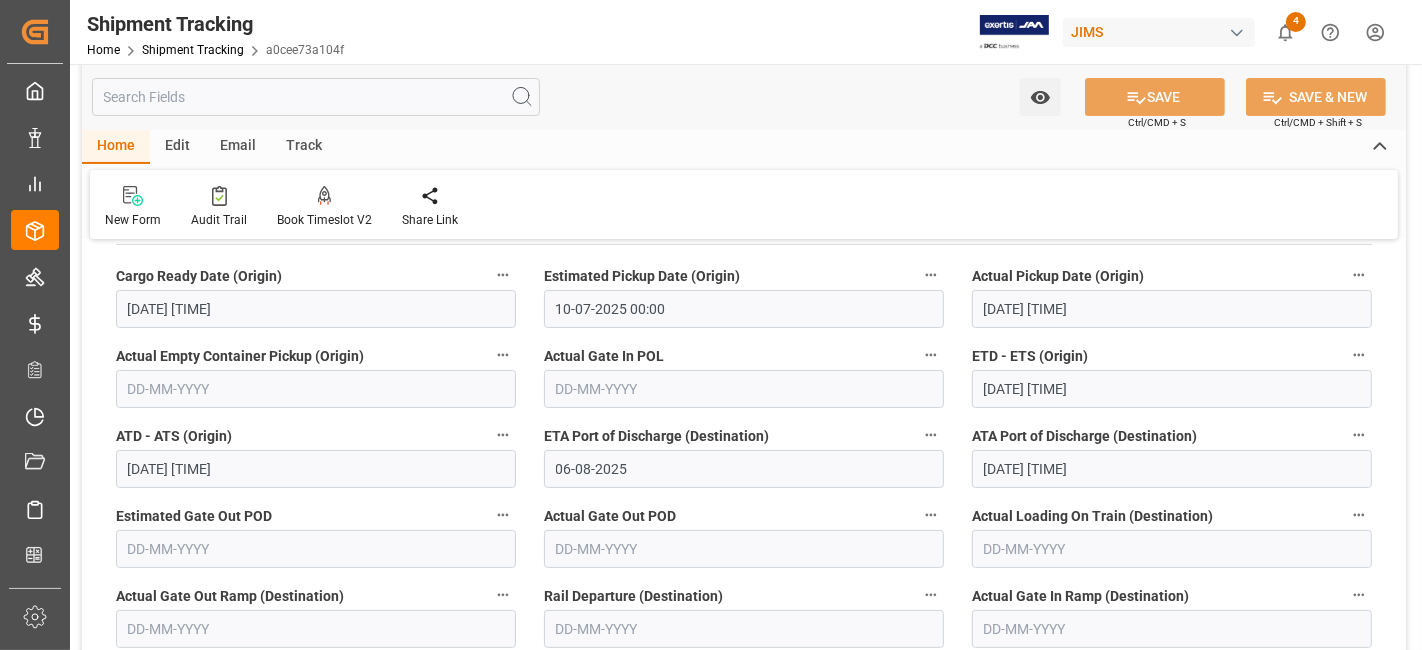 scroll, scrollTop: 444, scrollLeft: 0, axis: vertical 